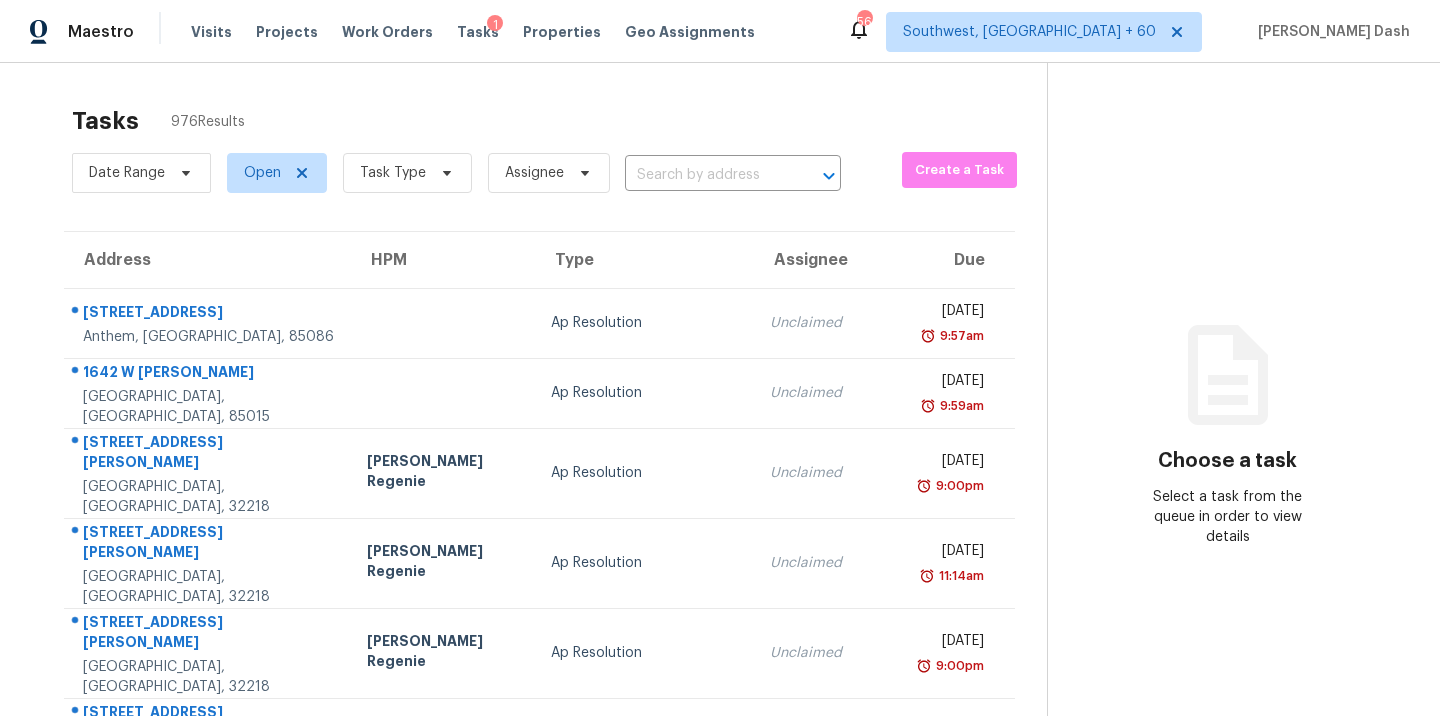 scroll, scrollTop: 0, scrollLeft: 0, axis: both 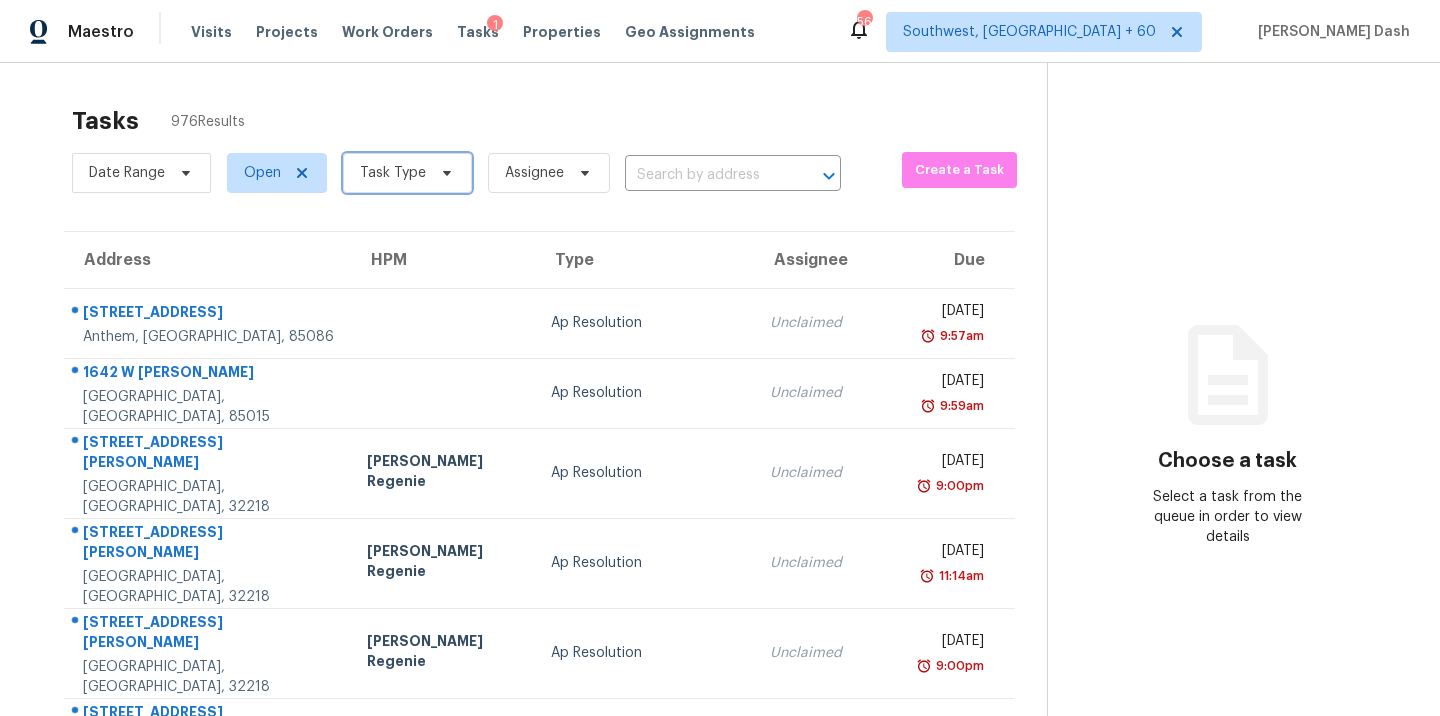 click at bounding box center [444, 173] 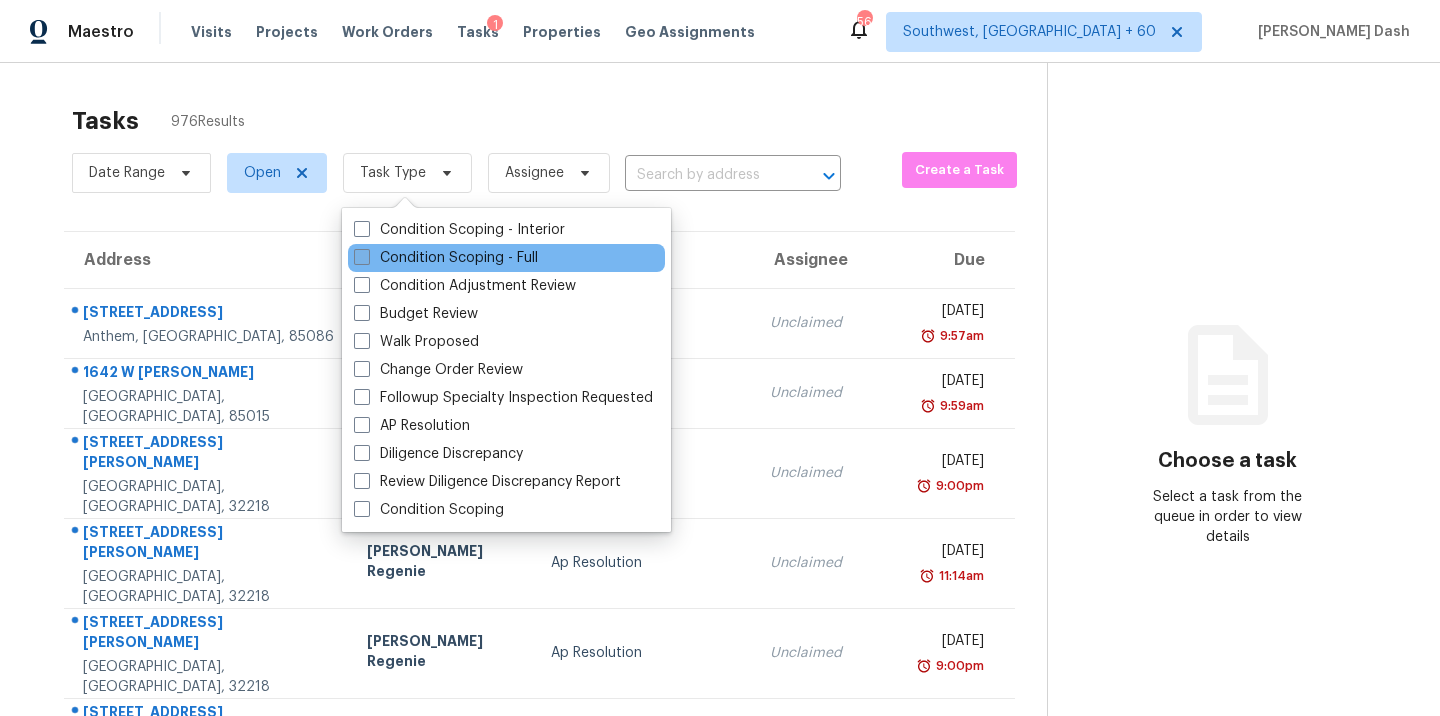 click on "Condition Scoping - Full" at bounding box center [446, 258] 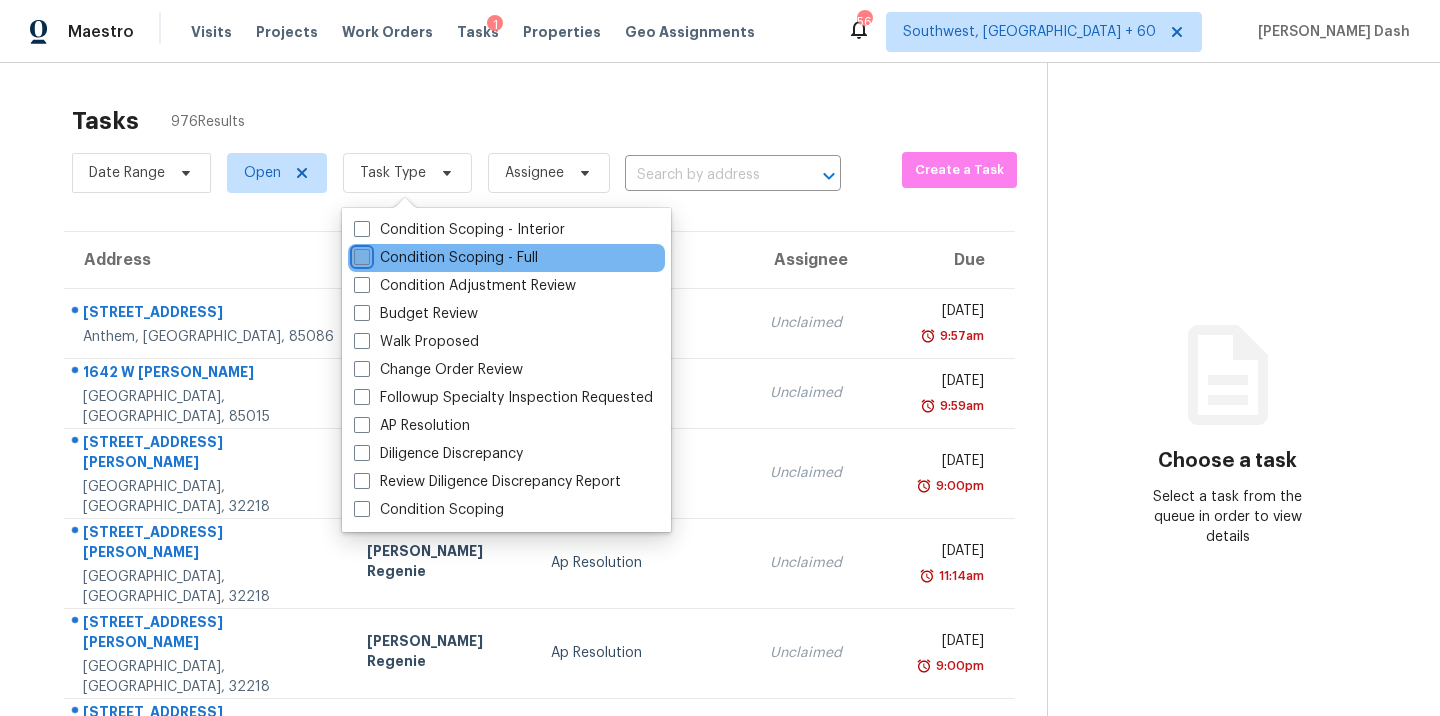click on "Condition Scoping - Full" at bounding box center [360, 254] 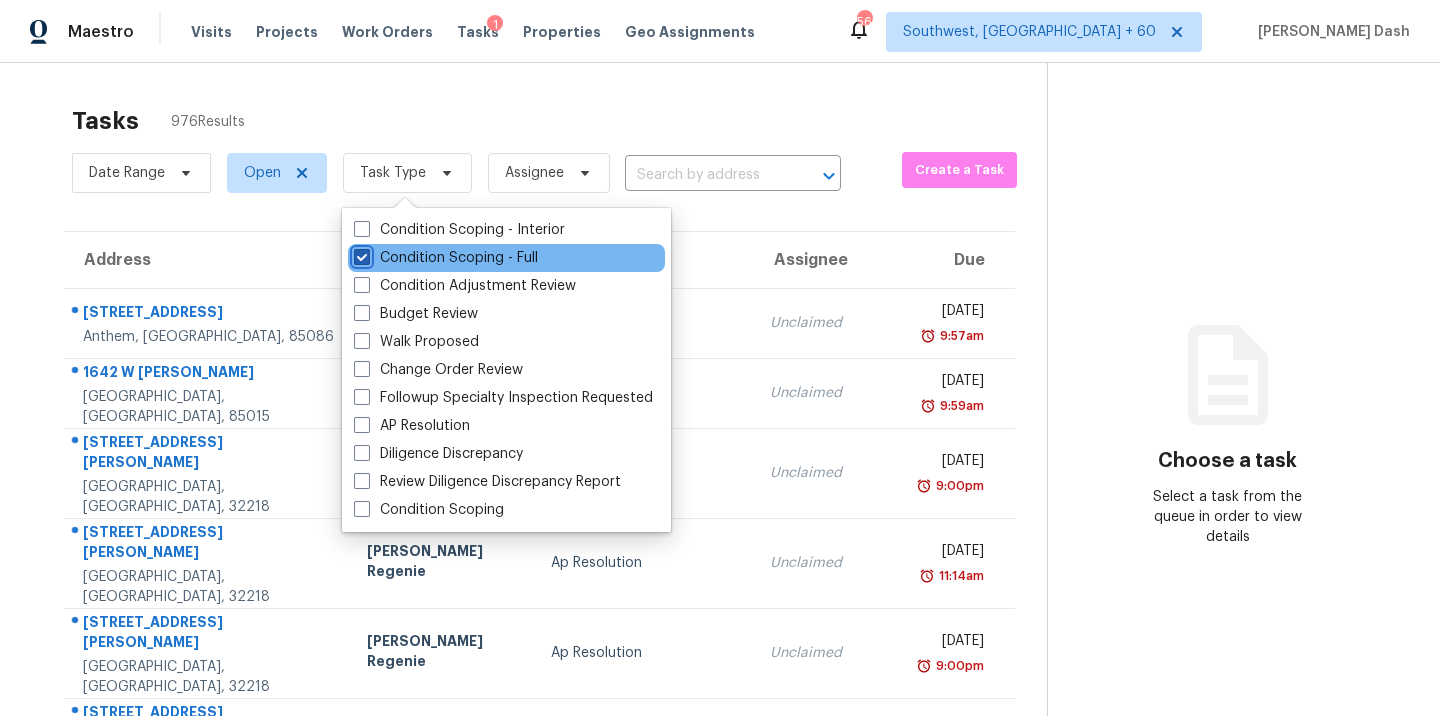 checkbox on "true" 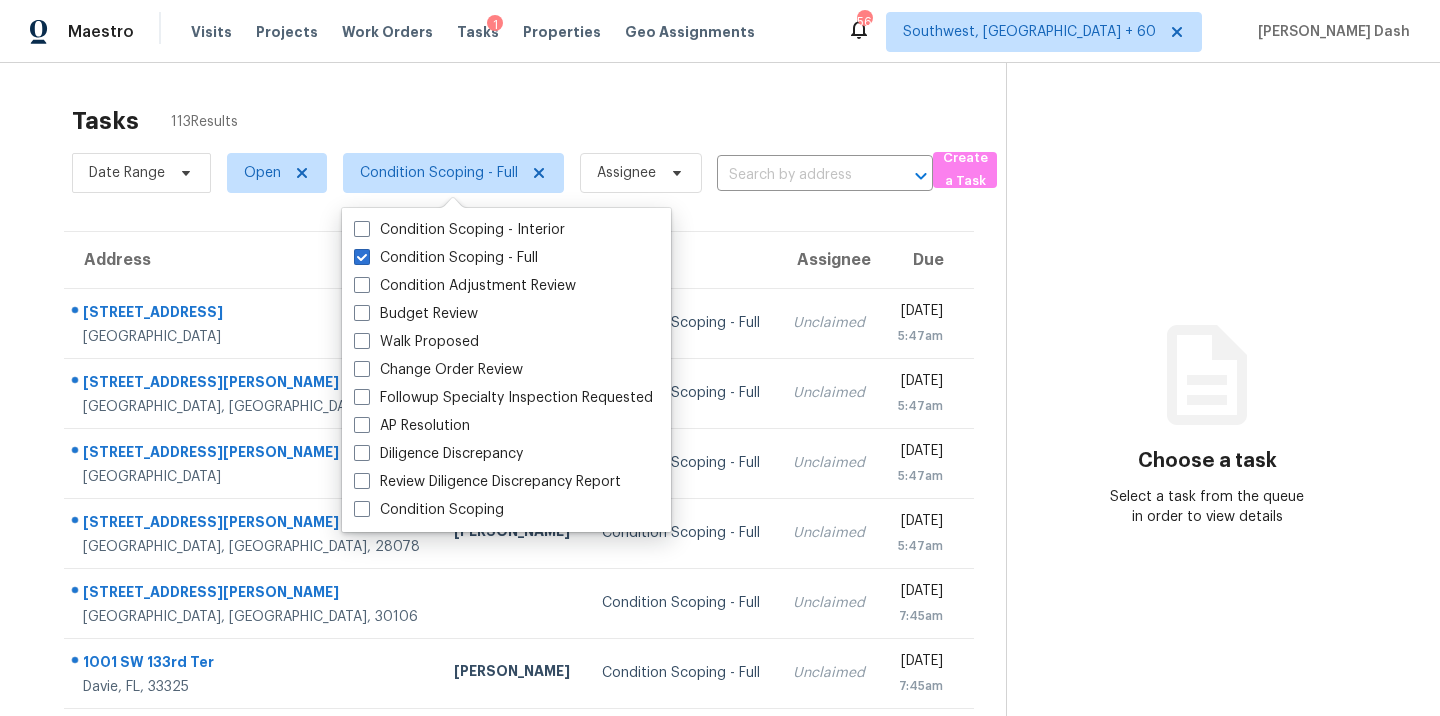 click on "Tasks 113  Results" at bounding box center (539, 121) 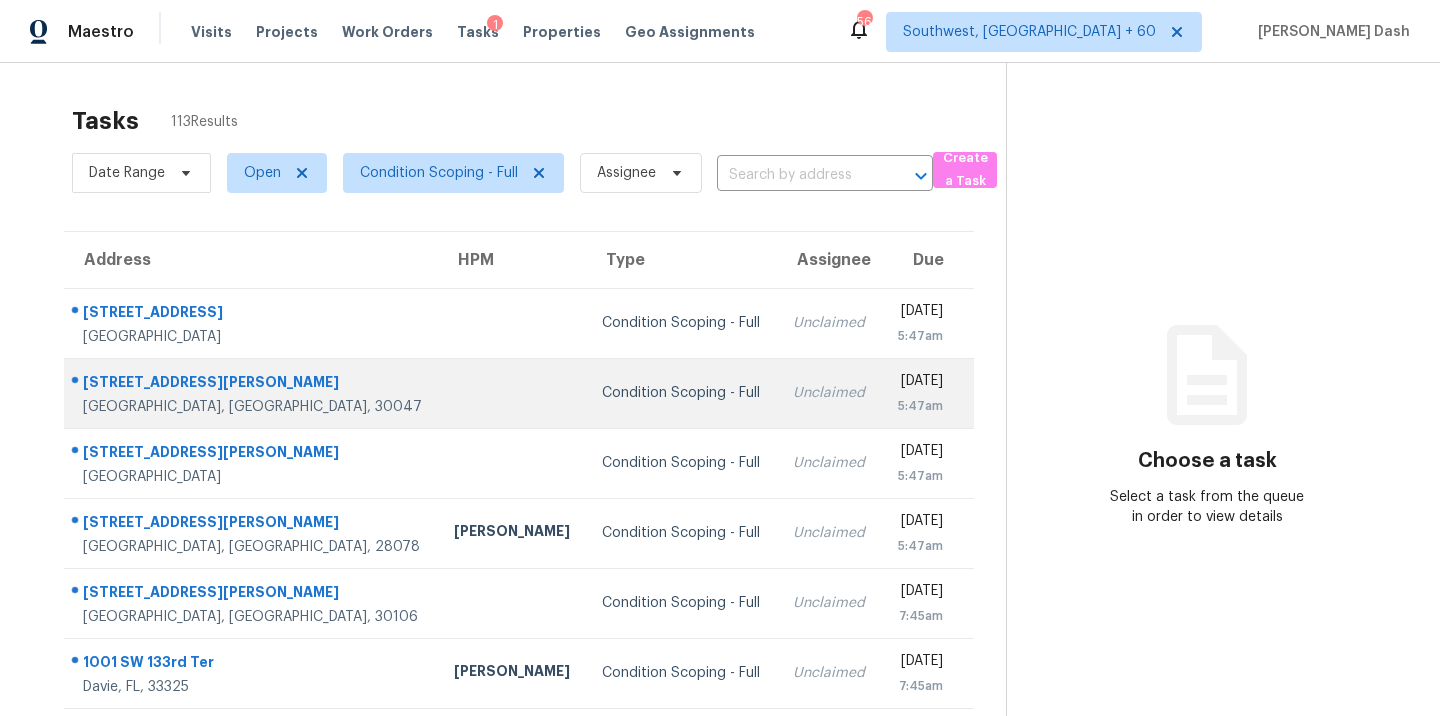 click at bounding box center (512, 393) 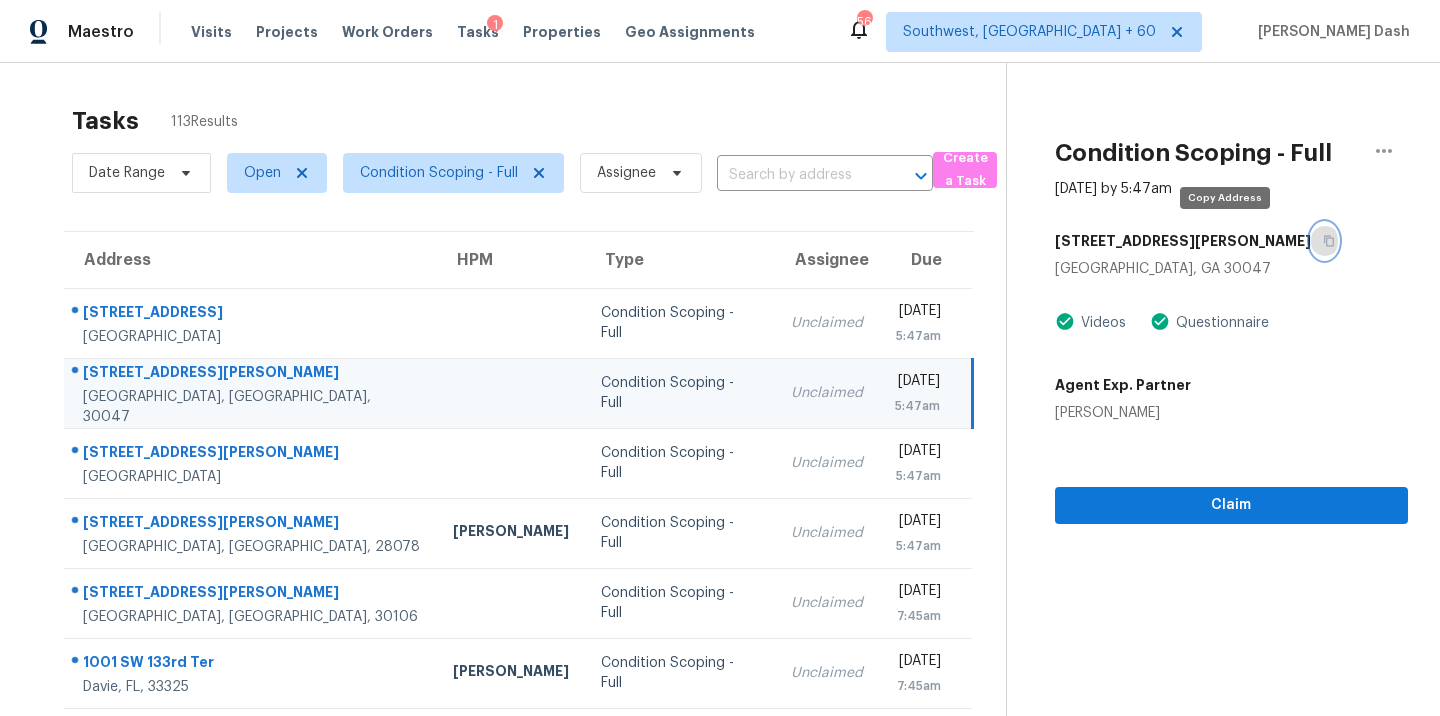 click 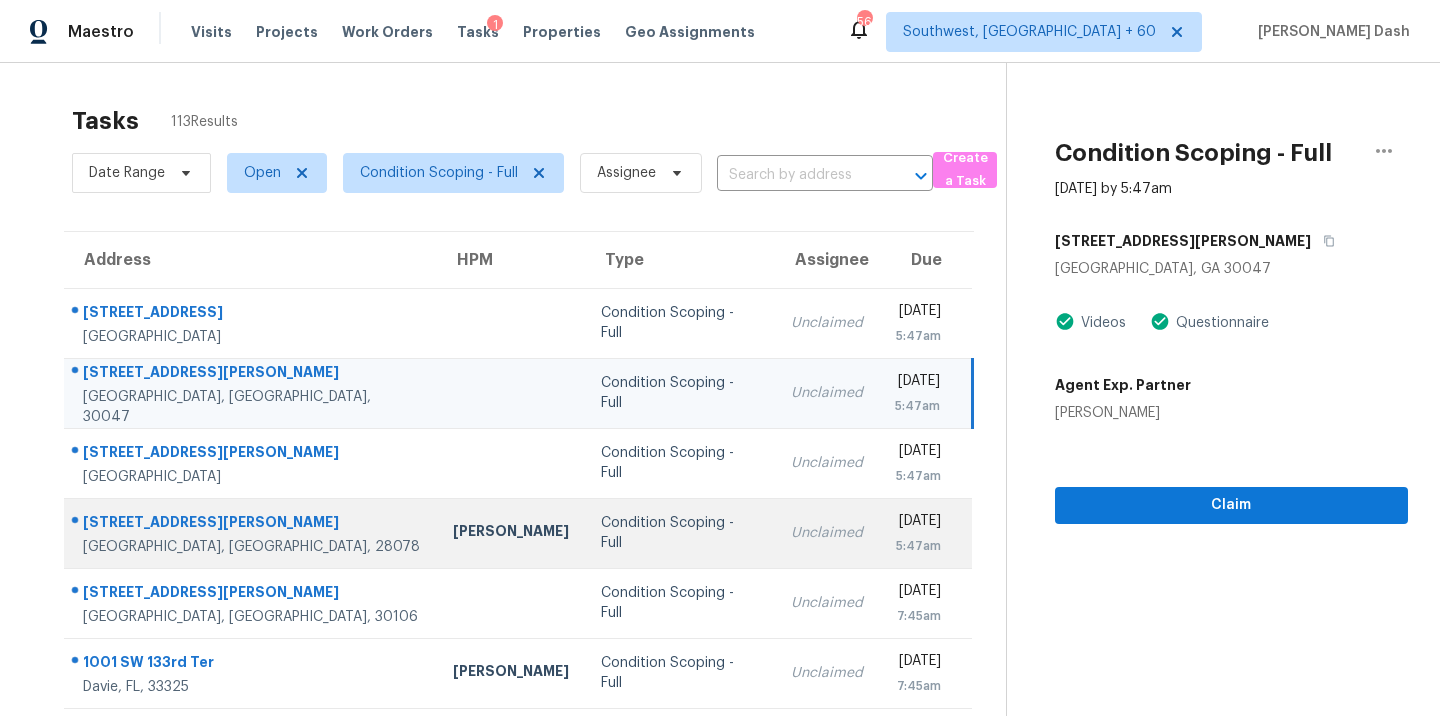 click on "[PERSON_NAME]" at bounding box center (511, 533) 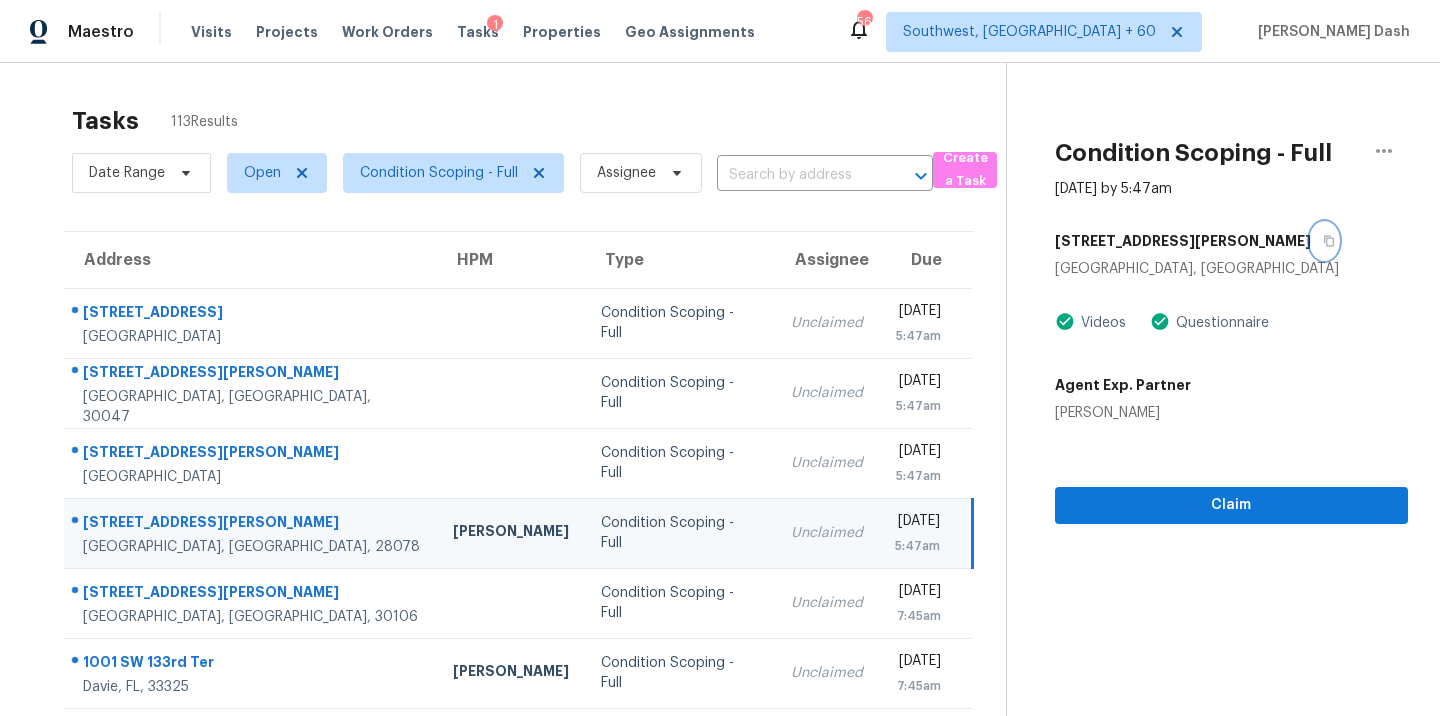 click at bounding box center [1324, 241] 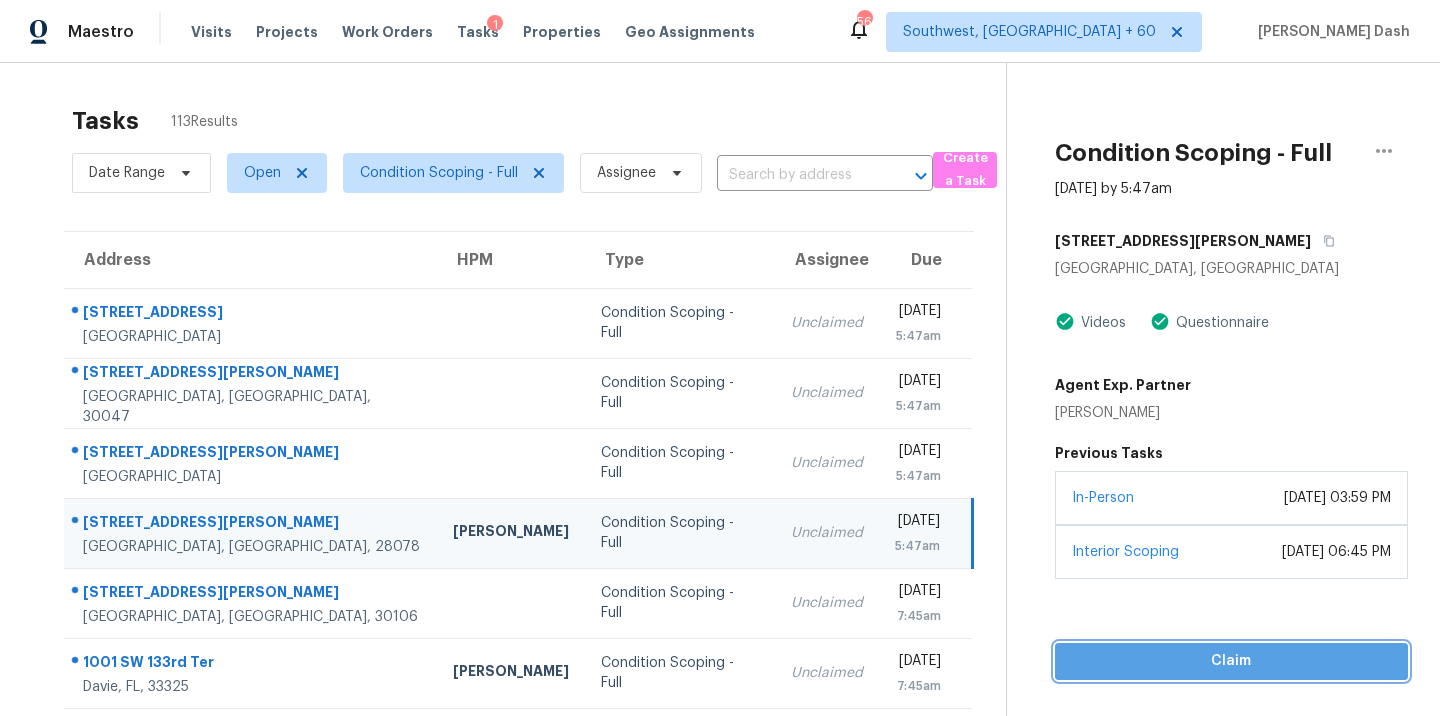 click on "Claim" at bounding box center (1231, 661) 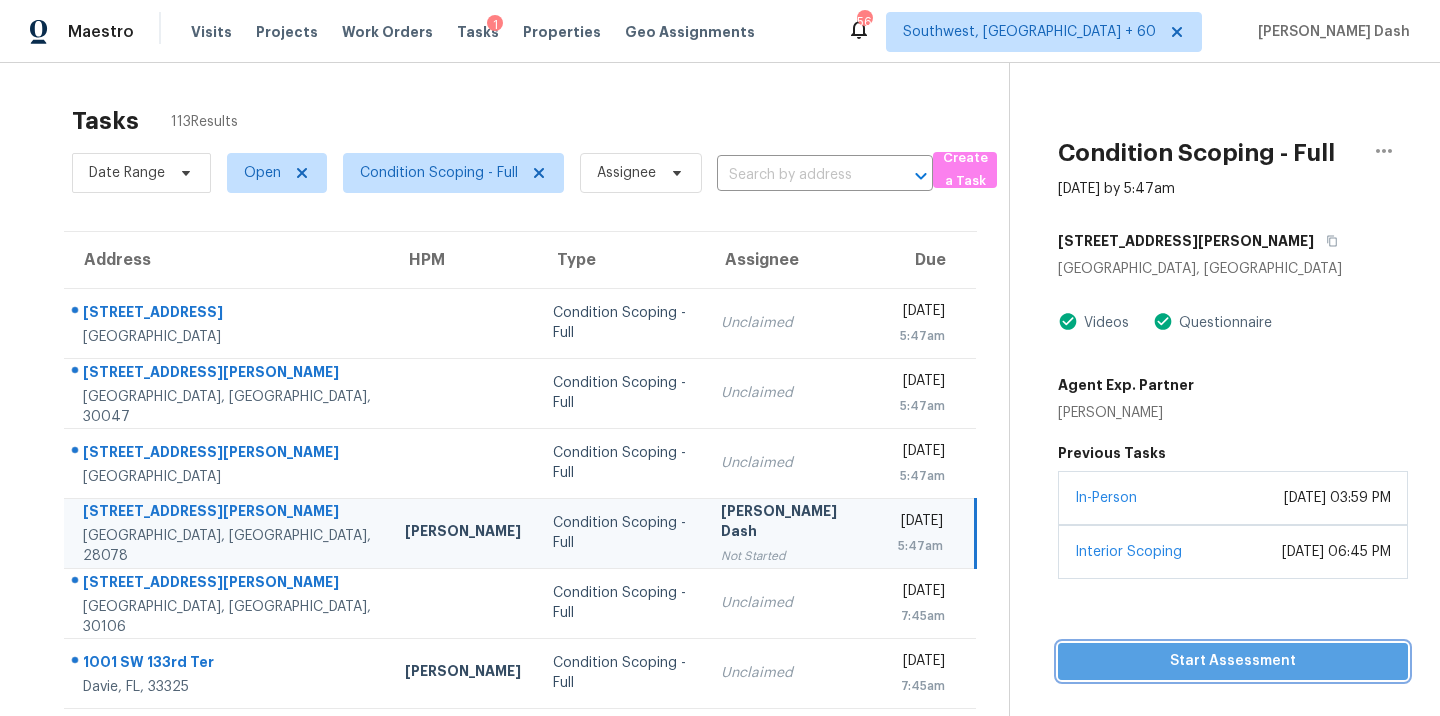 click on "Start Assessment" at bounding box center [1233, 661] 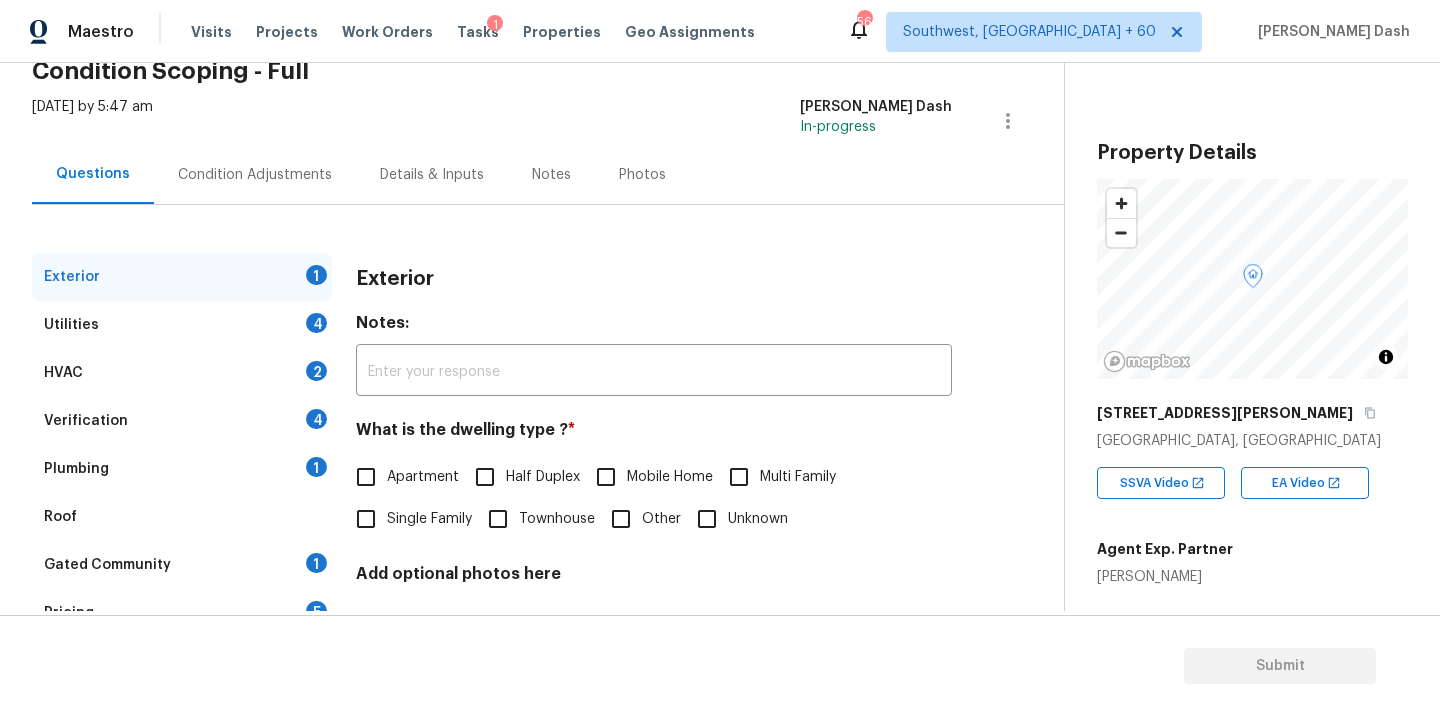 click on "Plumbing 1" at bounding box center [182, 469] 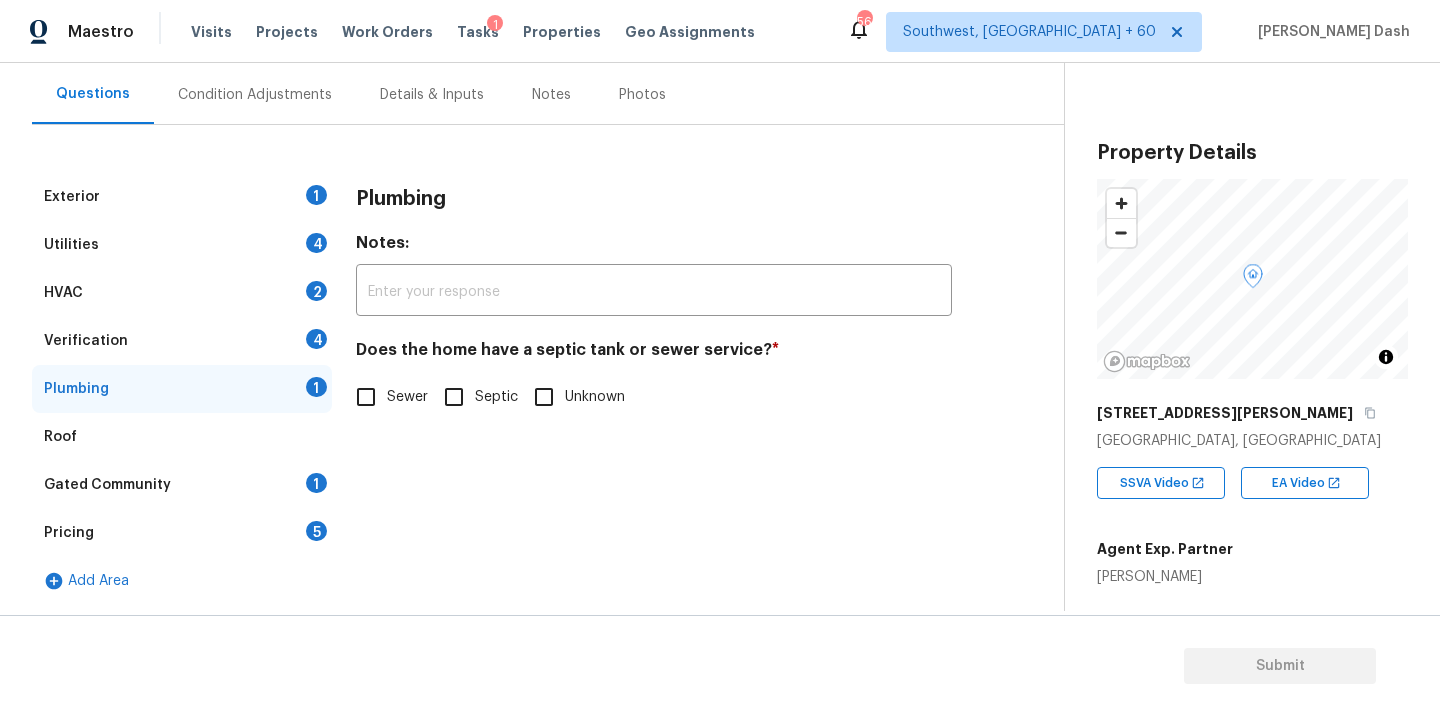 click on "Pricing 5" at bounding box center (182, 533) 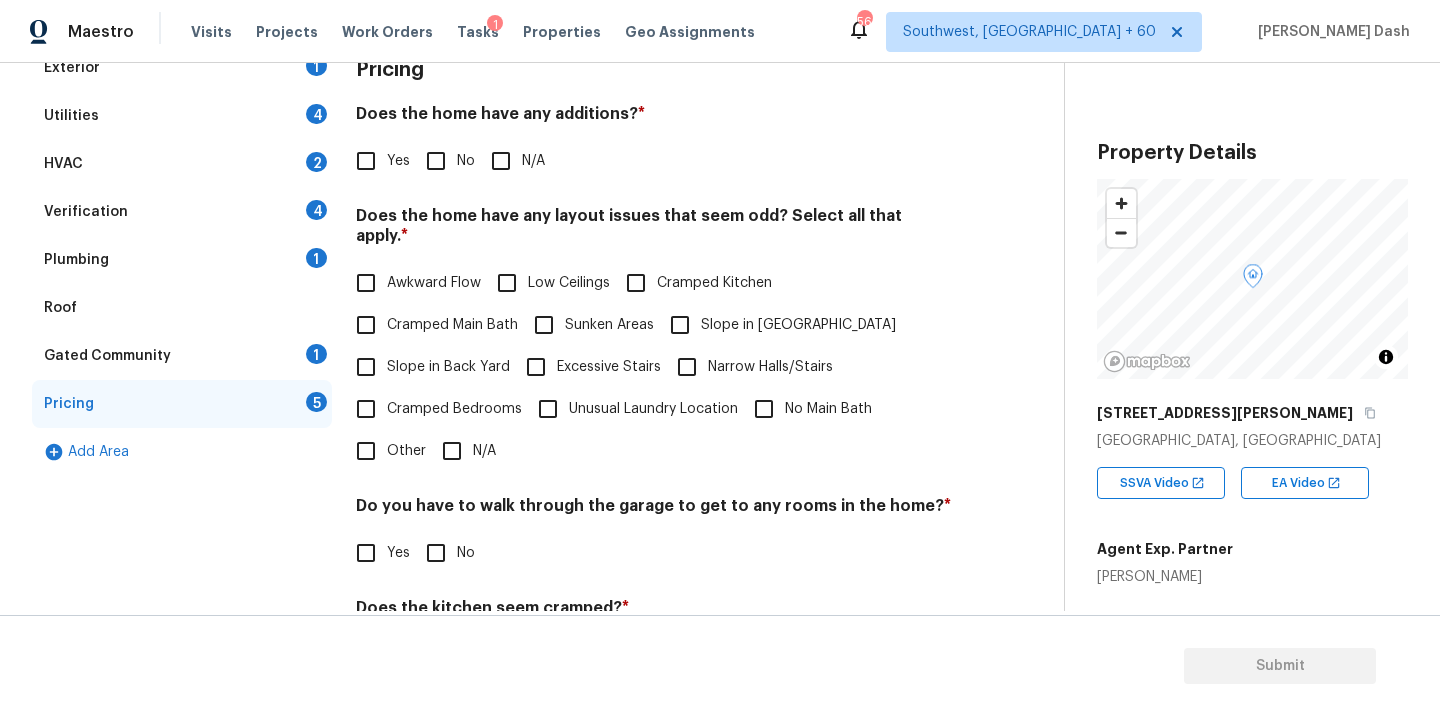 scroll, scrollTop: 421, scrollLeft: 0, axis: vertical 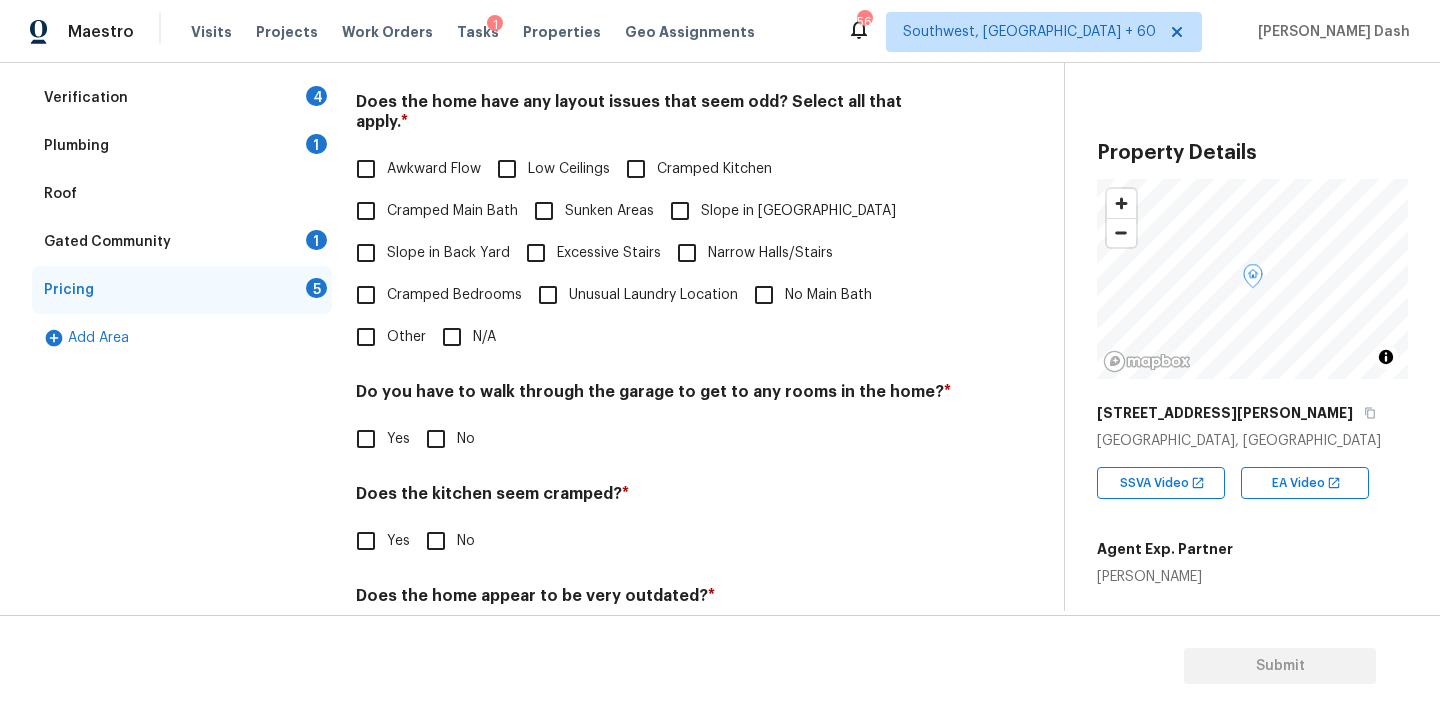 click on "Other" at bounding box center [366, 337] 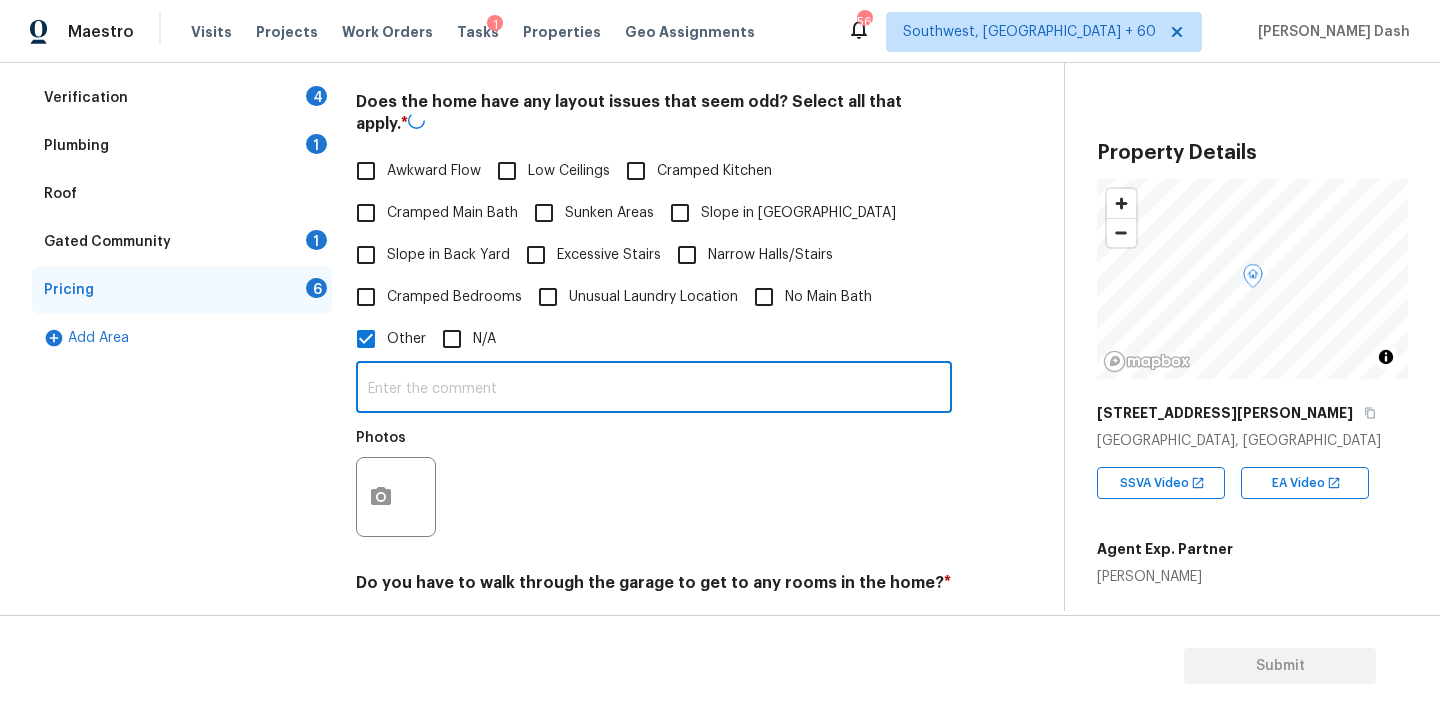 click at bounding box center (654, 389) 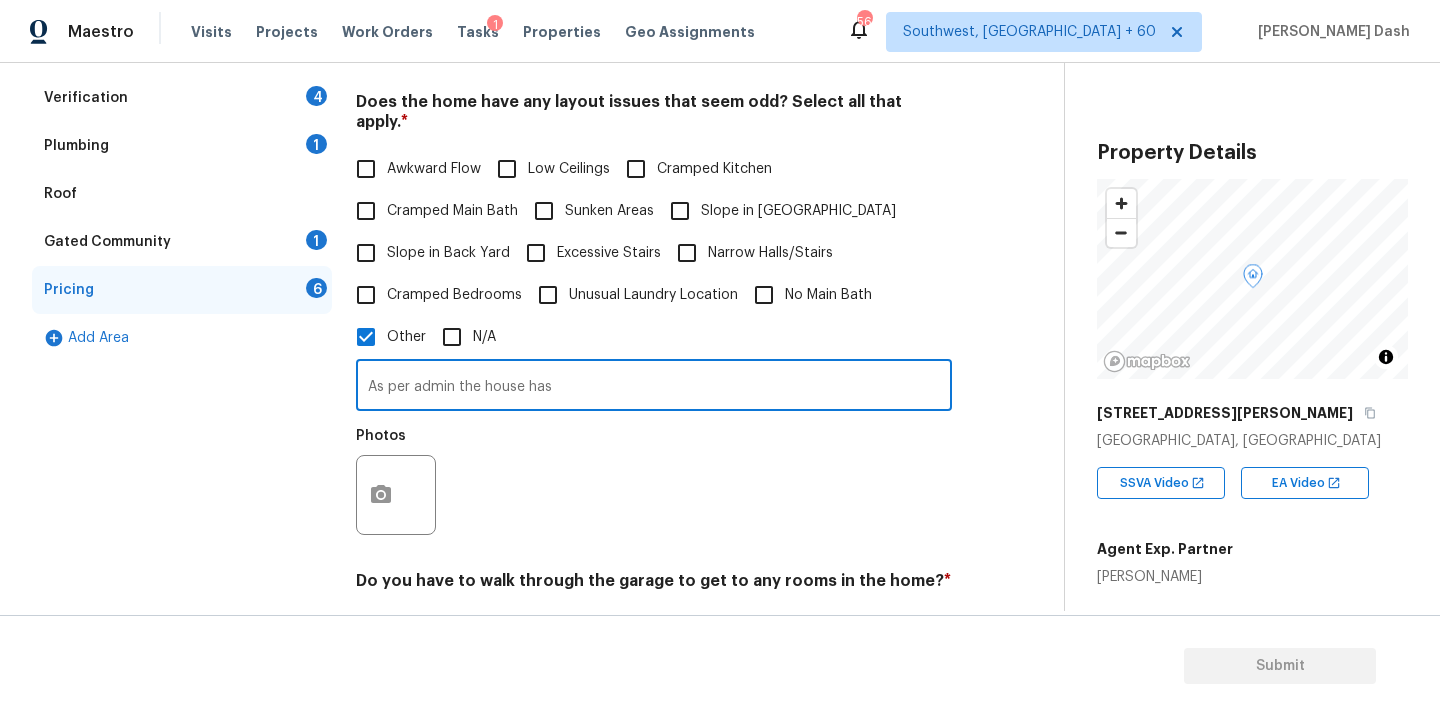 paste on "Above Grade Sq Ft" 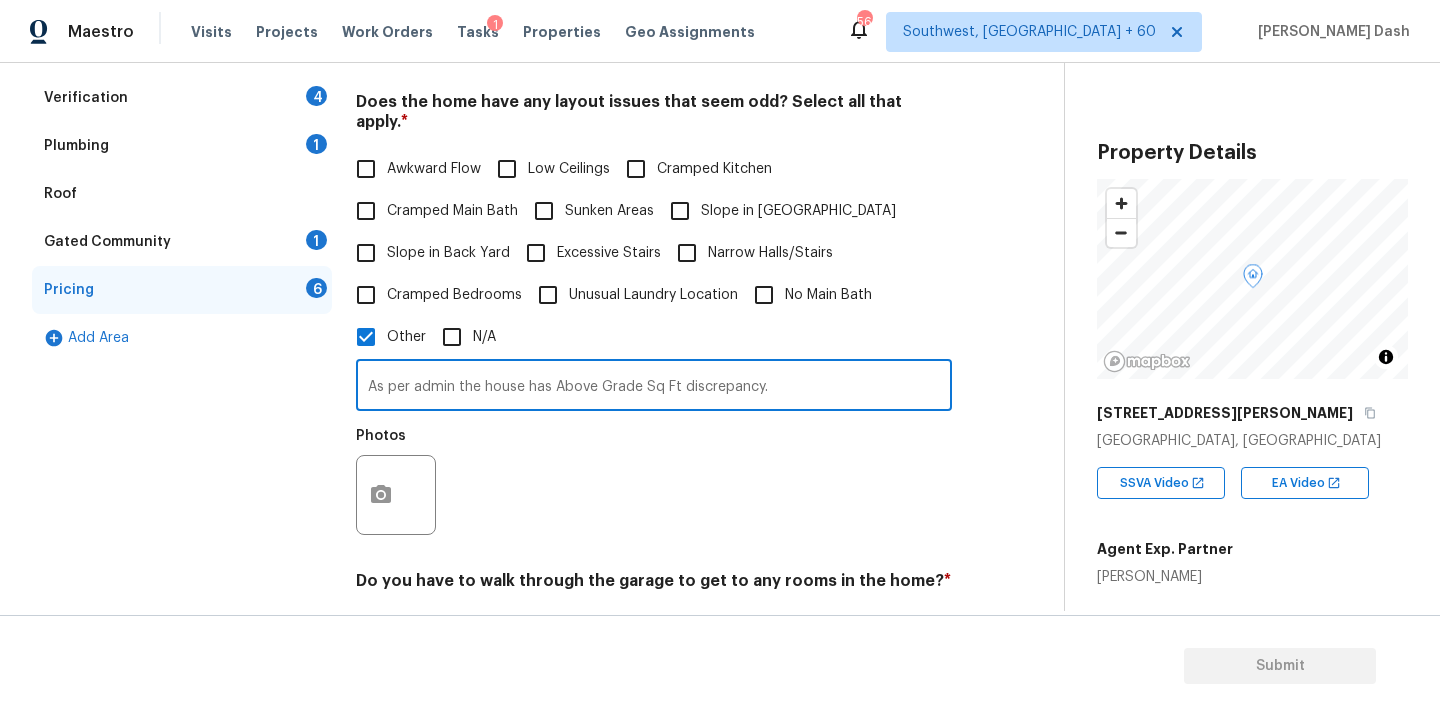 type on "As per admin the house has Above Grade Sq Ft discrepancy." 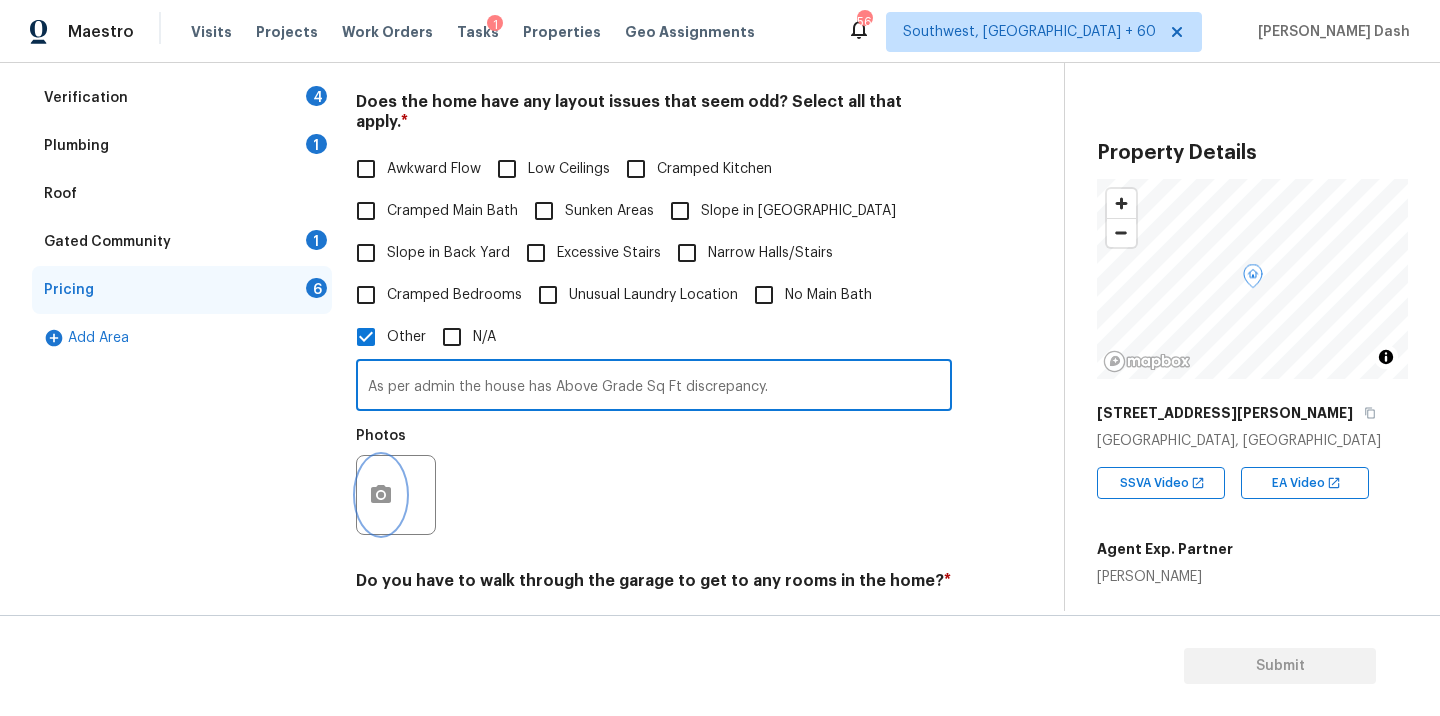 click at bounding box center [381, 495] 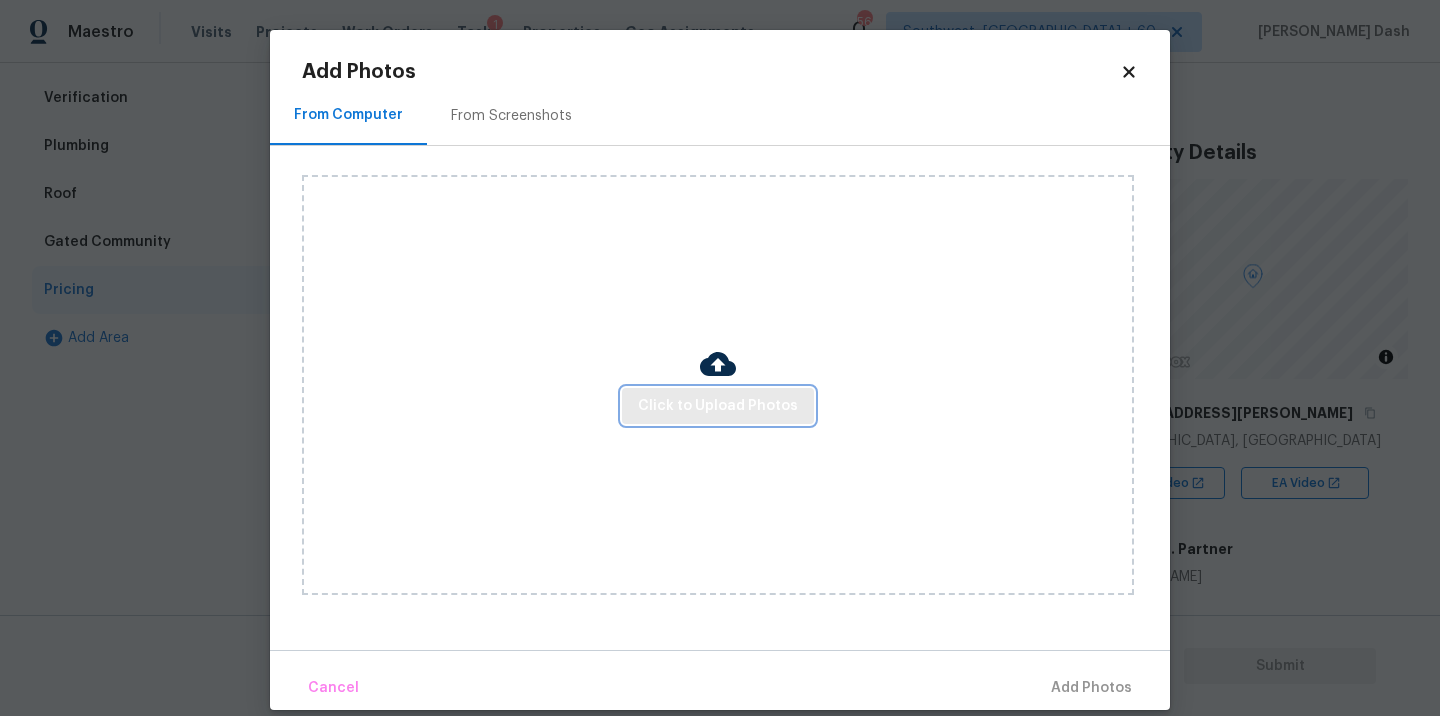 click on "Click to Upload Photos" at bounding box center [718, 406] 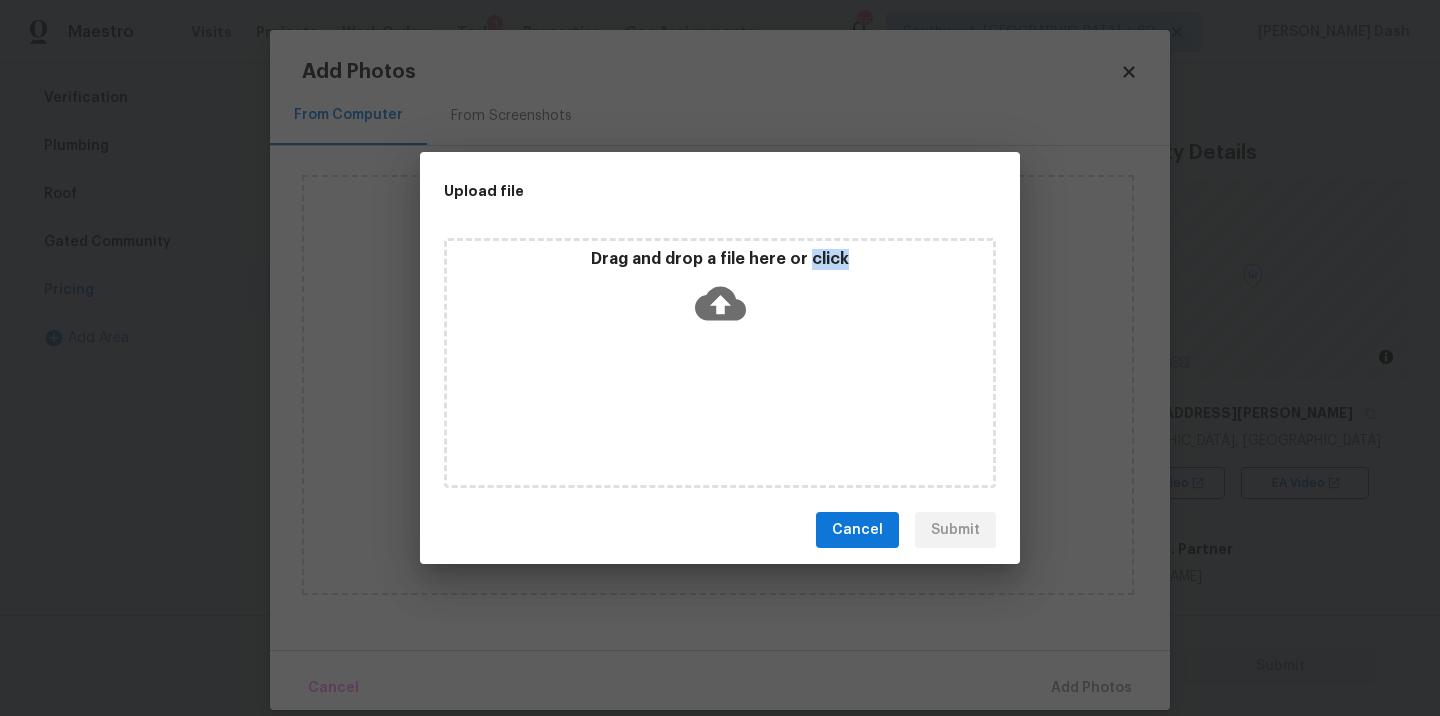 click on "Drag and drop a file here or click" at bounding box center [720, 363] 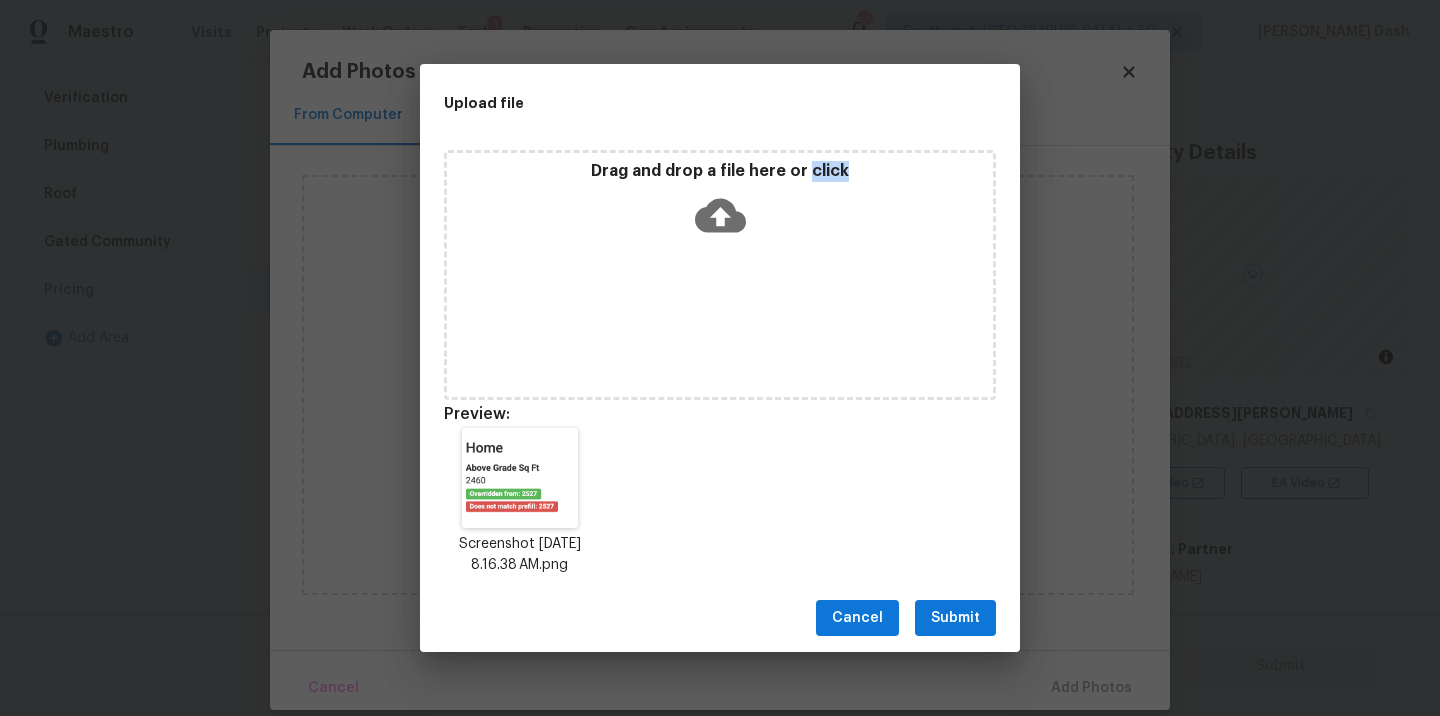 click on "Submit" at bounding box center (955, 618) 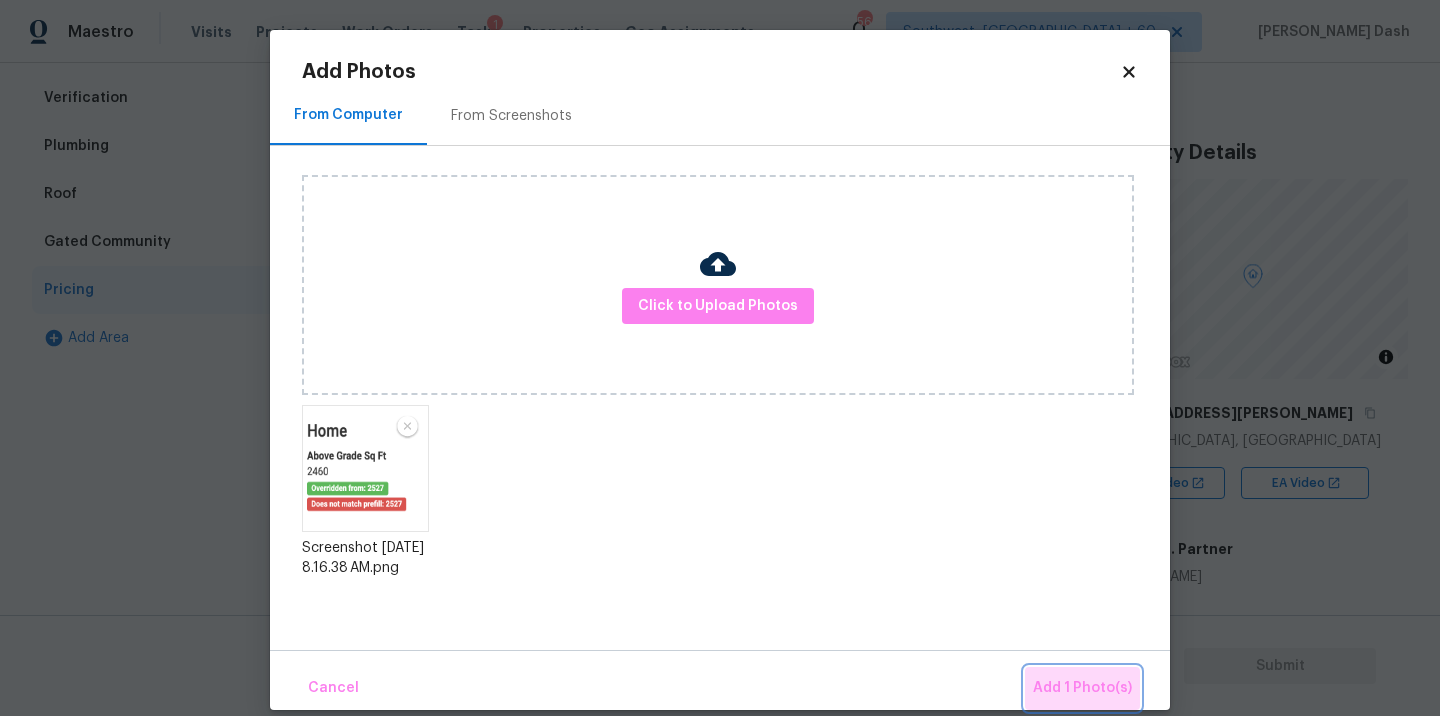 click on "Add 1 Photo(s)" at bounding box center [1082, 688] 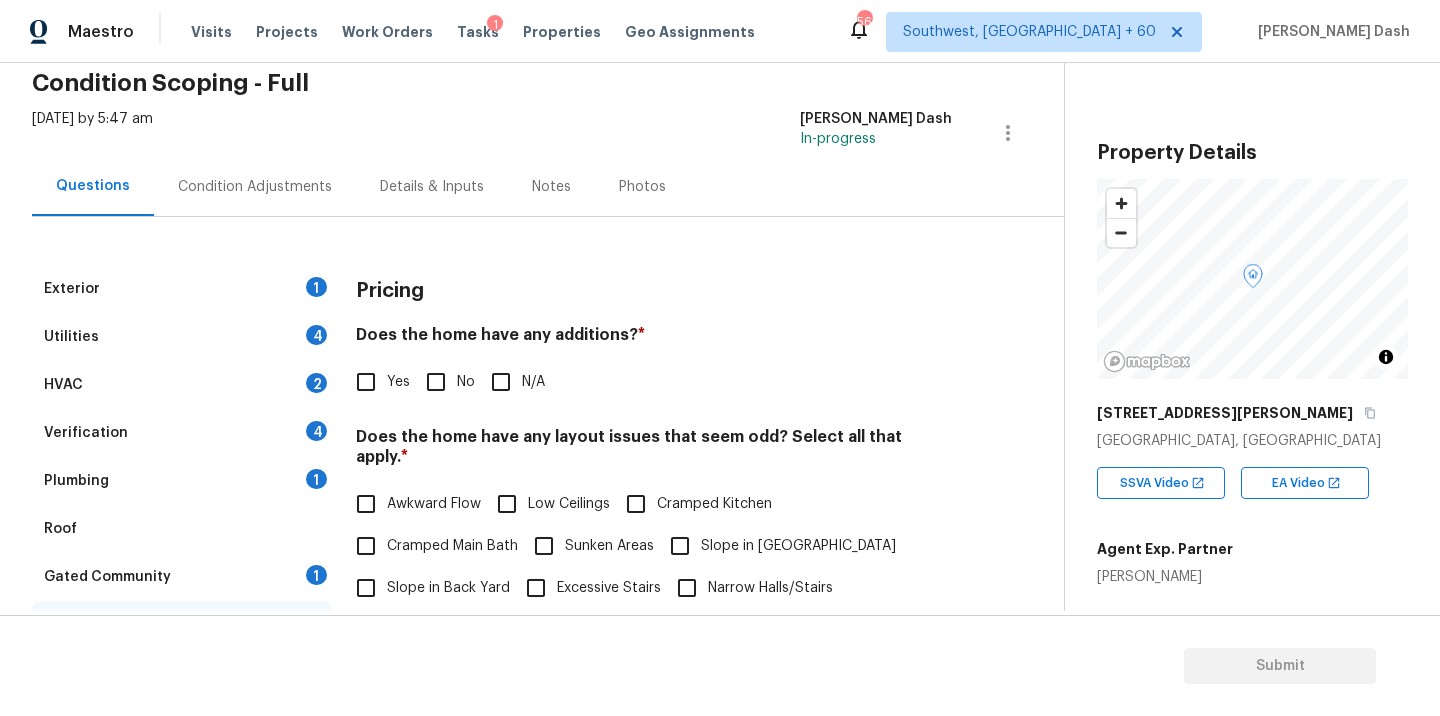 scroll, scrollTop: 96, scrollLeft: 0, axis: vertical 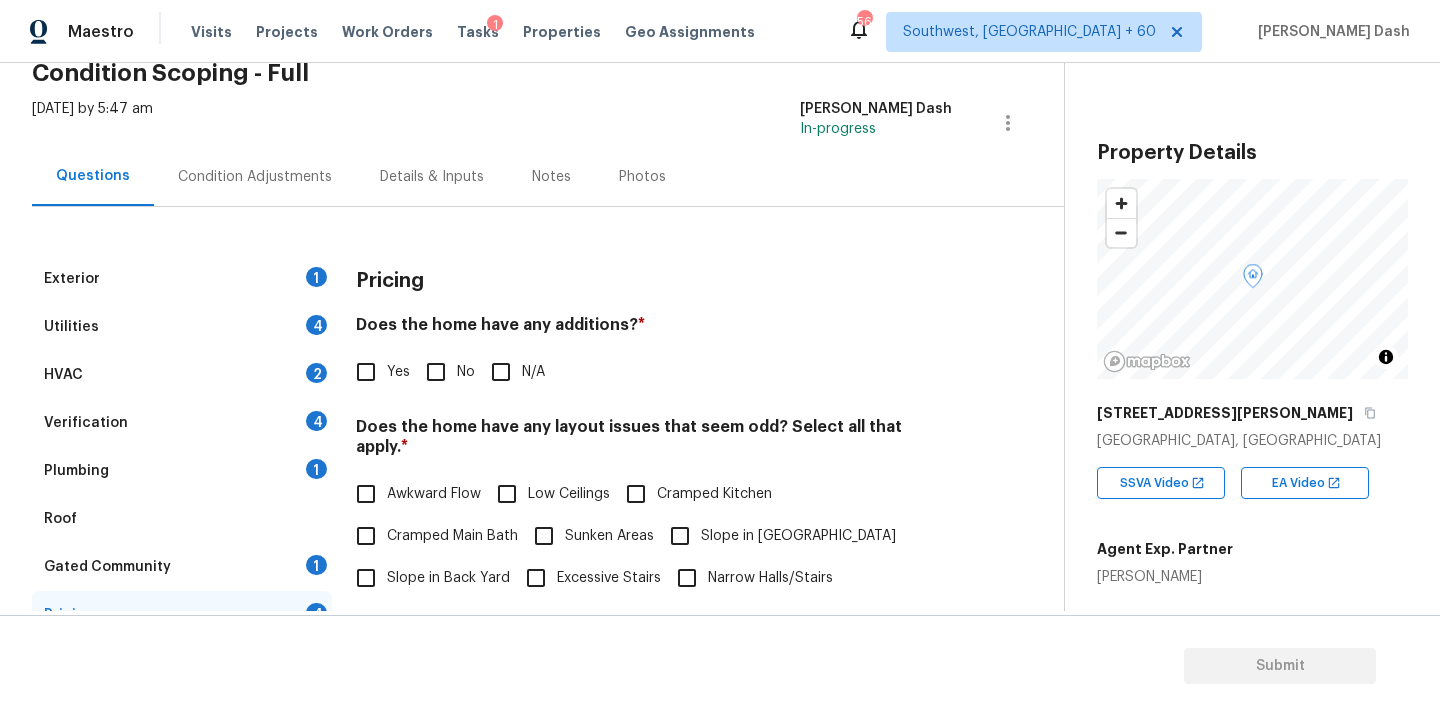 click on "Exterior 1" at bounding box center (182, 279) 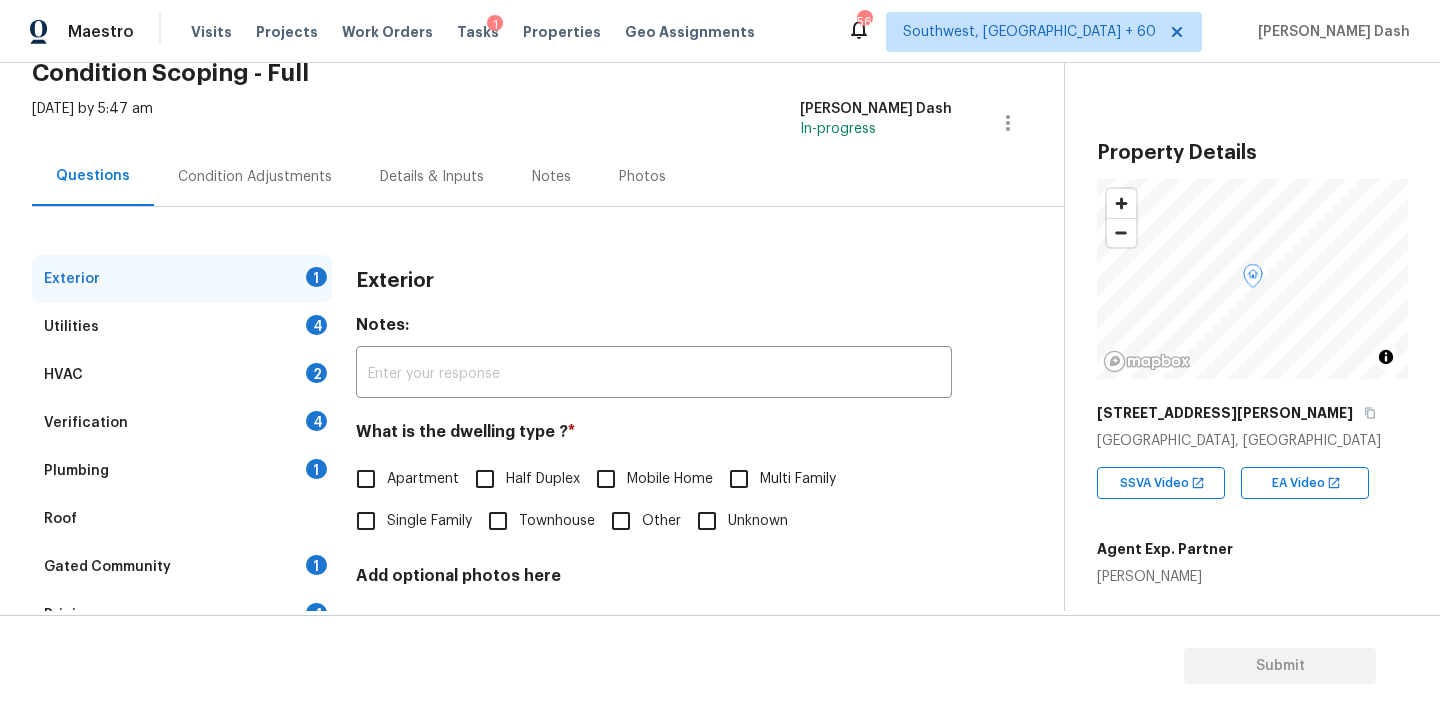 click on "Single Family" at bounding box center (408, 521) 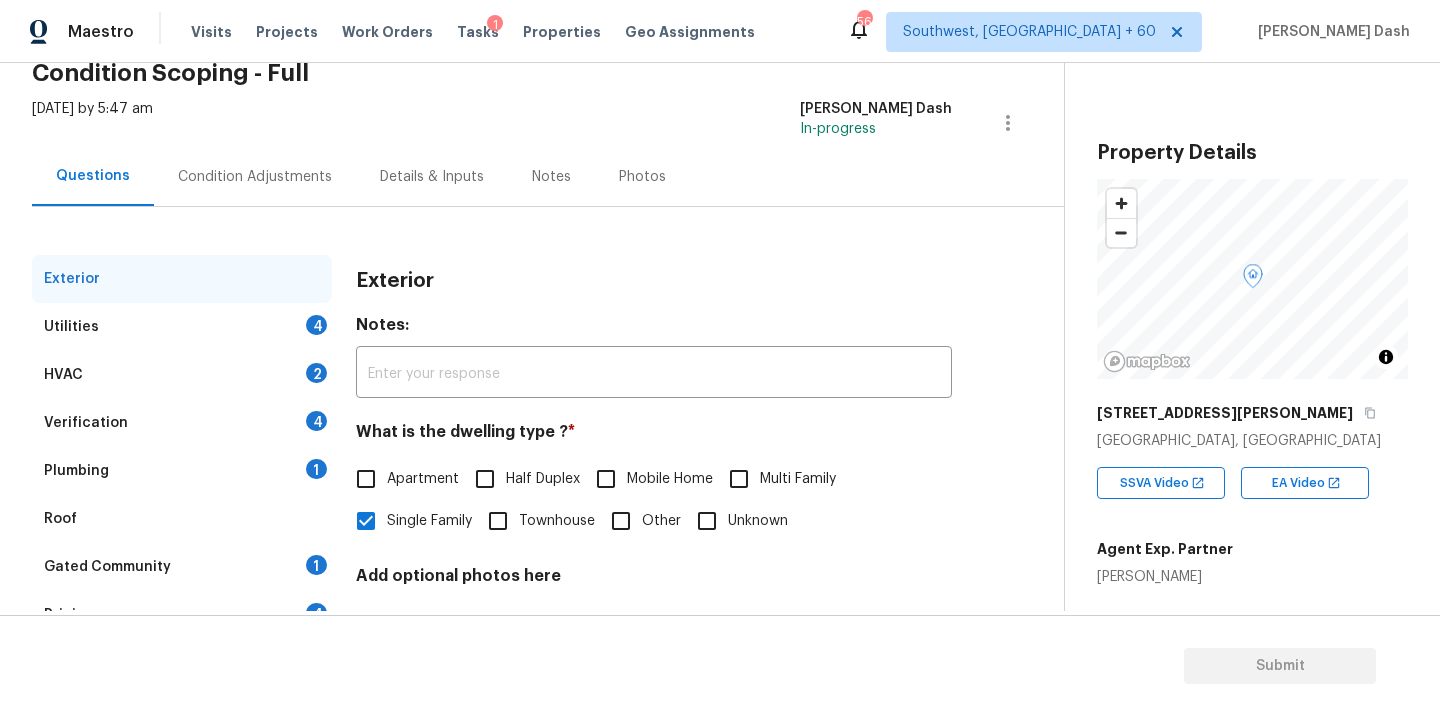 click on "Utilities 4" at bounding box center (182, 327) 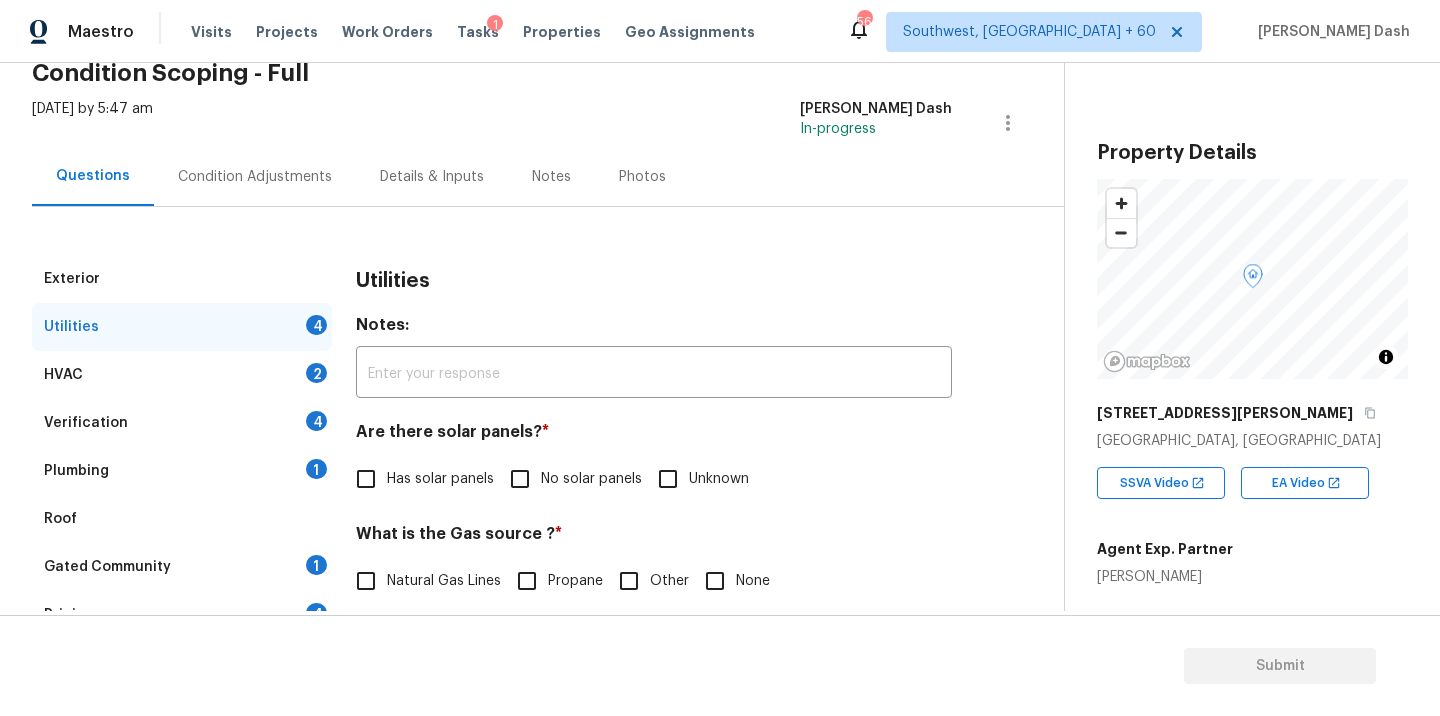 click on "No solar panels" at bounding box center [591, 479] 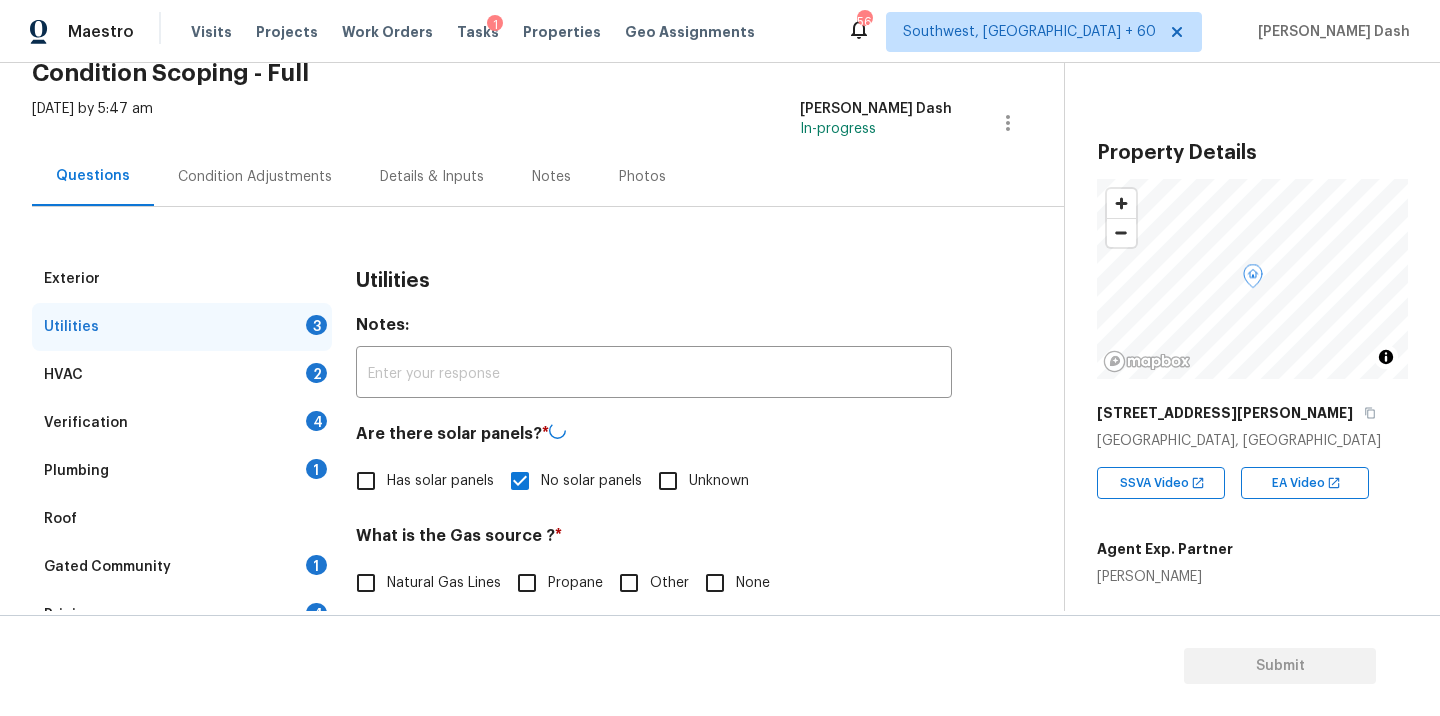 click on "Natural Gas Lines" at bounding box center [423, 583] 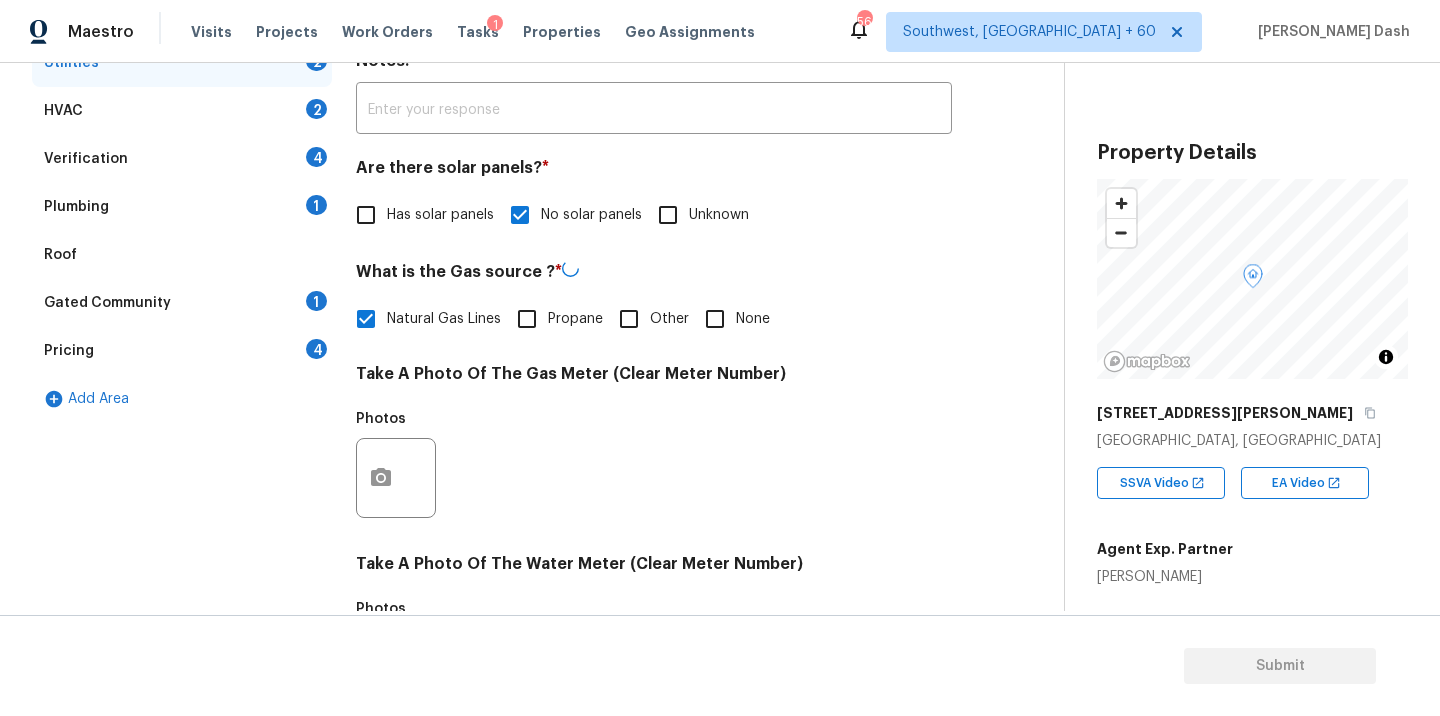scroll, scrollTop: 387, scrollLeft: 0, axis: vertical 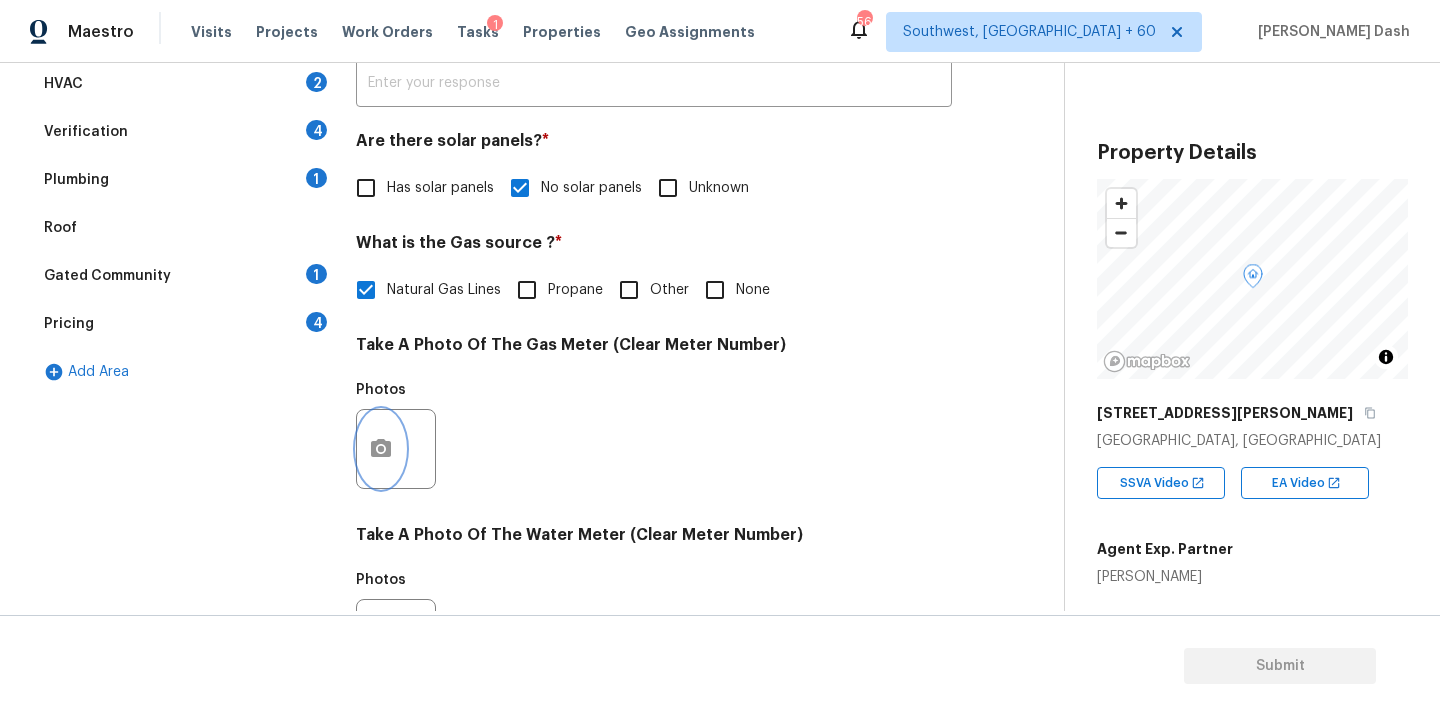 click at bounding box center [381, 449] 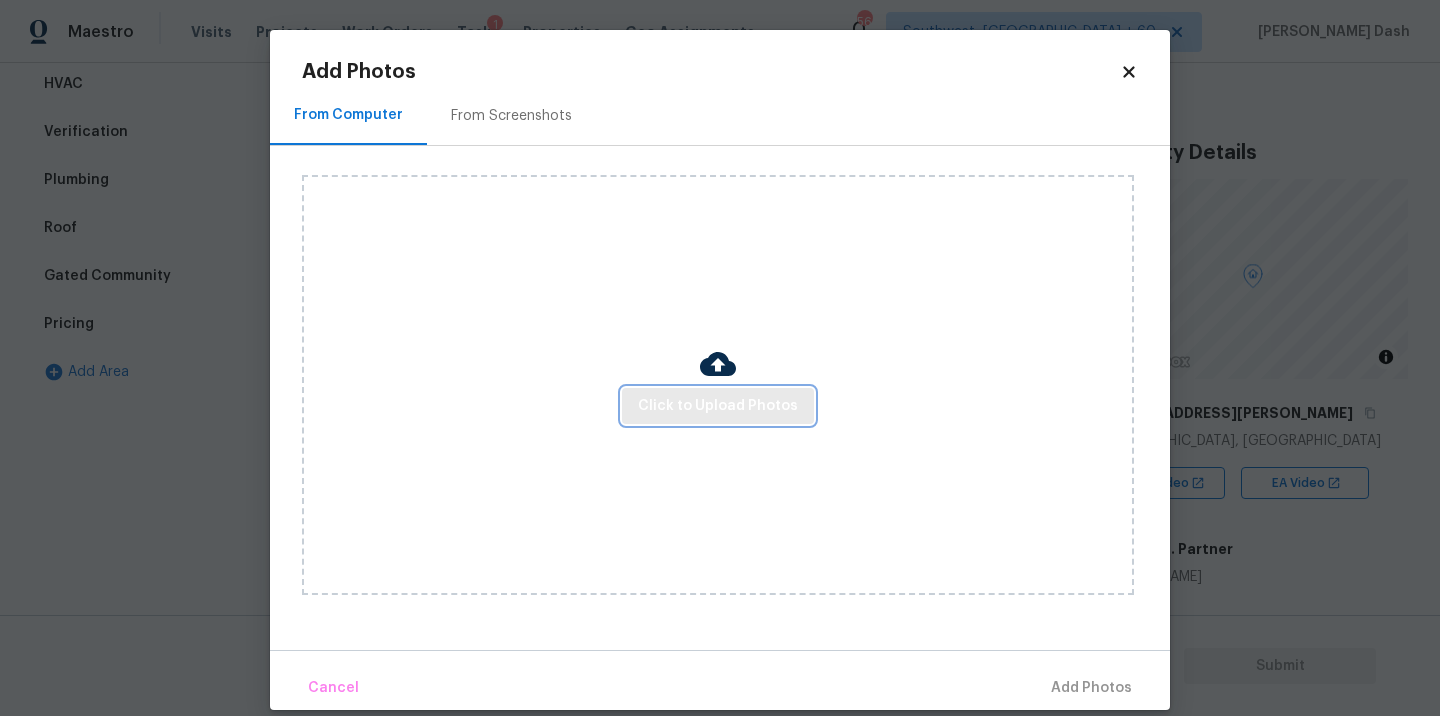 click on "Click to Upload Photos" at bounding box center (718, 406) 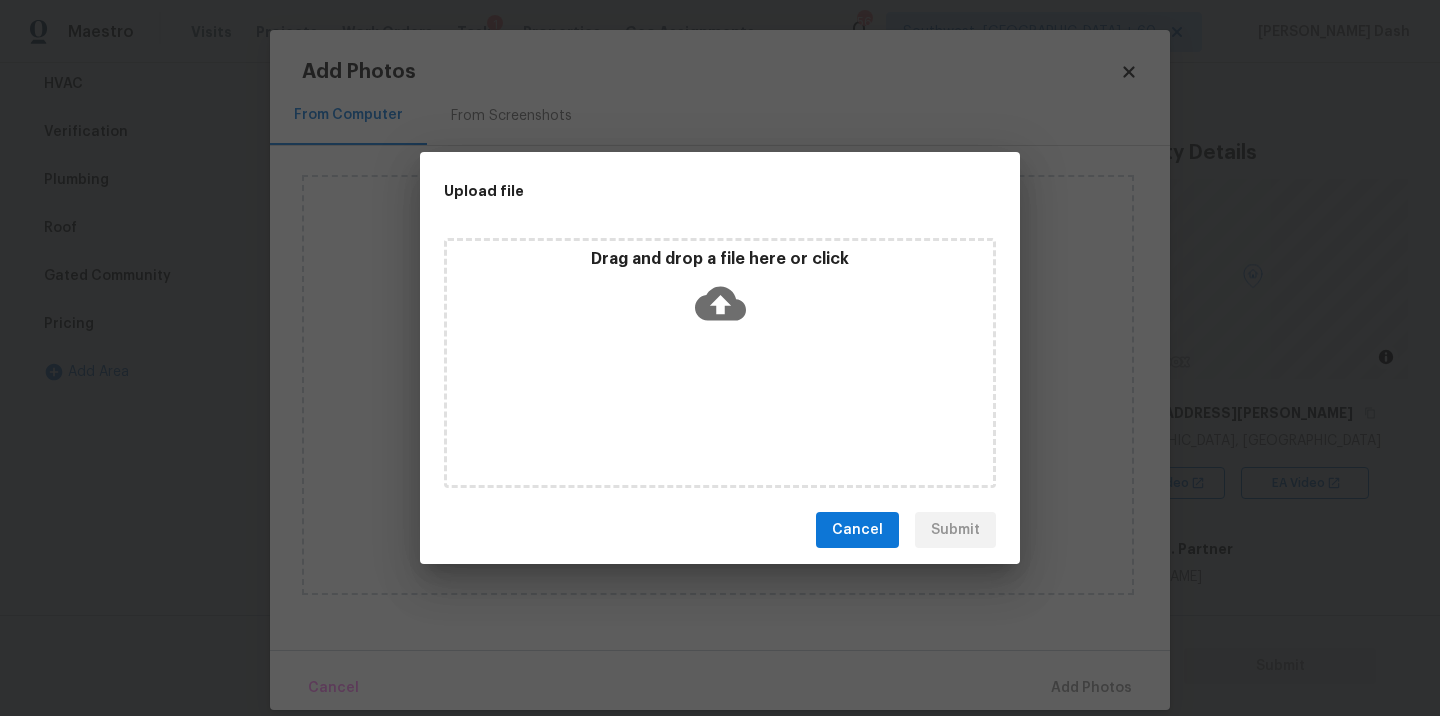 click on "Drag and drop a file here or click" at bounding box center [720, 363] 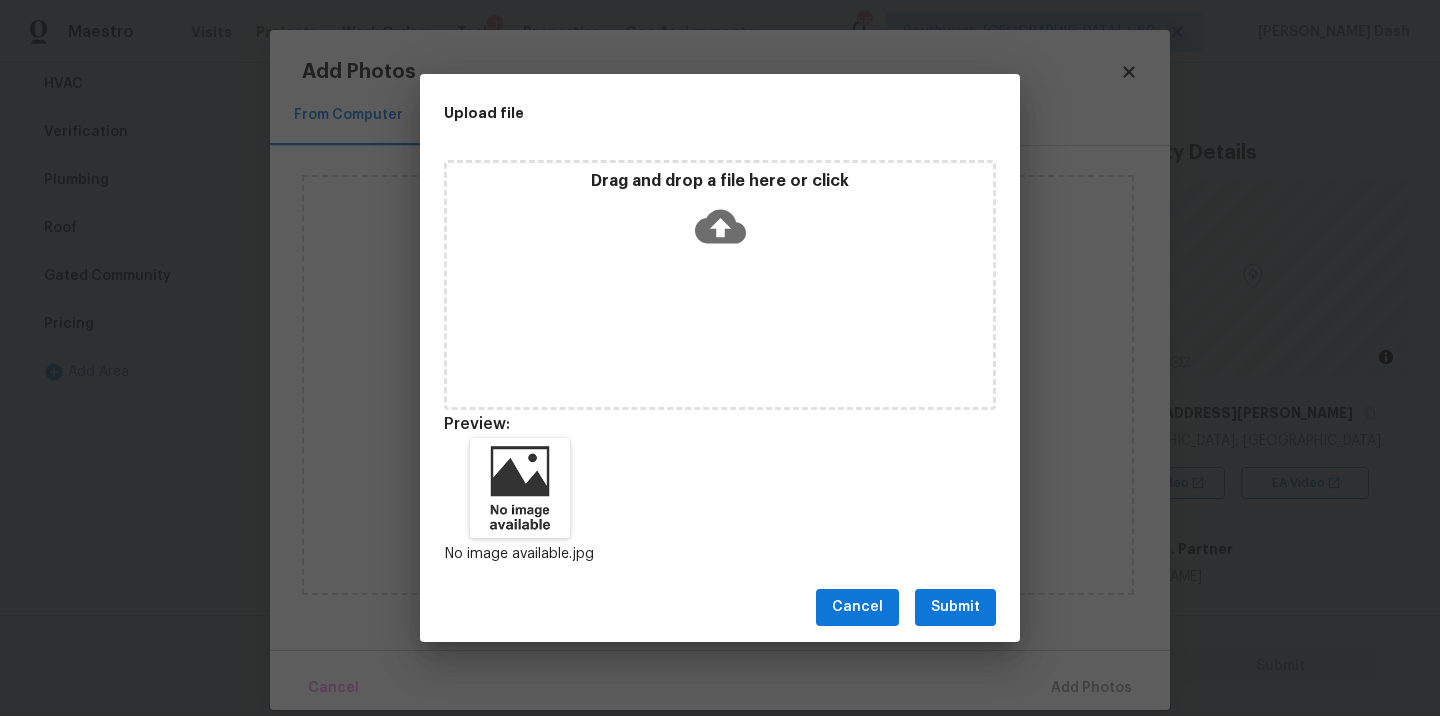 click on "Submit" at bounding box center [955, 607] 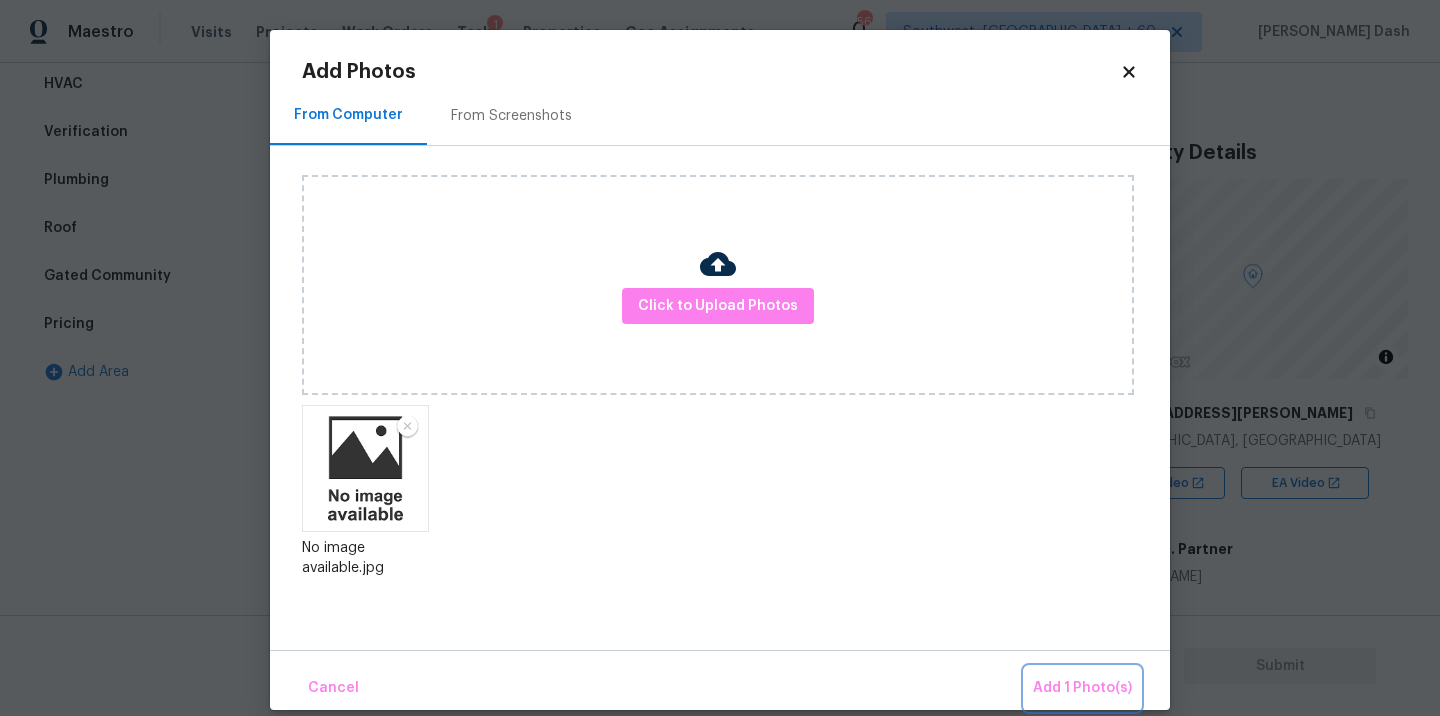 click on "Add 1 Photo(s)" at bounding box center [1082, 688] 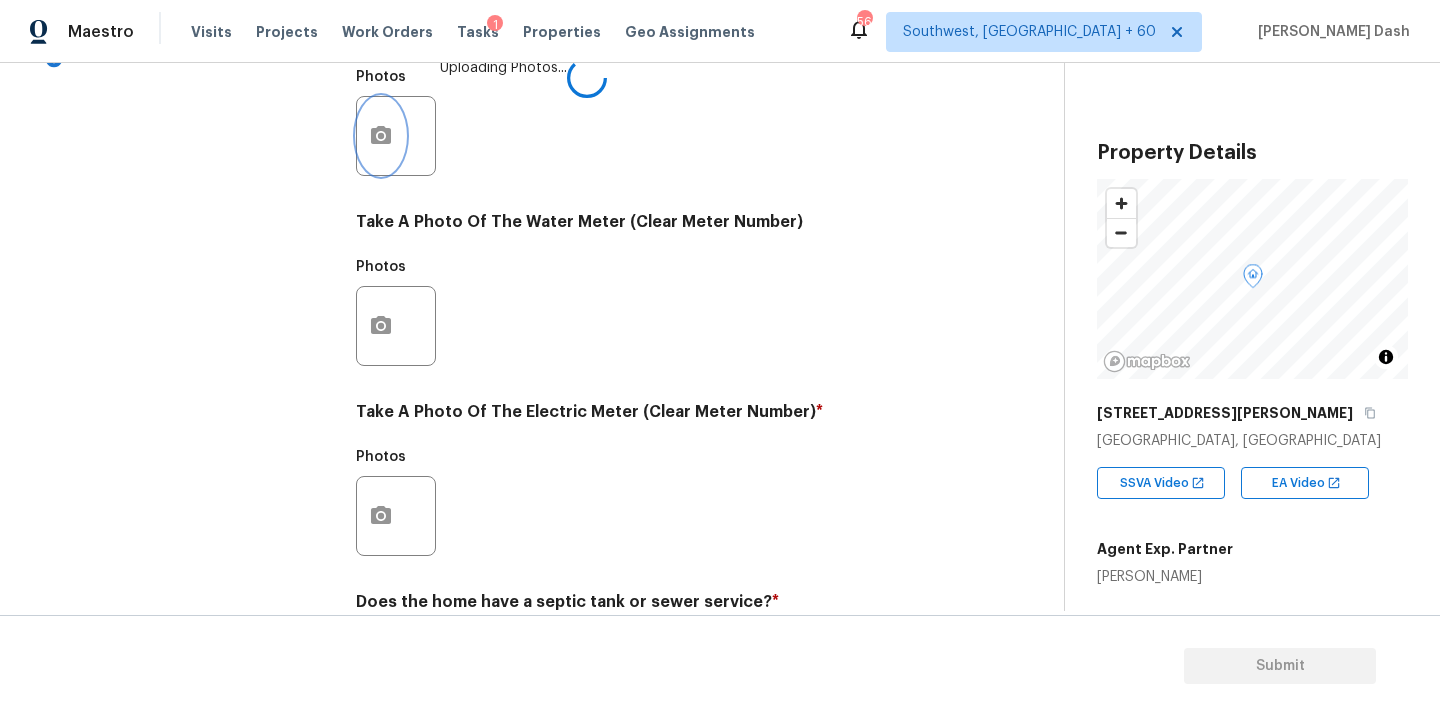 scroll, scrollTop: 732, scrollLeft: 0, axis: vertical 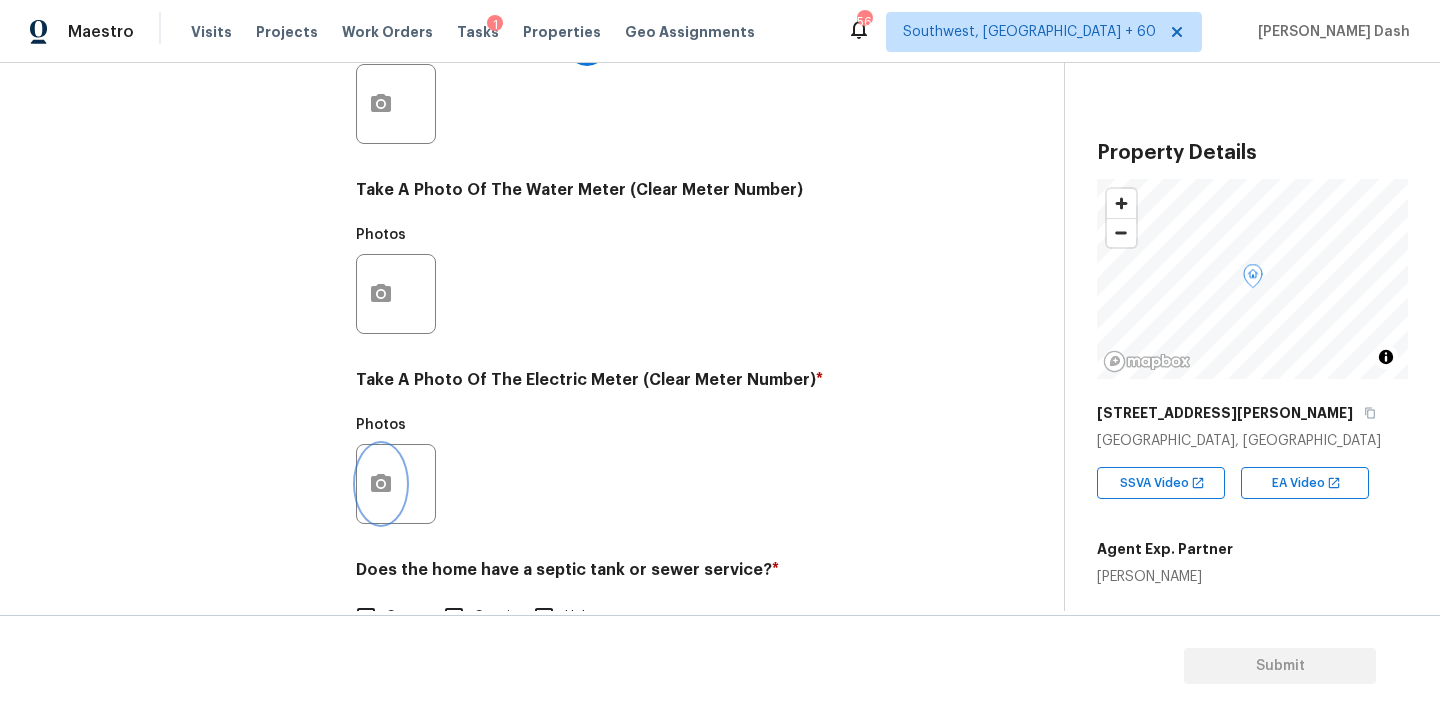 click at bounding box center [381, 484] 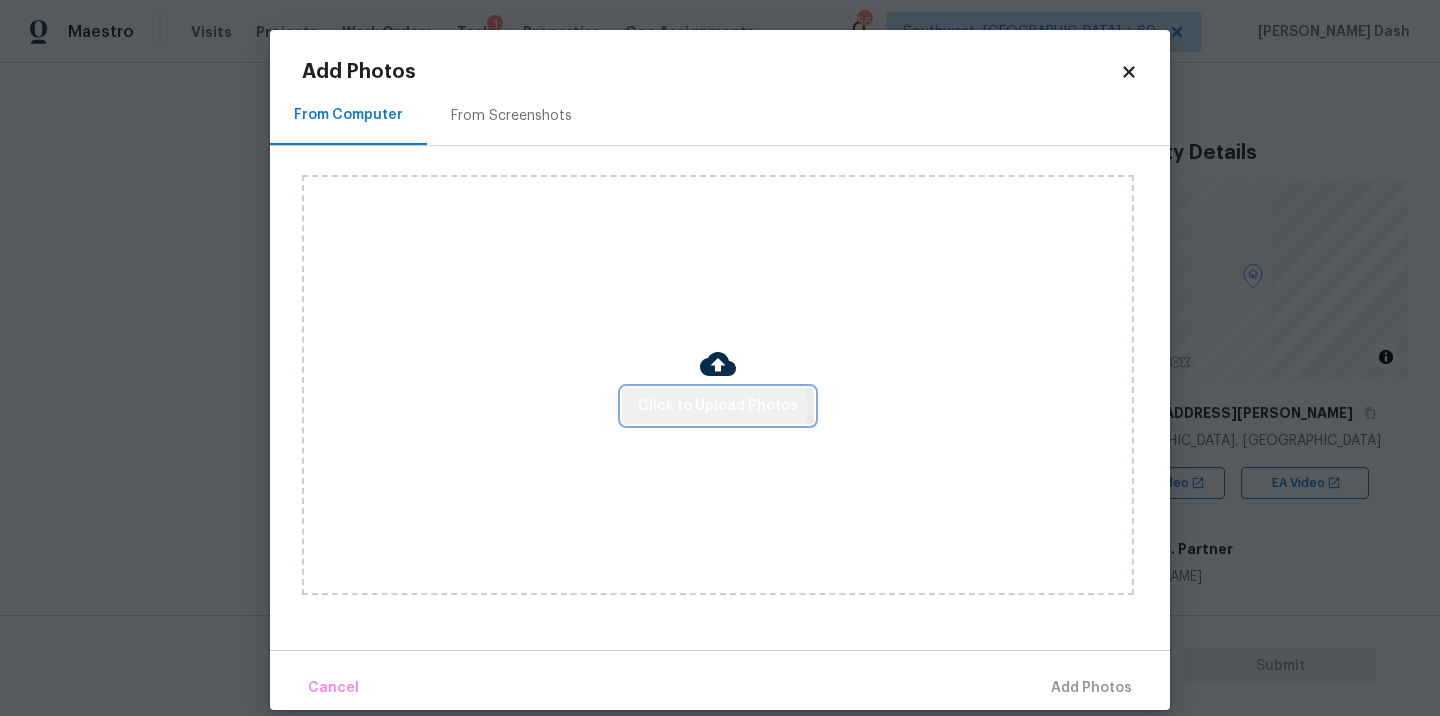 click on "Click to Upload Photos" at bounding box center [718, 406] 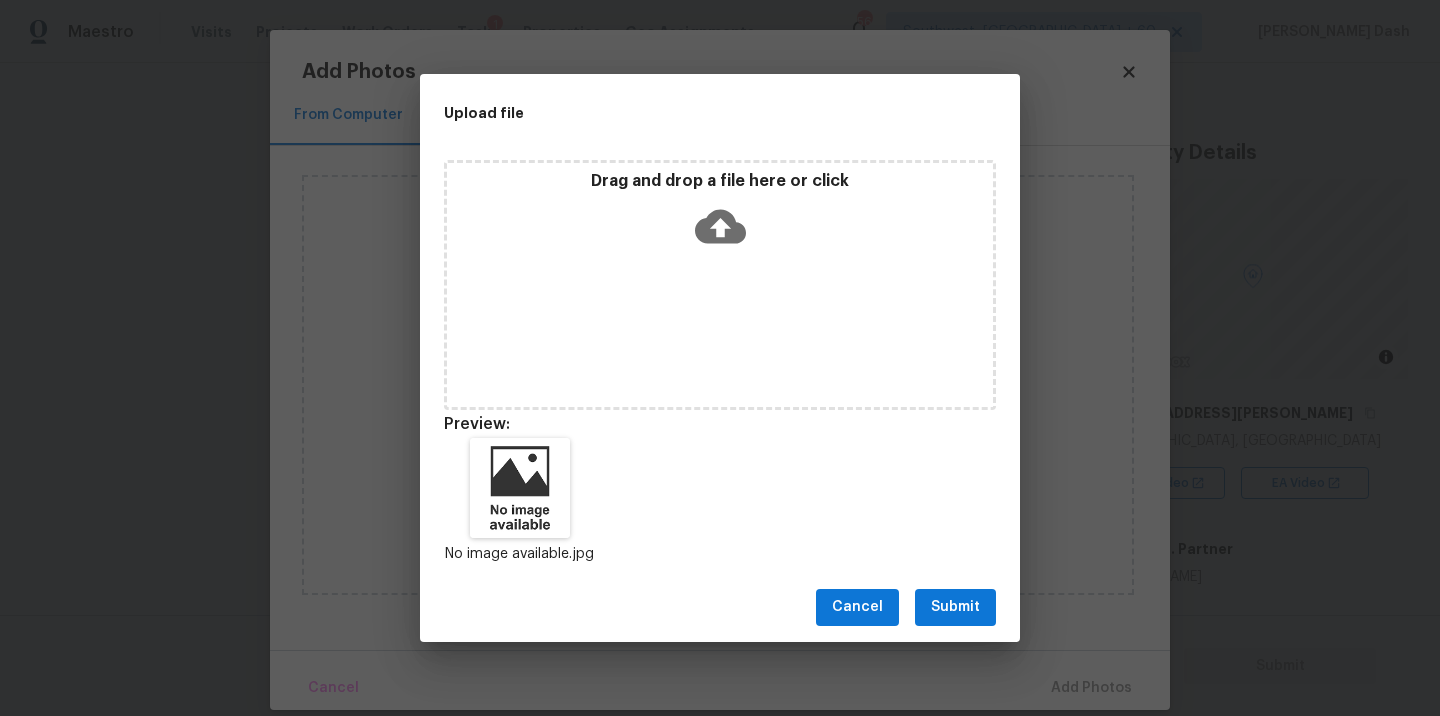 click on "Submit" at bounding box center [955, 607] 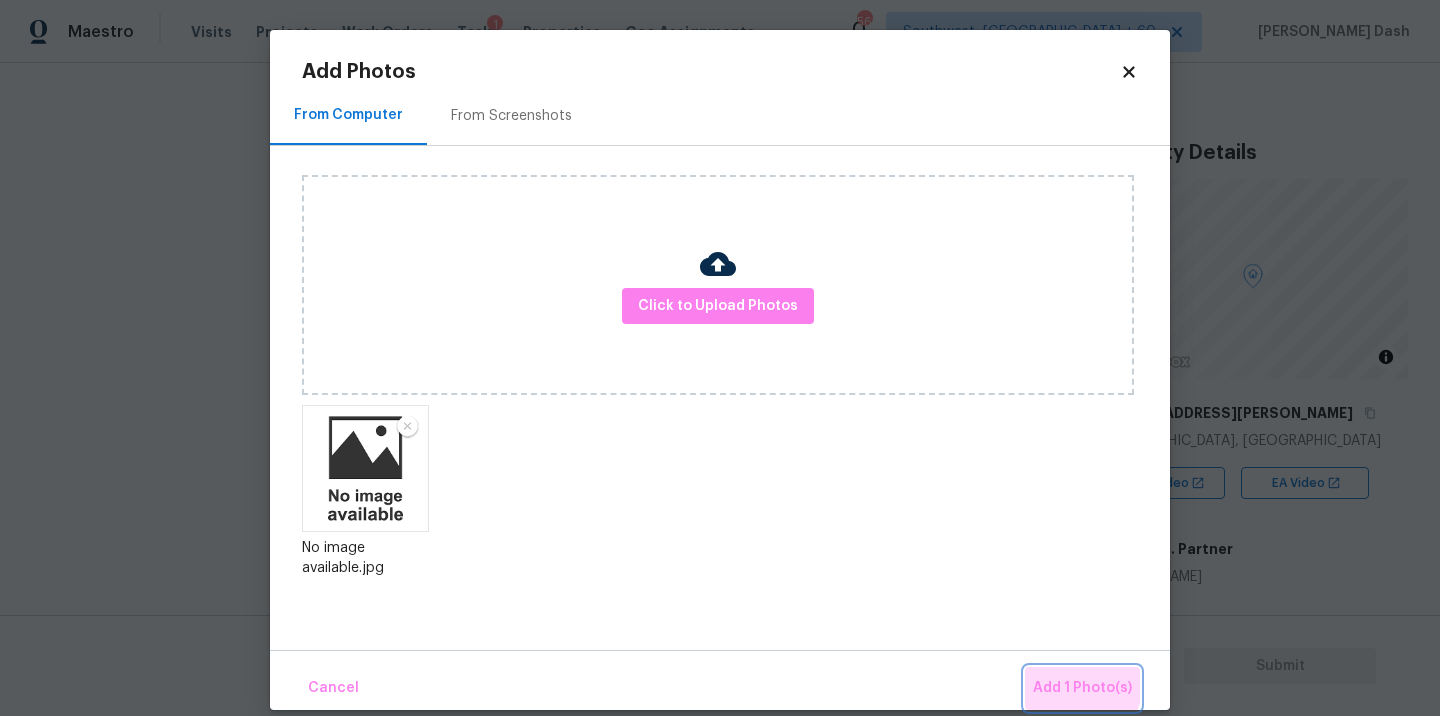 click on "Add 1 Photo(s)" at bounding box center (1082, 688) 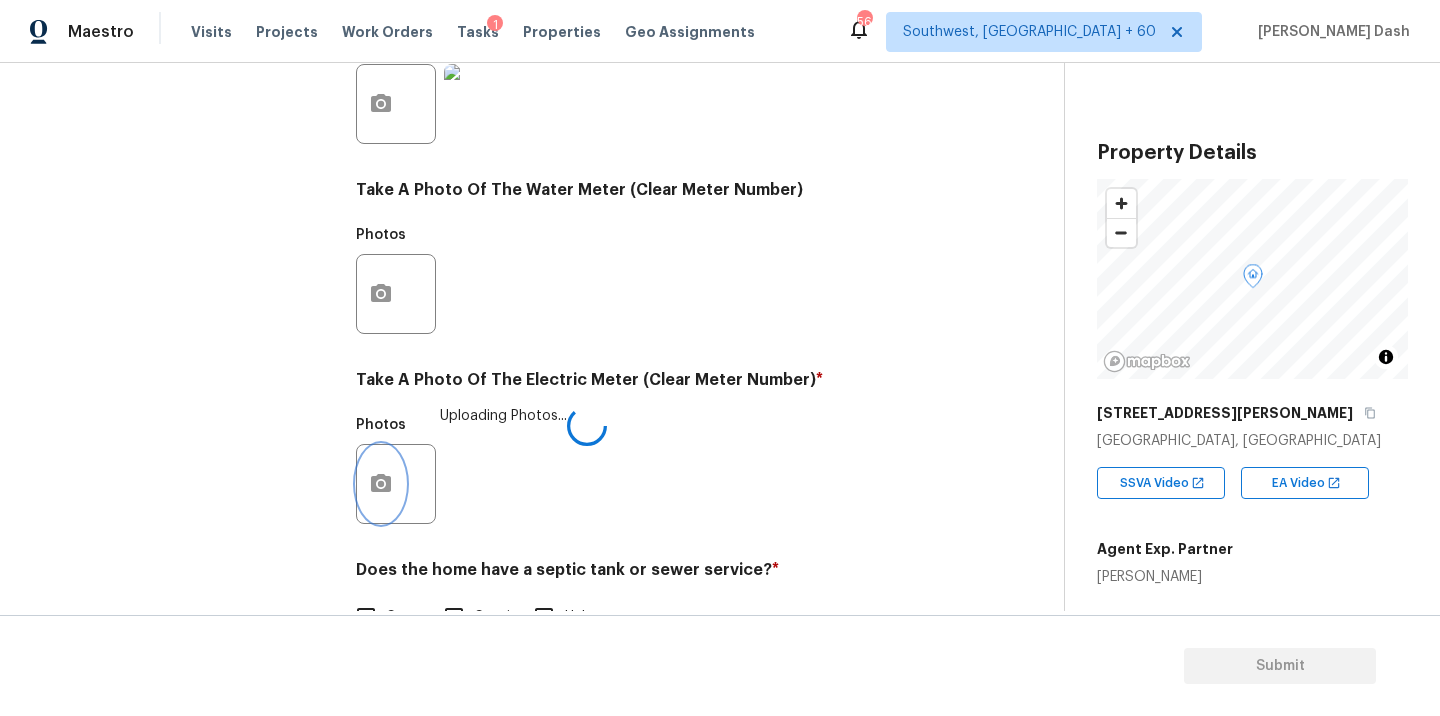 scroll, scrollTop: 789, scrollLeft: 0, axis: vertical 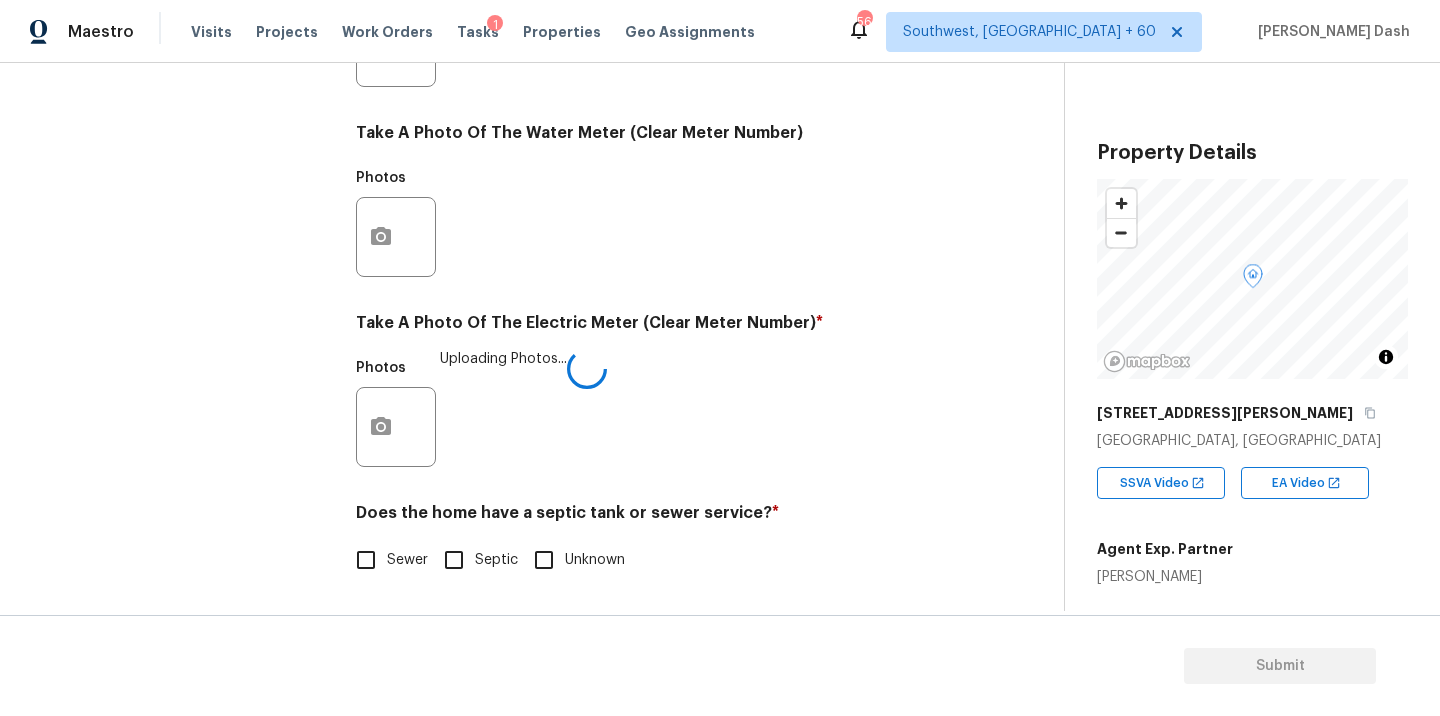 click on "Sewer" at bounding box center (366, 560) 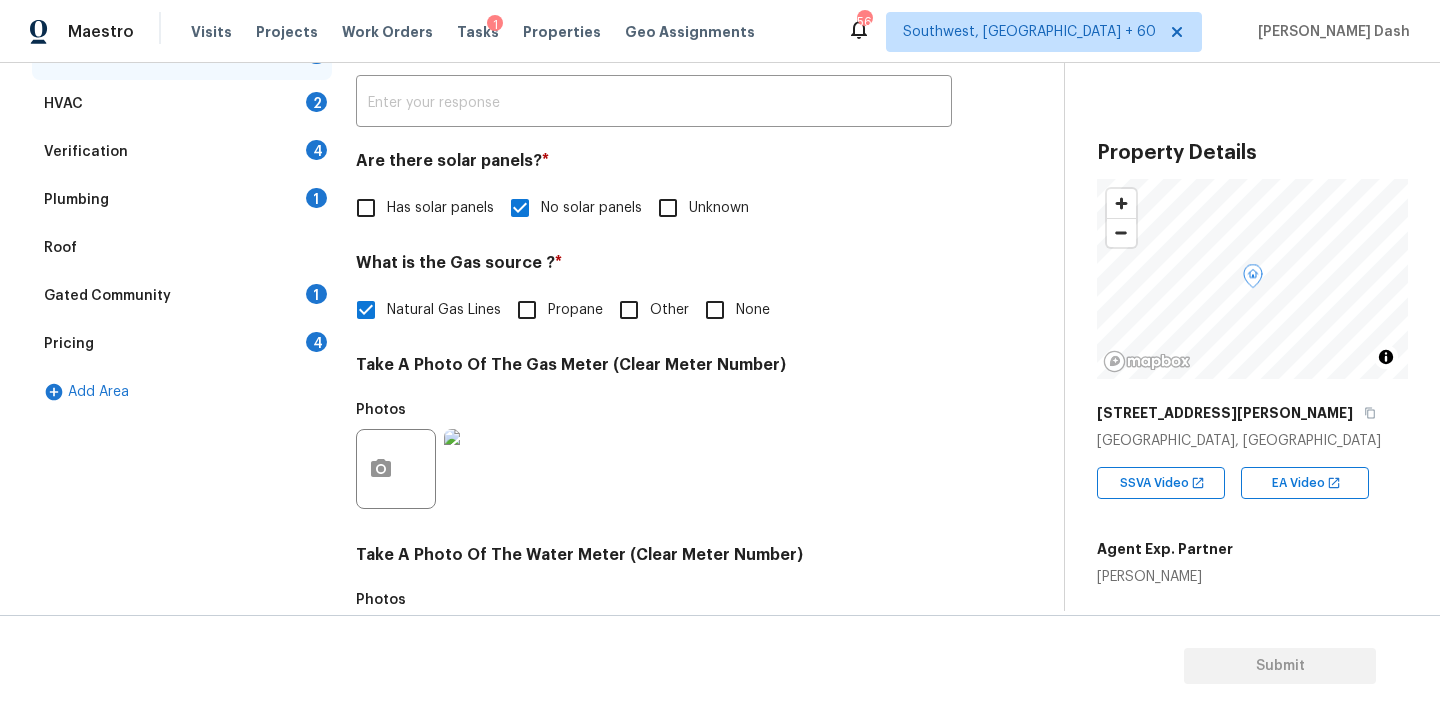 scroll, scrollTop: 188, scrollLeft: 0, axis: vertical 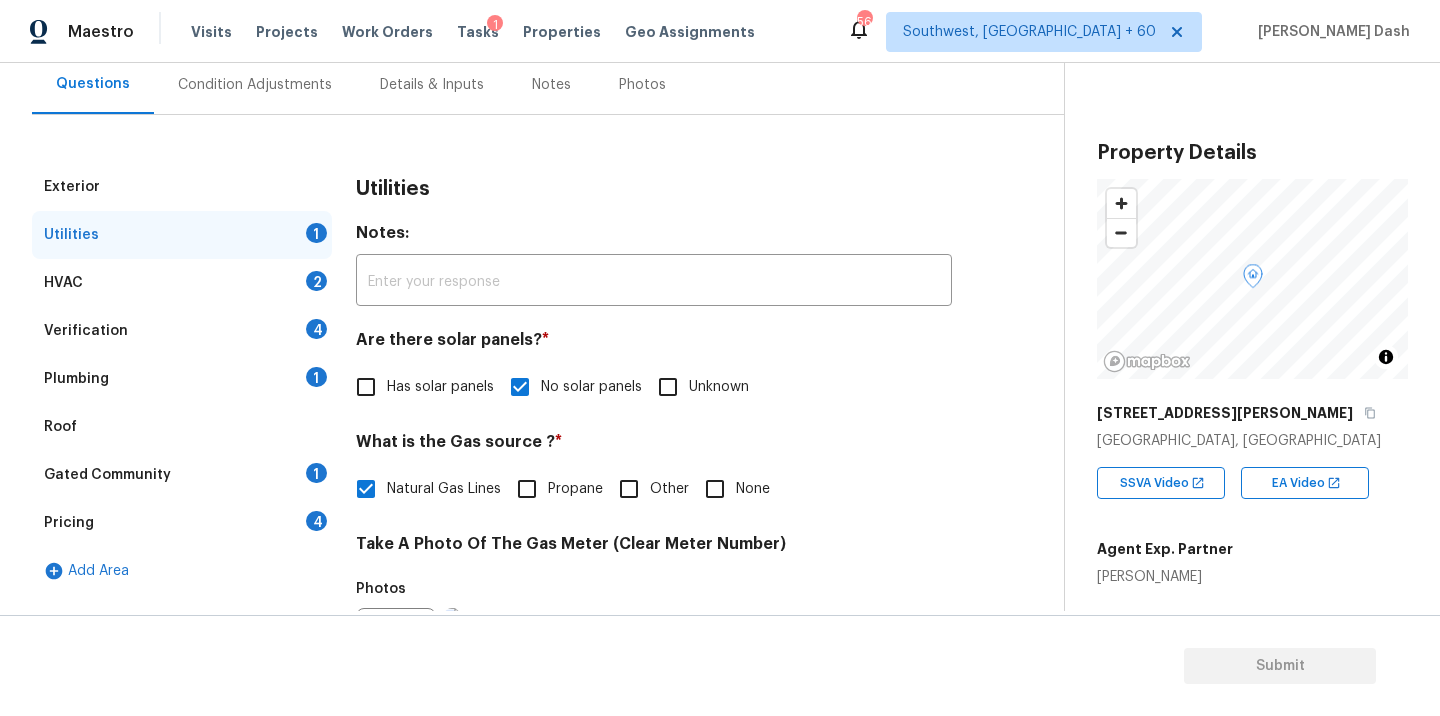 click on "HVAC 2" at bounding box center (182, 283) 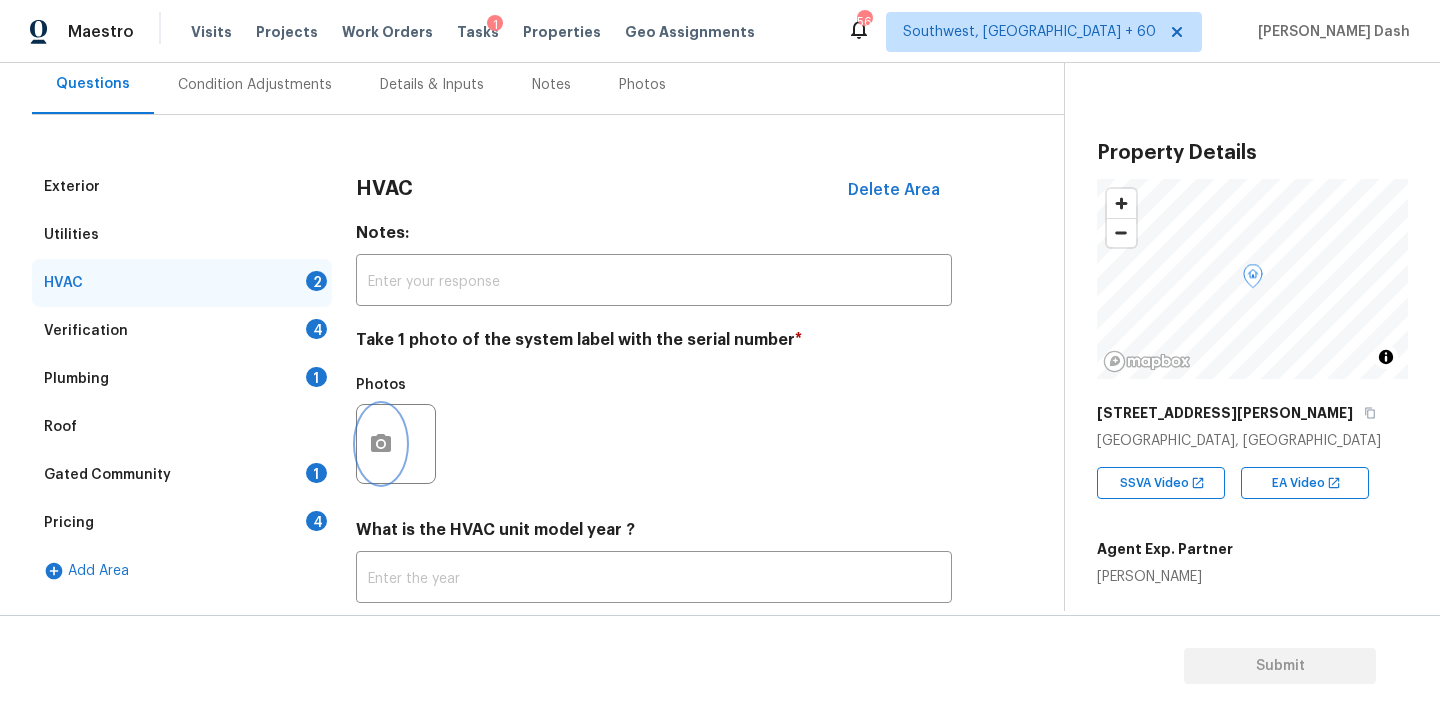 click at bounding box center [381, 444] 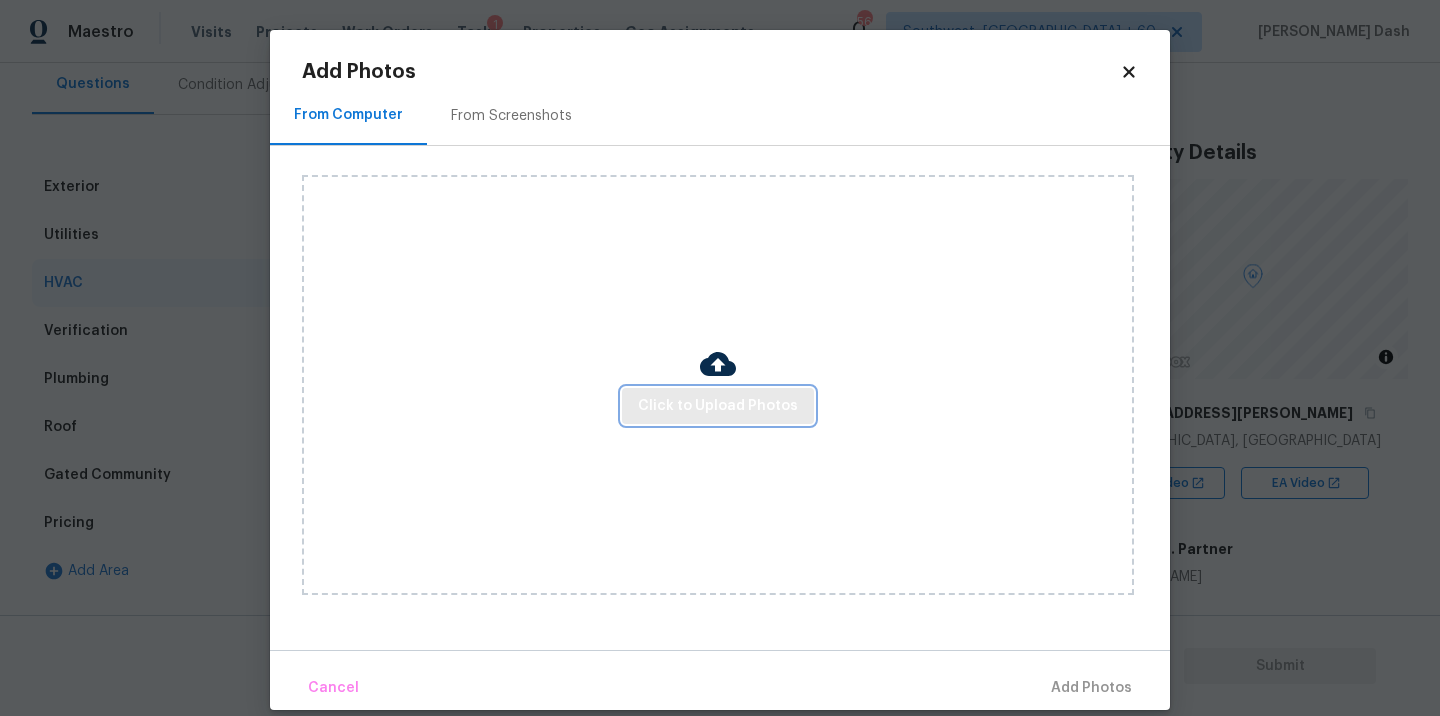 click on "Click to Upload Photos" at bounding box center (718, 406) 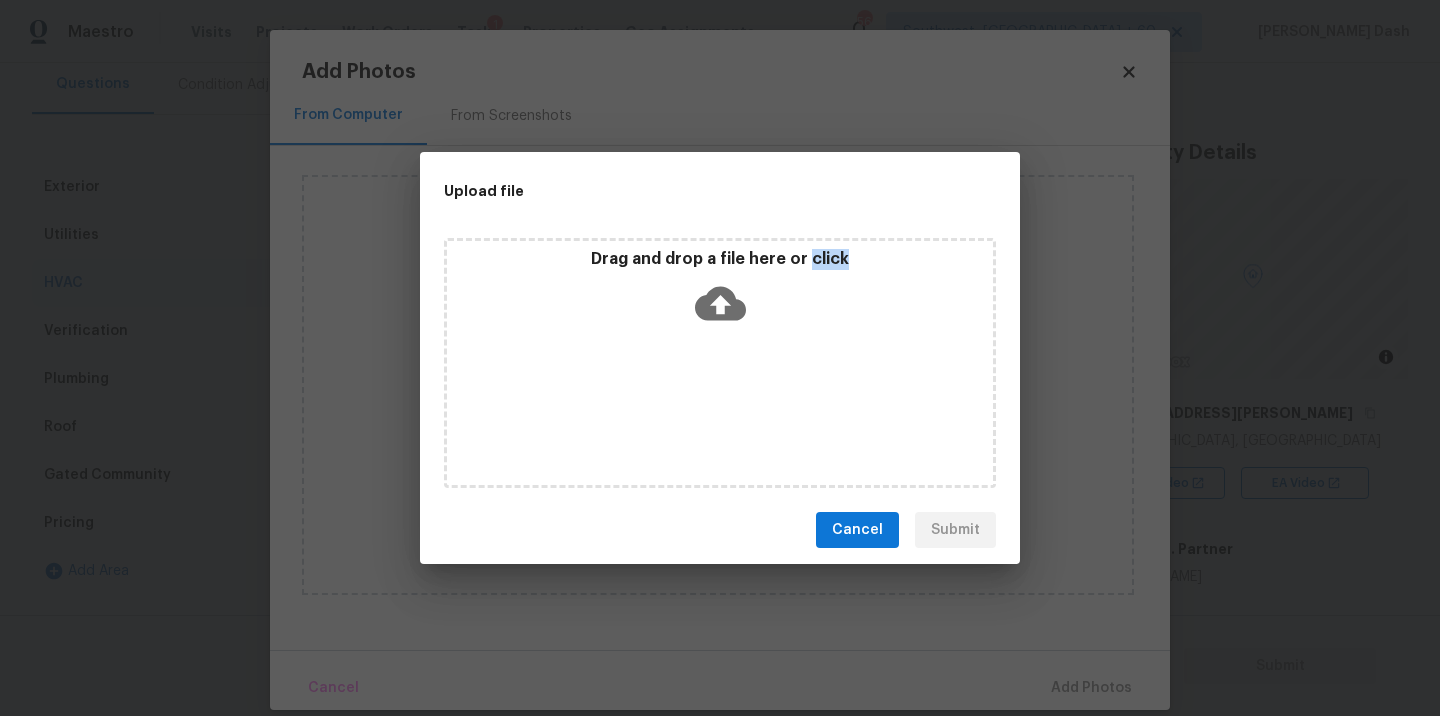 click on "Drag and drop a file here or click" at bounding box center (720, 363) 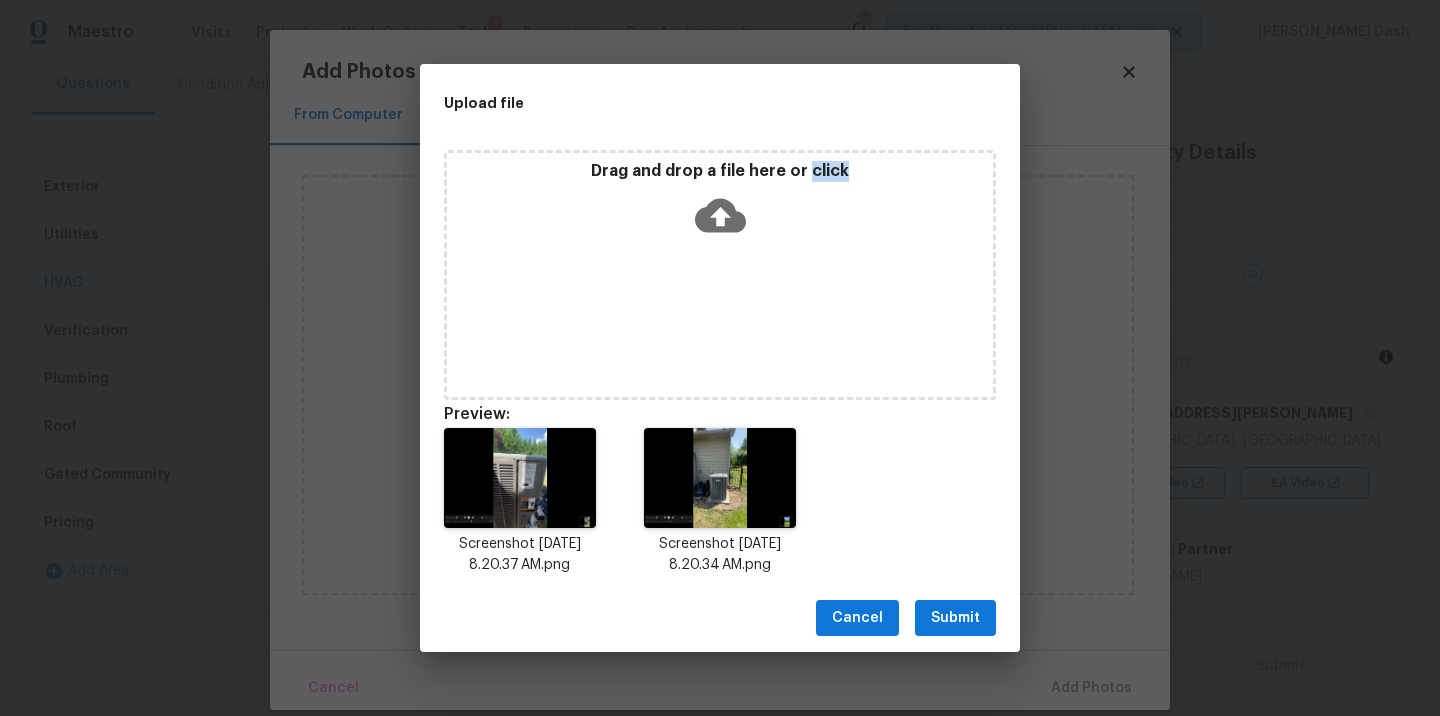click on "Submit" at bounding box center [955, 618] 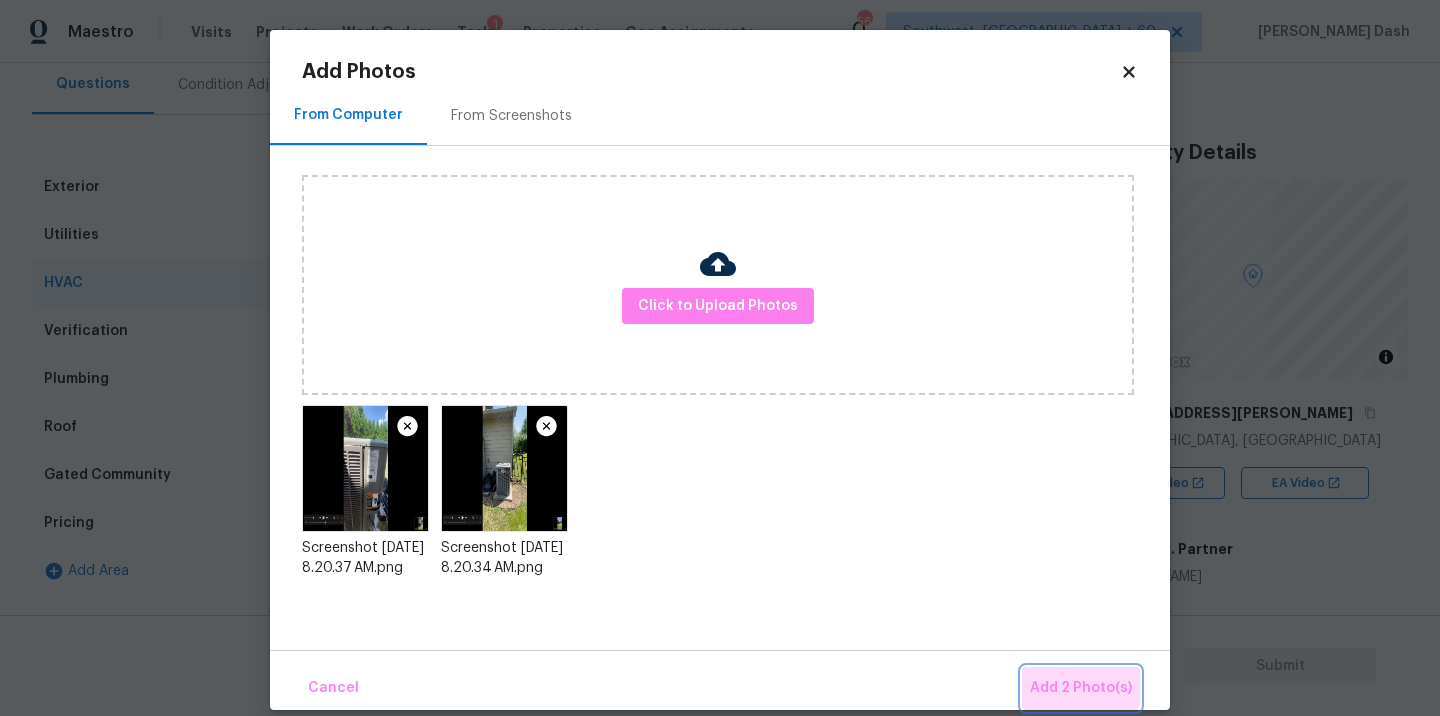 click on "Add 2 Photo(s)" at bounding box center [1081, 688] 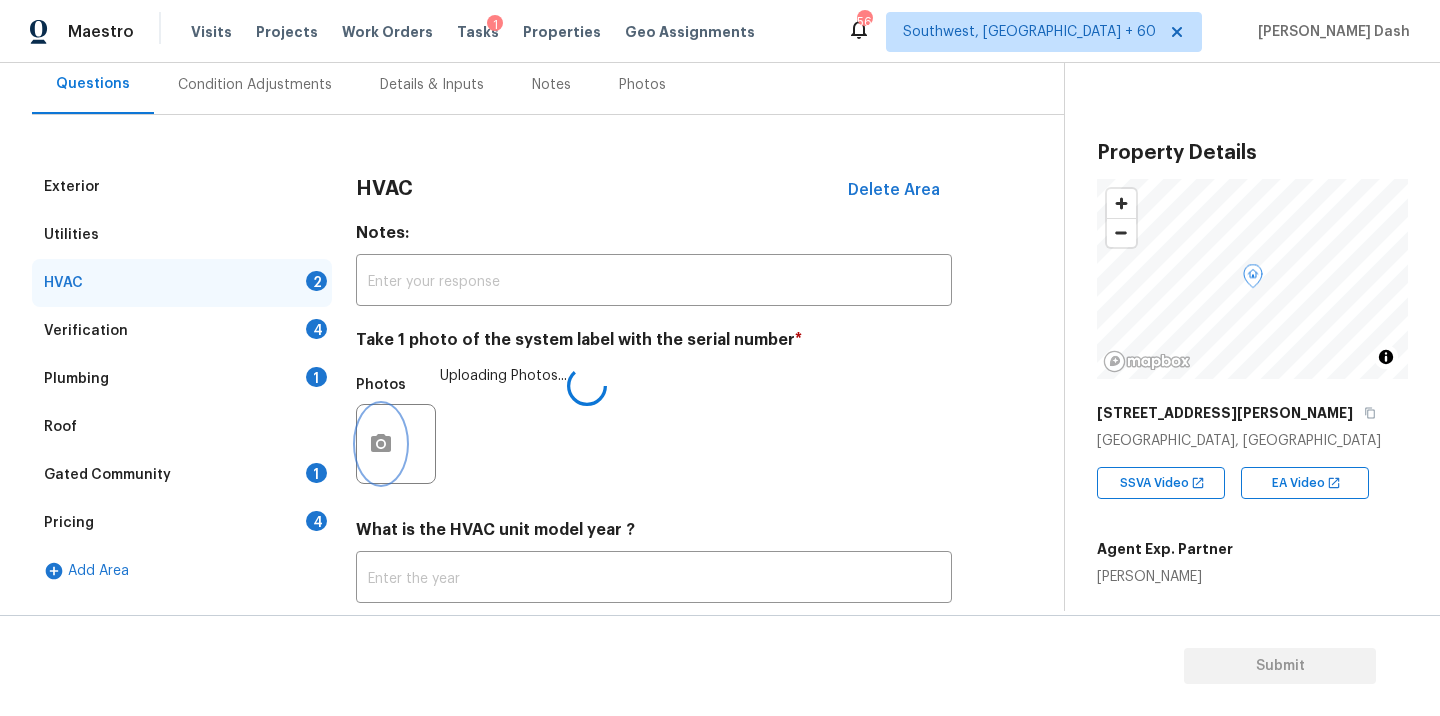 scroll, scrollTop: 313, scrollLeft: 0, axis: vertical 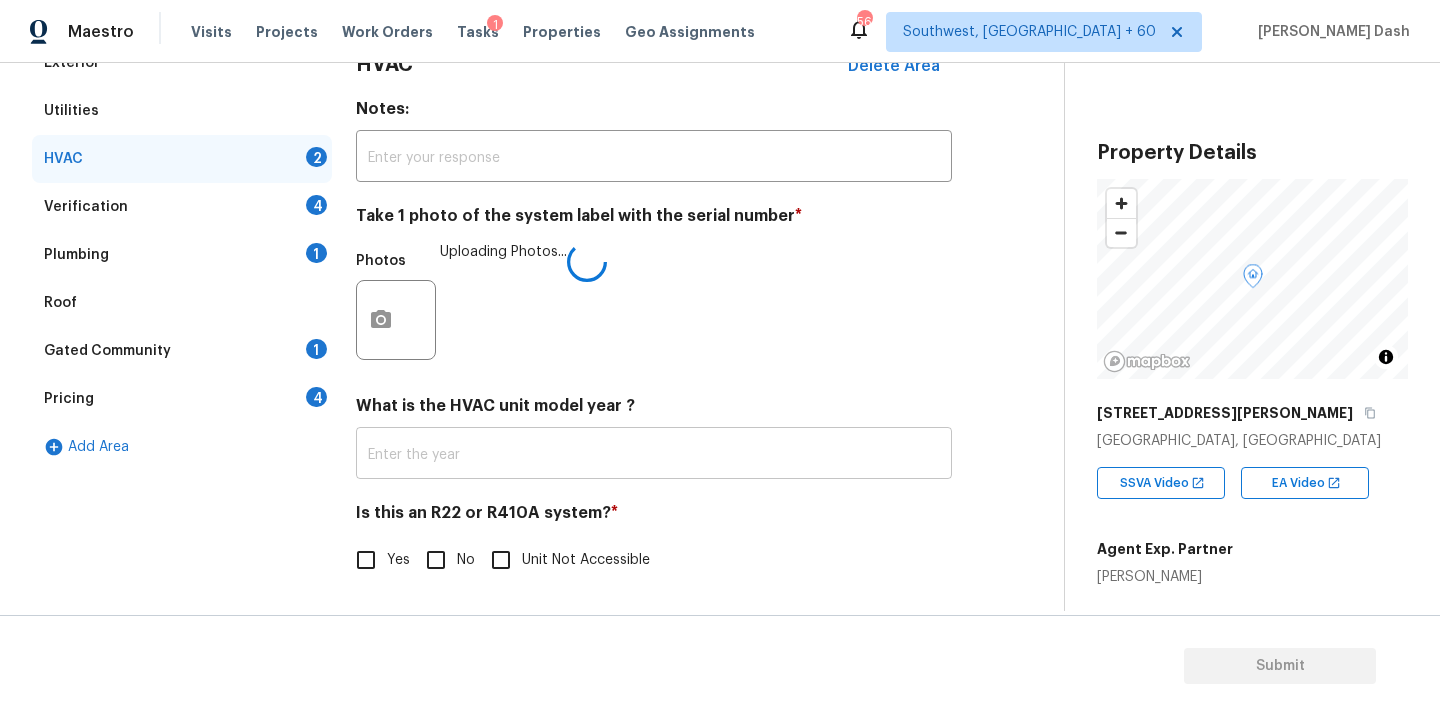 click at bounding box center (654, 455) 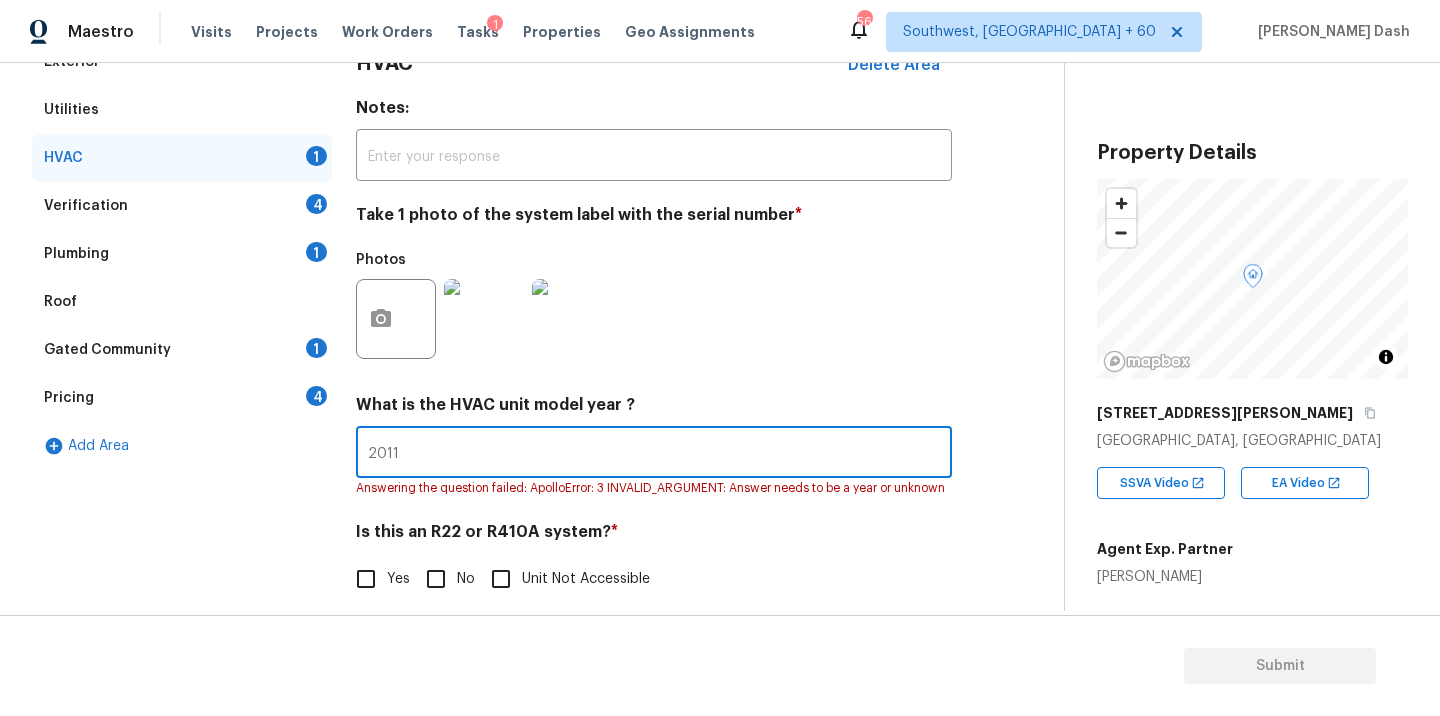 type on "2011" 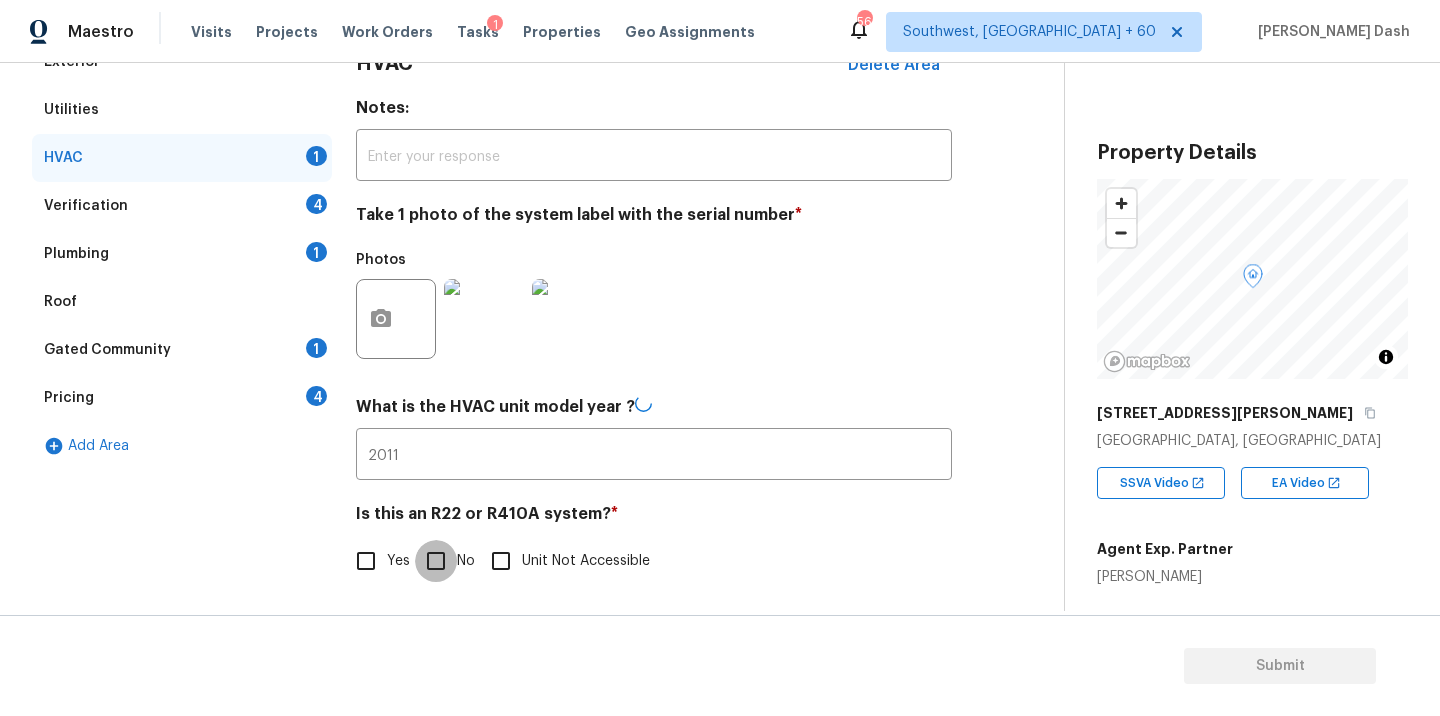 click on "No" at bounding box center [436, 561] 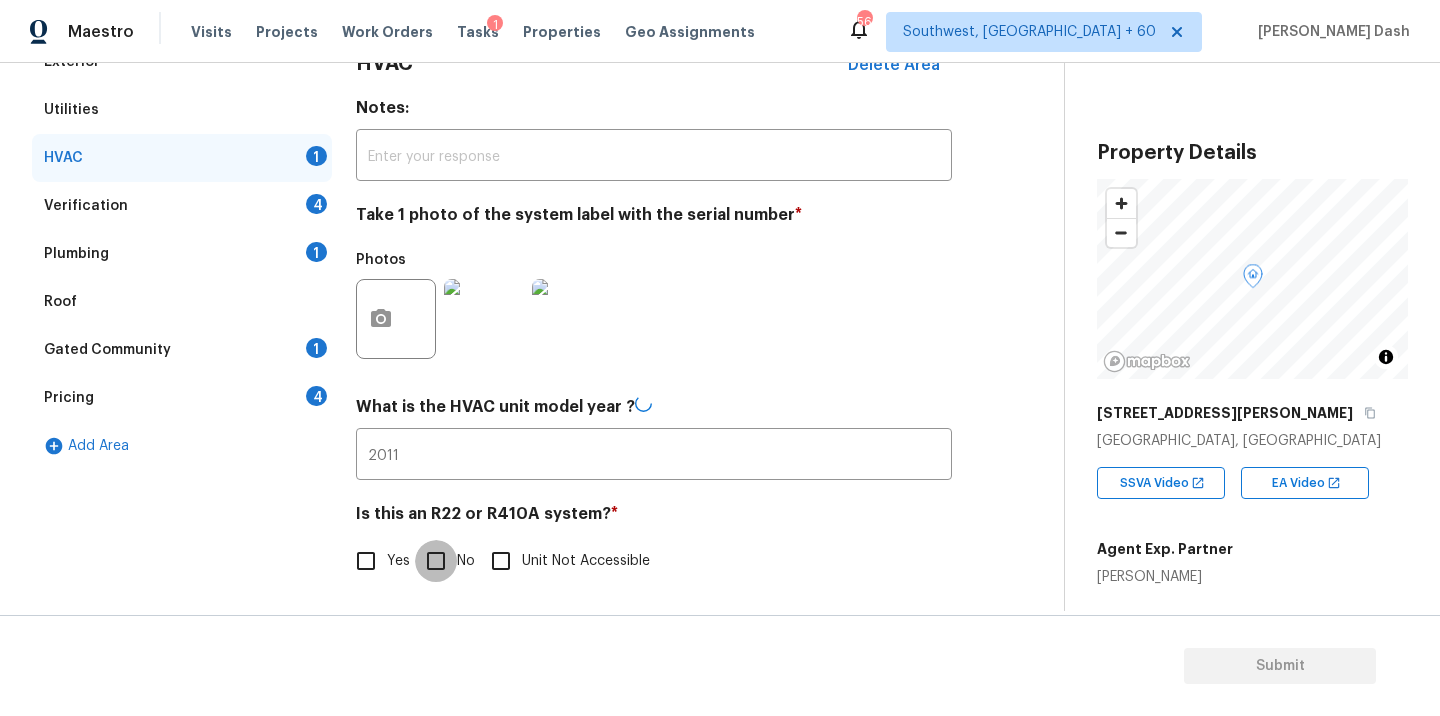 checkbox on "true" 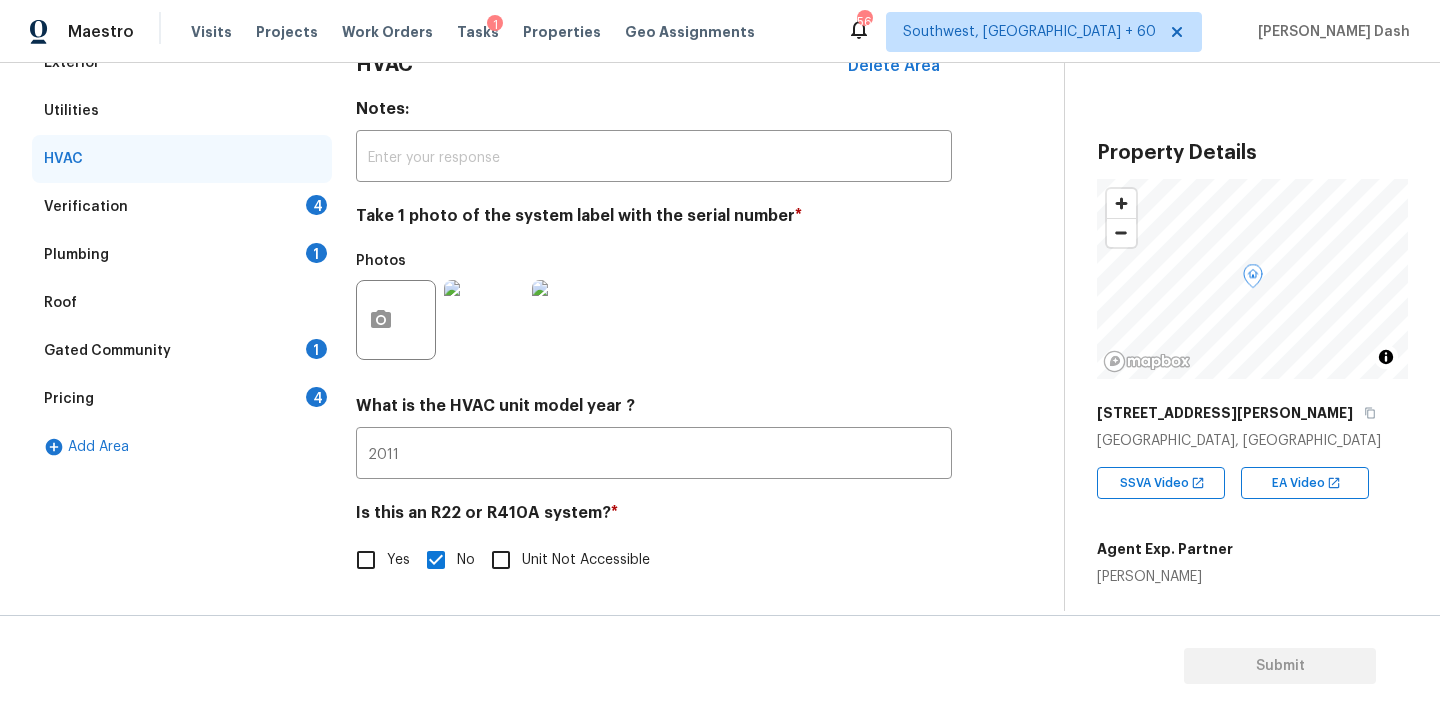 click on "Verification 4" at bounding box center [182, 207] 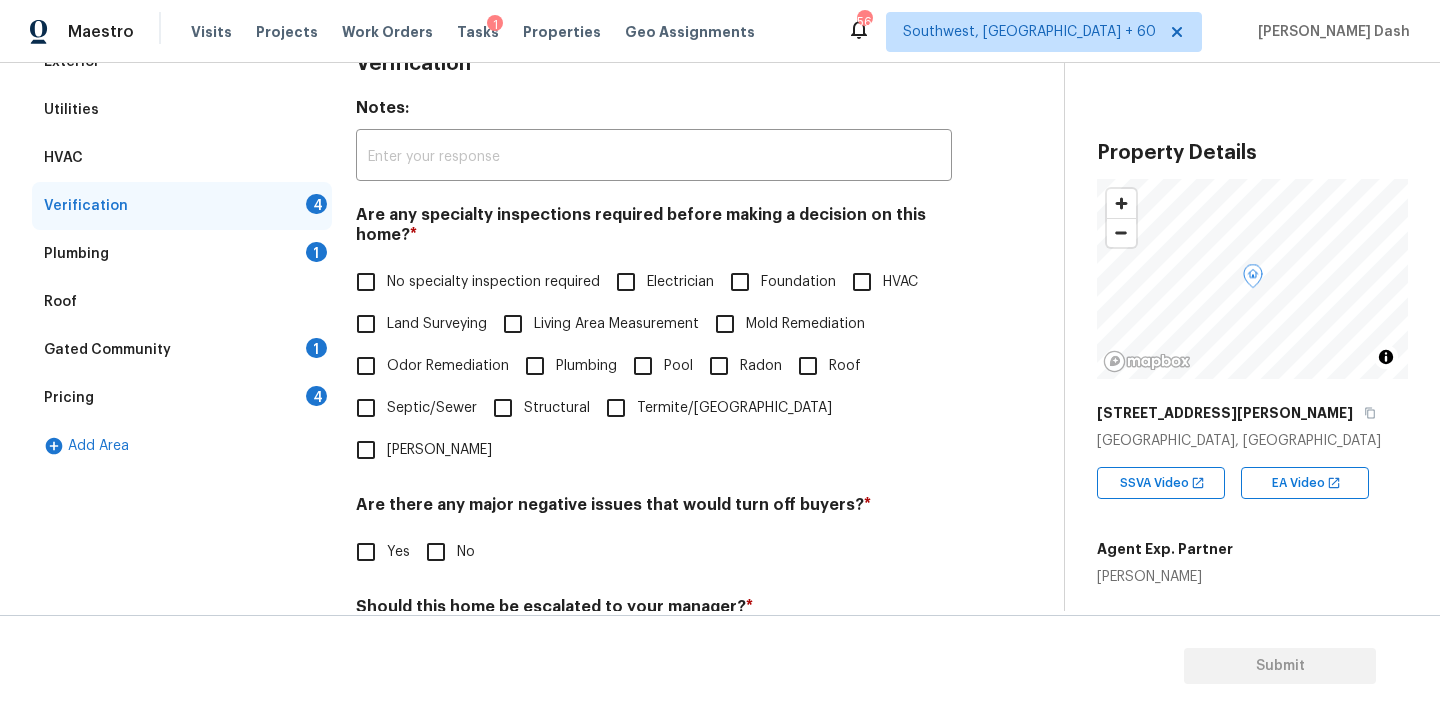 click on "No specialty inspection required" at bounding box center (493, 282) 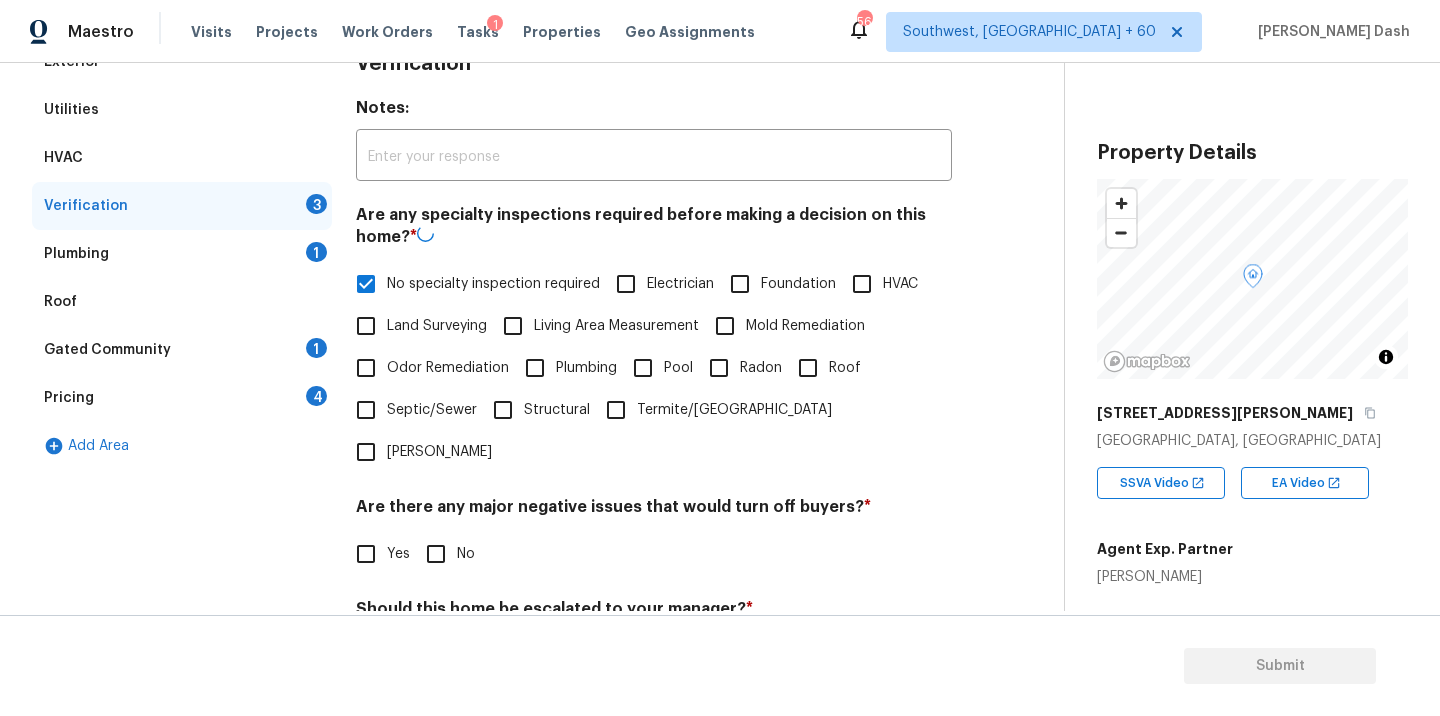 click on "No" at bounding box center [436, 554] 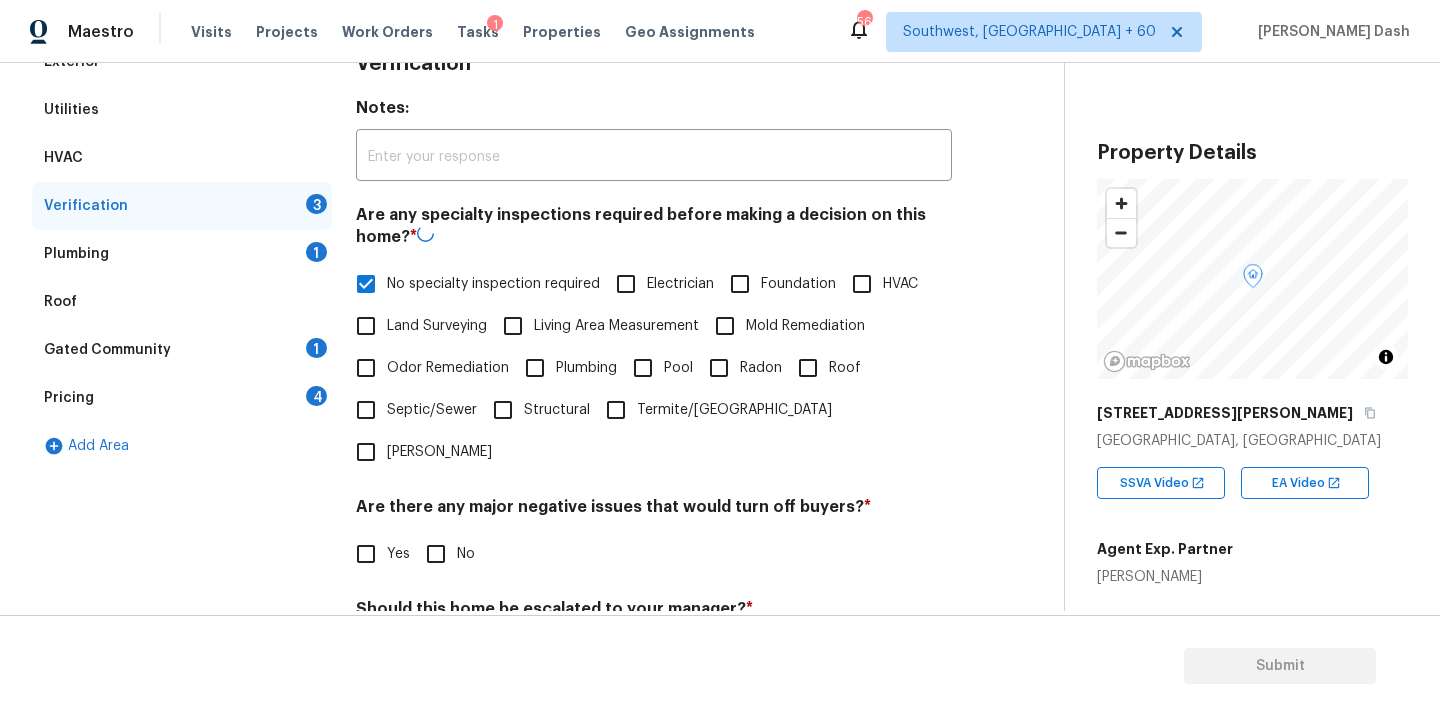 checkbox on "true" 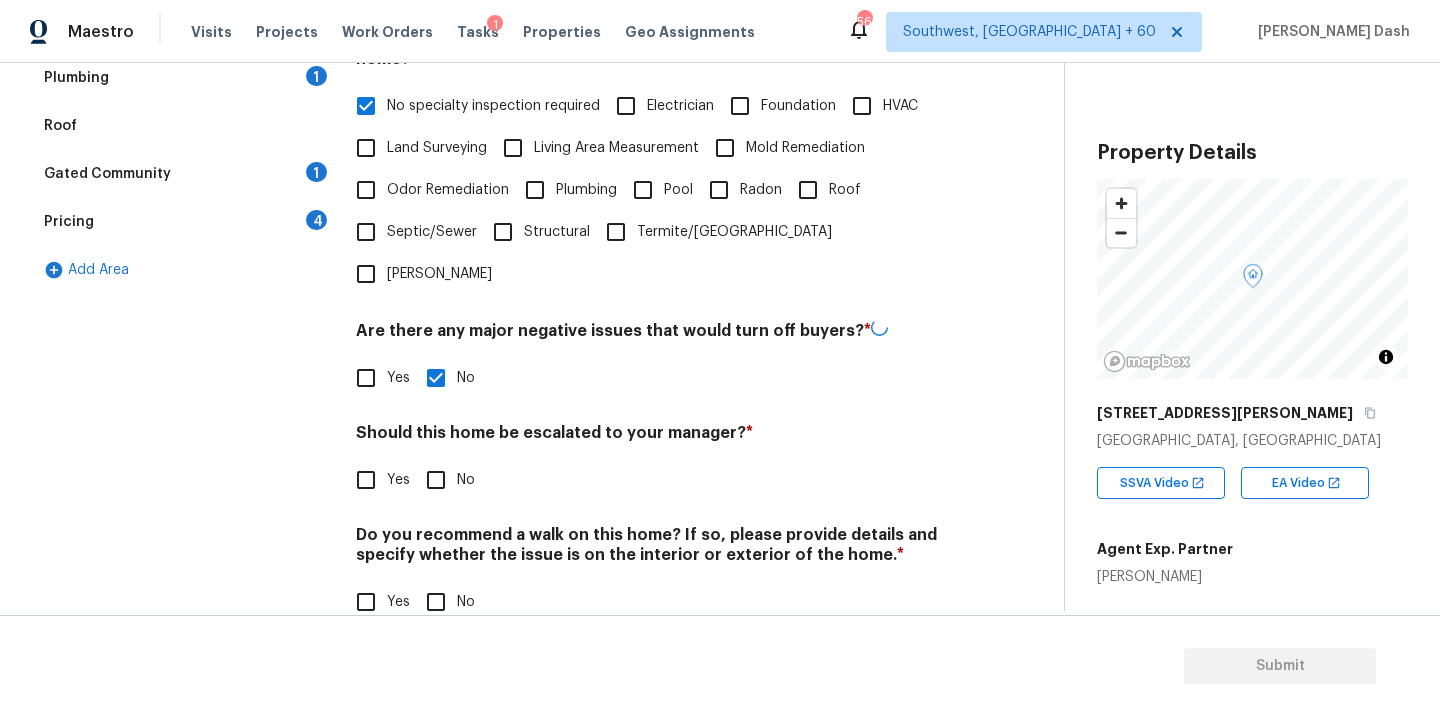 scroll, scrollTop: 487, scrollLeft: 0, axis: vertical 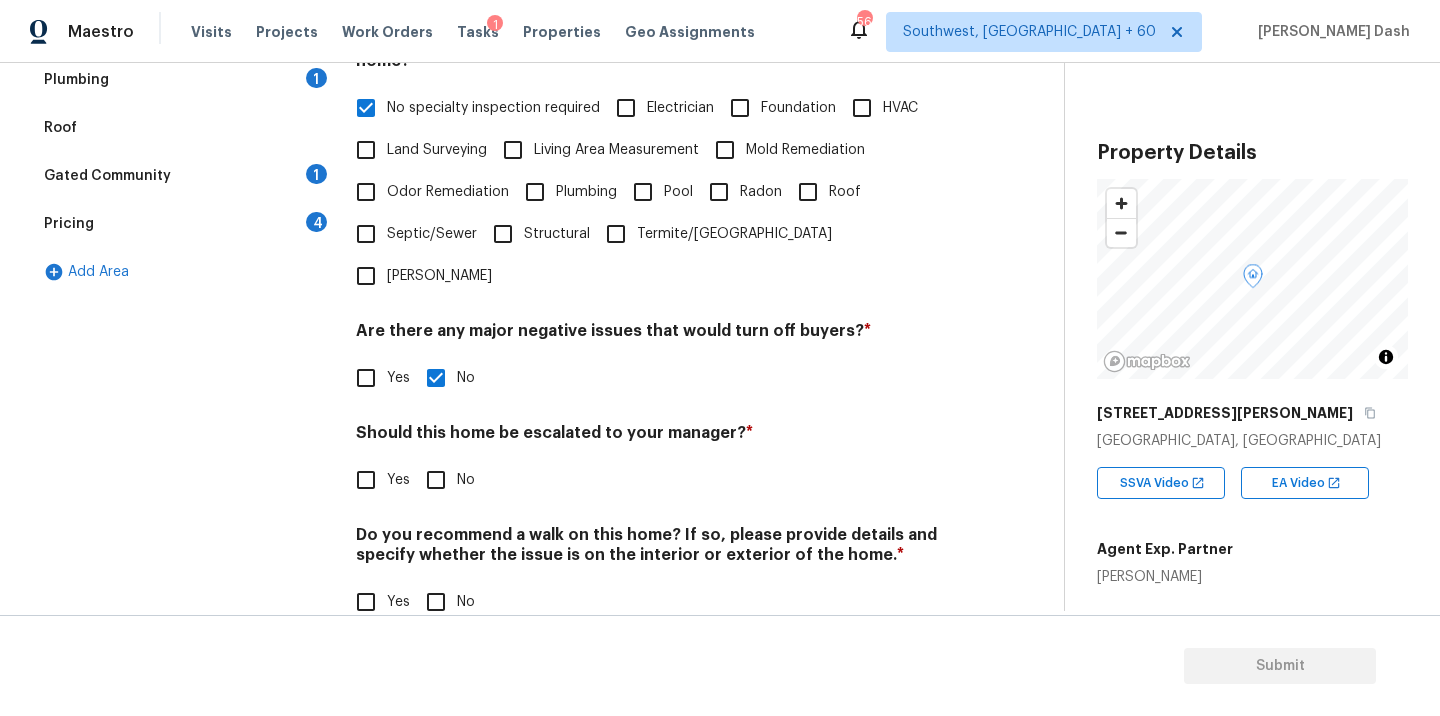 click on "Verification Notes: ​ Are any specialty inspections required before making a decision on this home?  * No specialty inspection required Electrician Foundation HVAC Land Surveying Living Area Measurement Mold Remediation Odor Remediation Plumbing Pool Radon Roof Septic/Sewer Structural Termite/[GEOGRAPHIC_DATA][PERSON_NAME] Are there any major negative issues that would turn off buyers?  * Yes No Should this home be escalated to your manager?  * Yes No Do you recommend a walk on this home? If so, please provide details and specify whether the issue is on the interior or exterior of the home.  * Yes No" at bounding box center [654, 255] 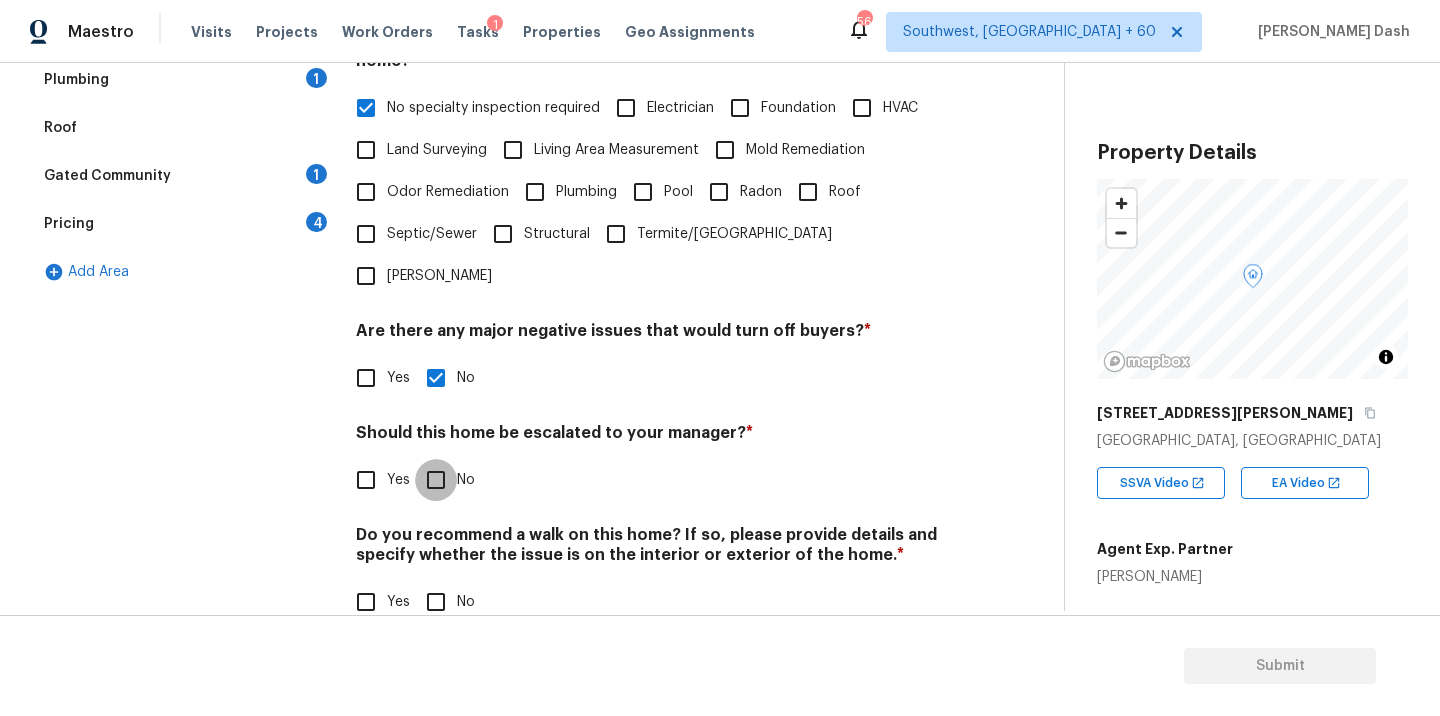 click on "No" at bounding box center (436, 480) 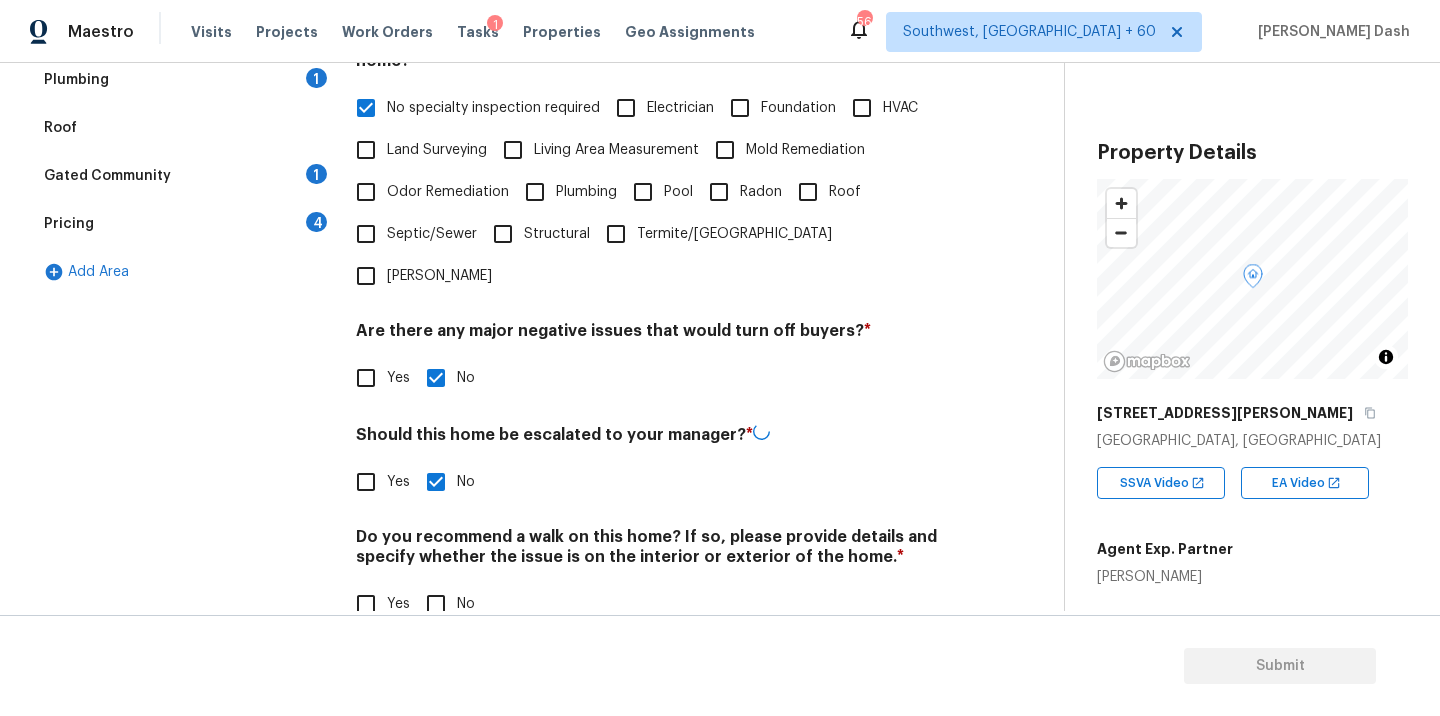 click on "Verification Notes: ​ Are any specialty inspections required before making a decision on this home?  * No specialty inspection required Electrician Foundation HVAC Land Surveying Living Area Measurement Mold Remediation Odor Remediation Plumbing Pool Radon Roof Septic/Sewer Structural Termite/[GEOGRAPHIC_DATA][PERSON_NAME] Are there any major negative issues that would turn off buyers?  * Yes No Should this home be escalated to your manager?  * Yes No Do you recommend a walk on this home? If so, please provide details and specify whether the issue is on the interior or exterior of the home.  * Yes No" at bounding box center [654, 256] 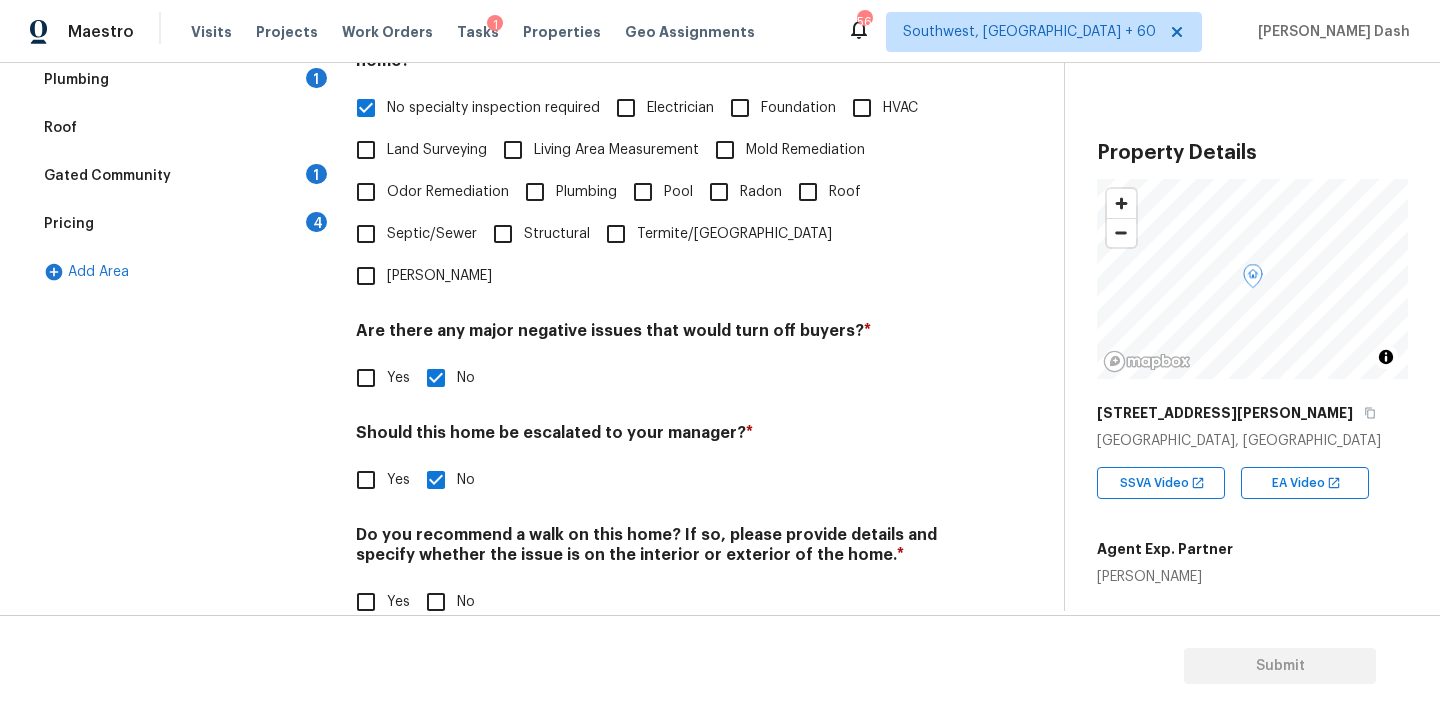 click on "Yes No" at bounding box center [654, 602] 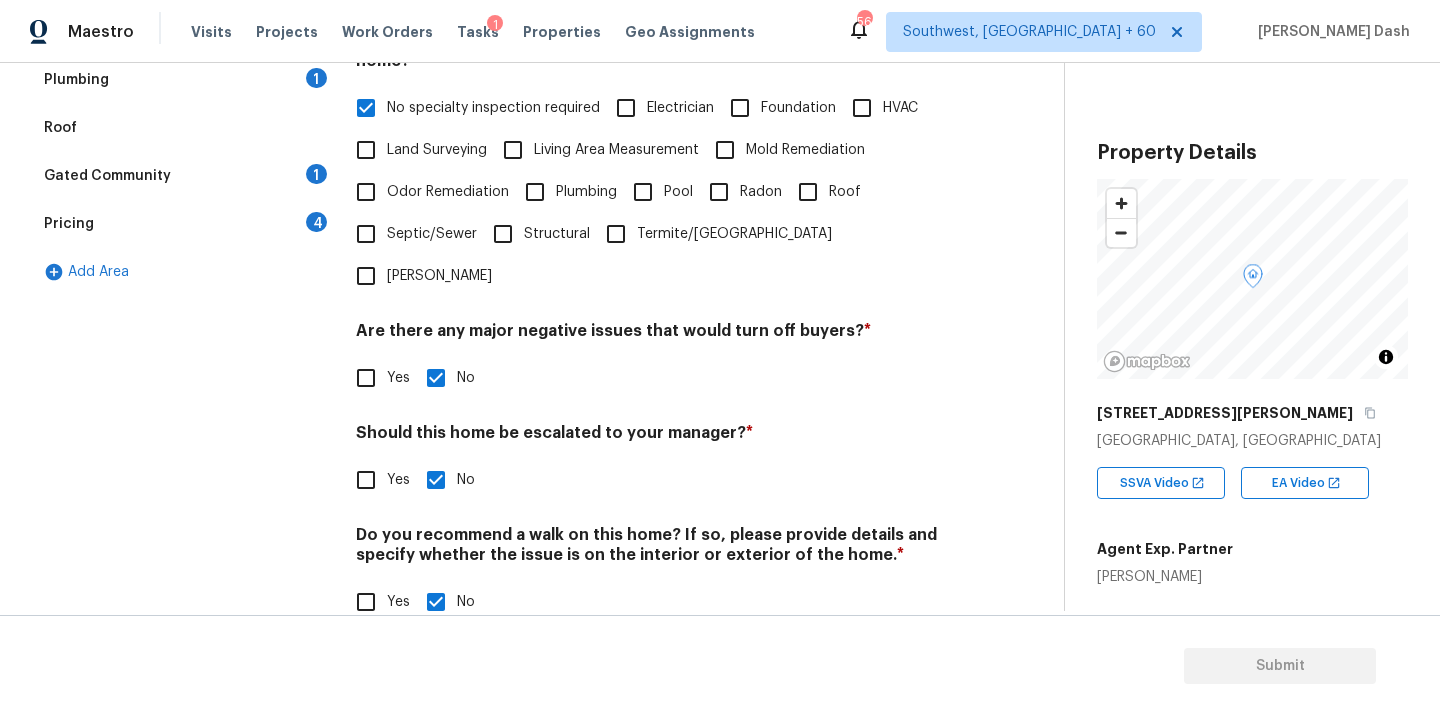 click on "Yes" at bounding box center (366, 480) 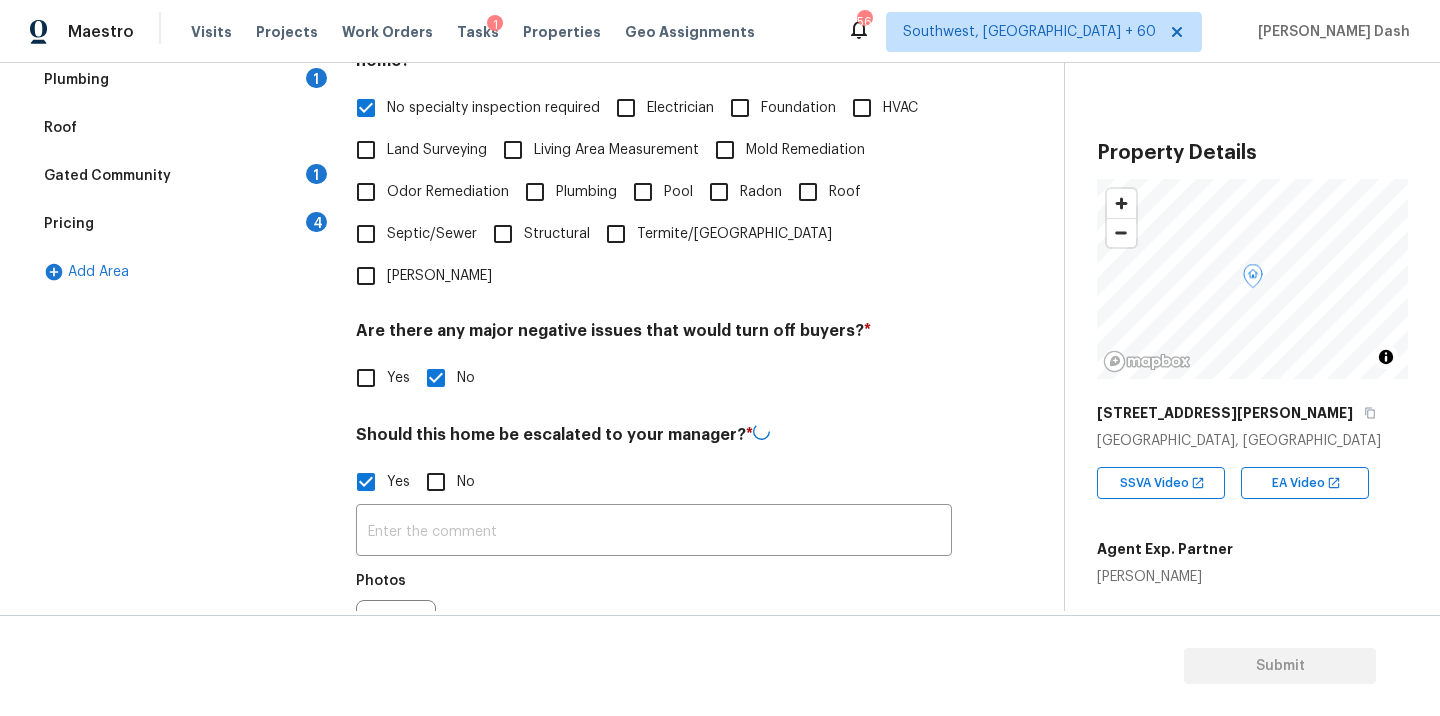 click on "Yes No" at bounding box center [654, 482] 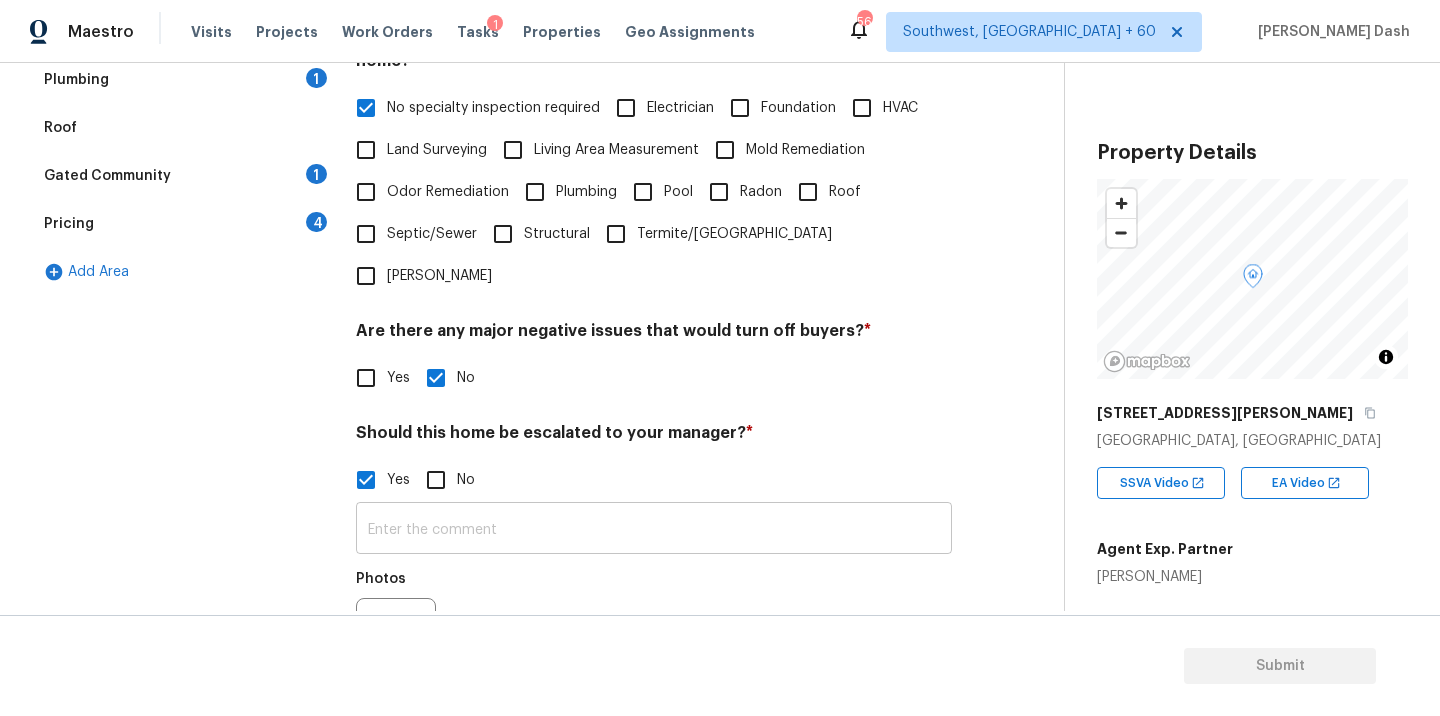 click at bounding box center (654, 530) 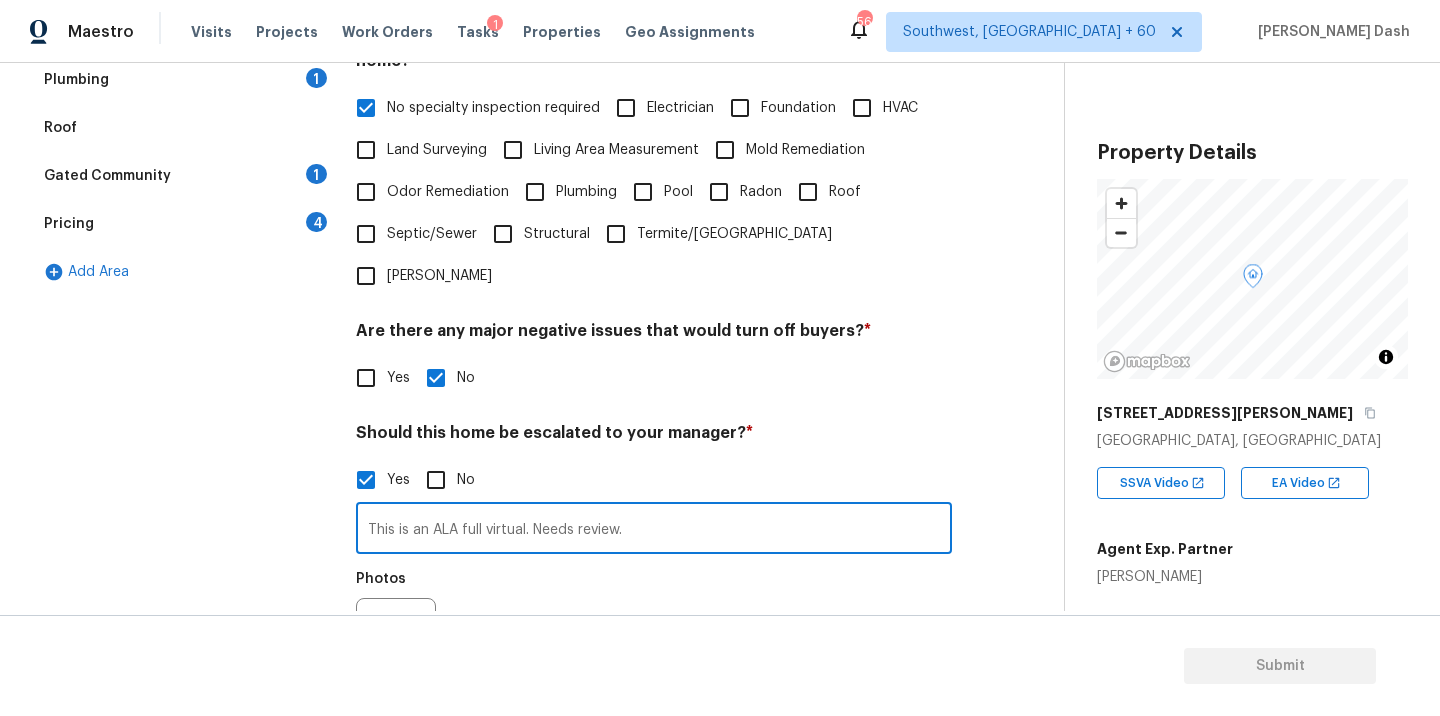 type on "This is an ALA full virtual. Needs review." 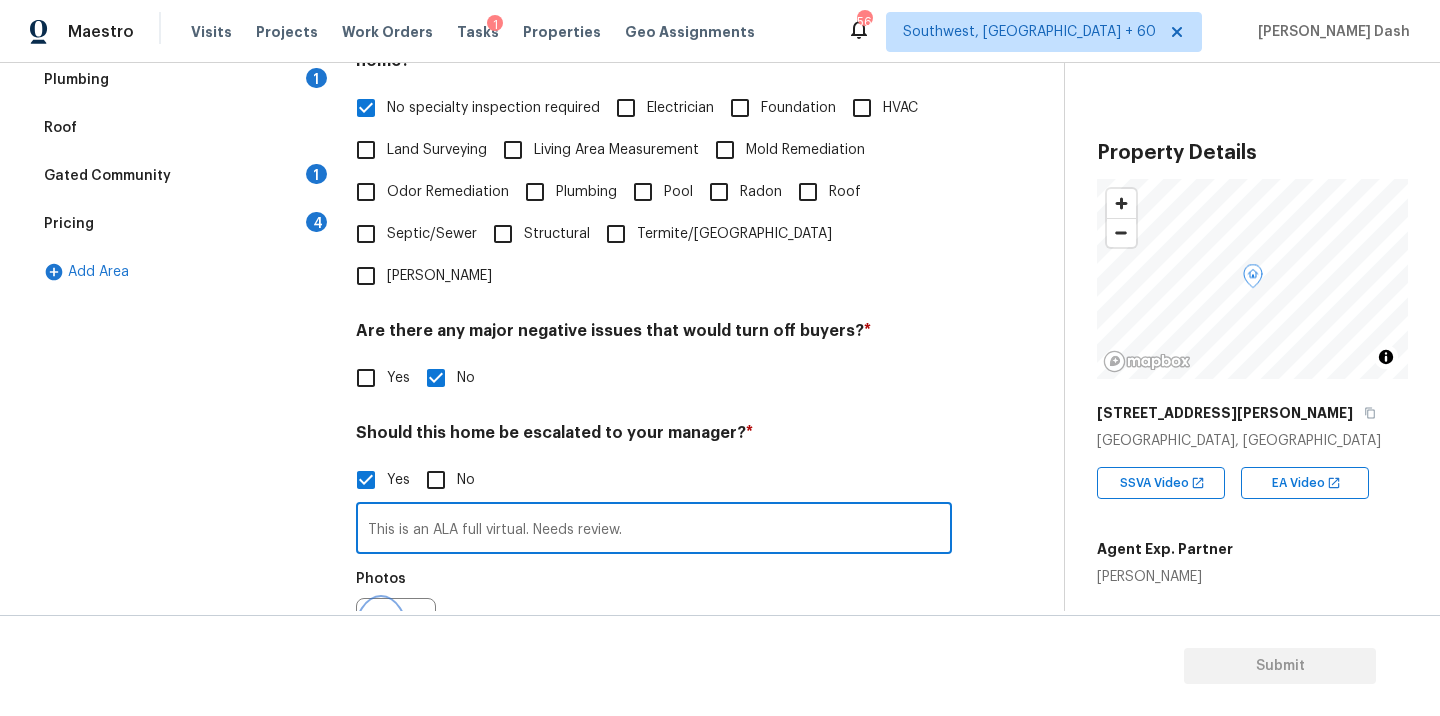 click at bounding box center (381, 638) 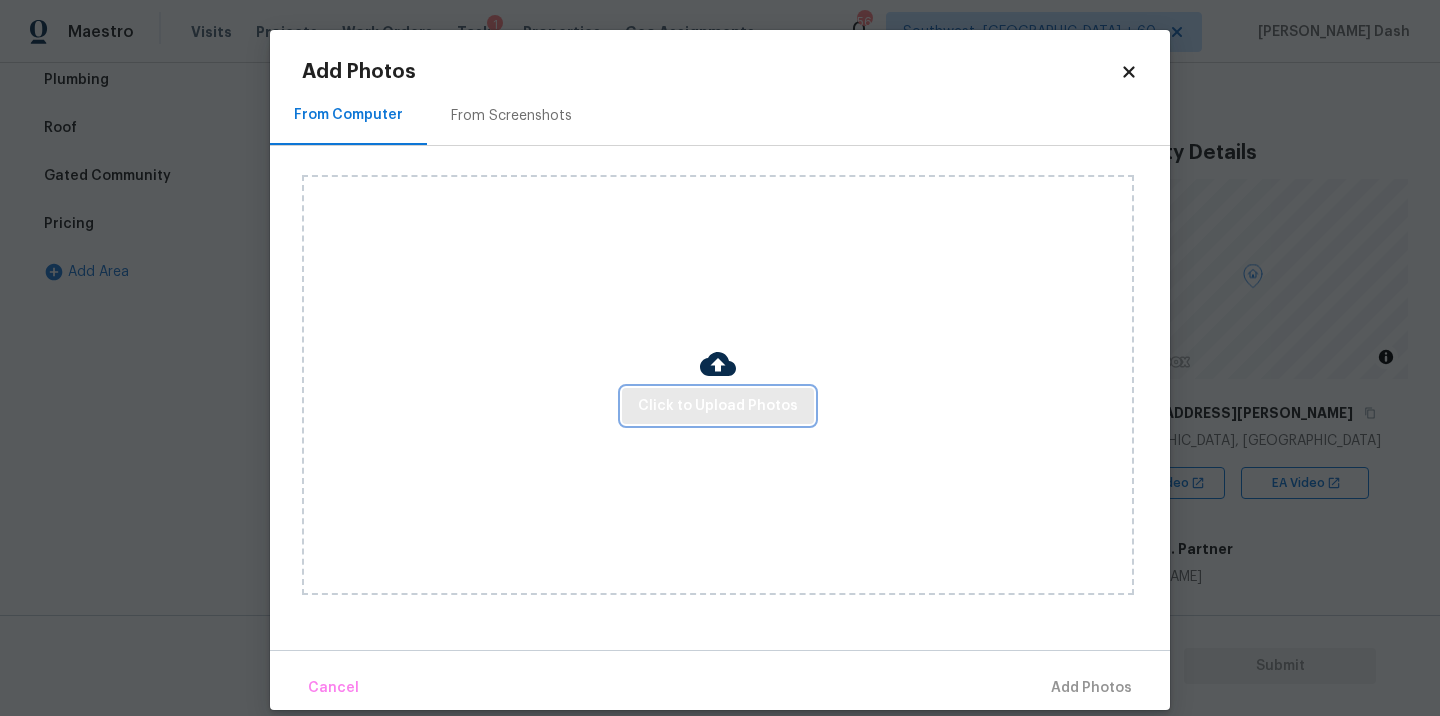 click on "Click to Upload Photos" at bounding box center [718, 406] 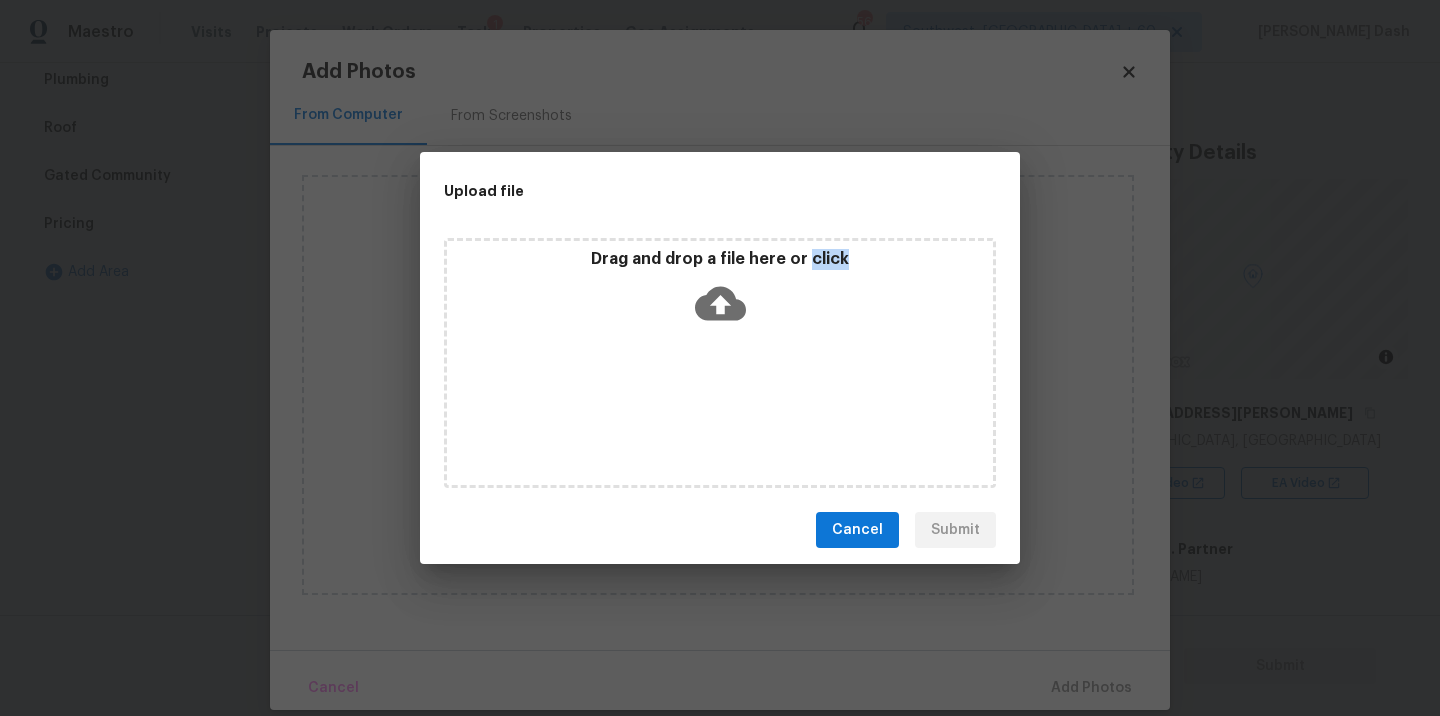 click on "Drag and drop a file here or click" at bounding box center (720, 363) 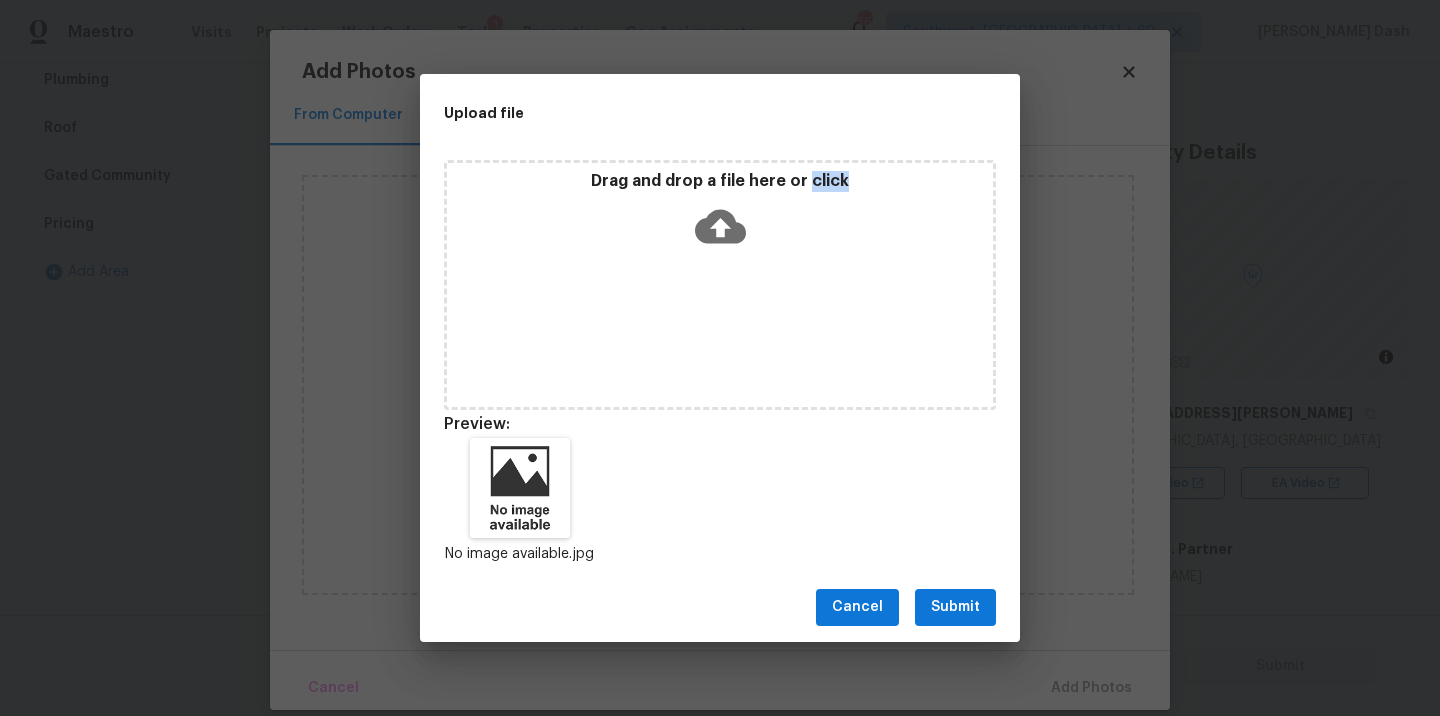 click on "Submit" at bounding box center [955, 607] 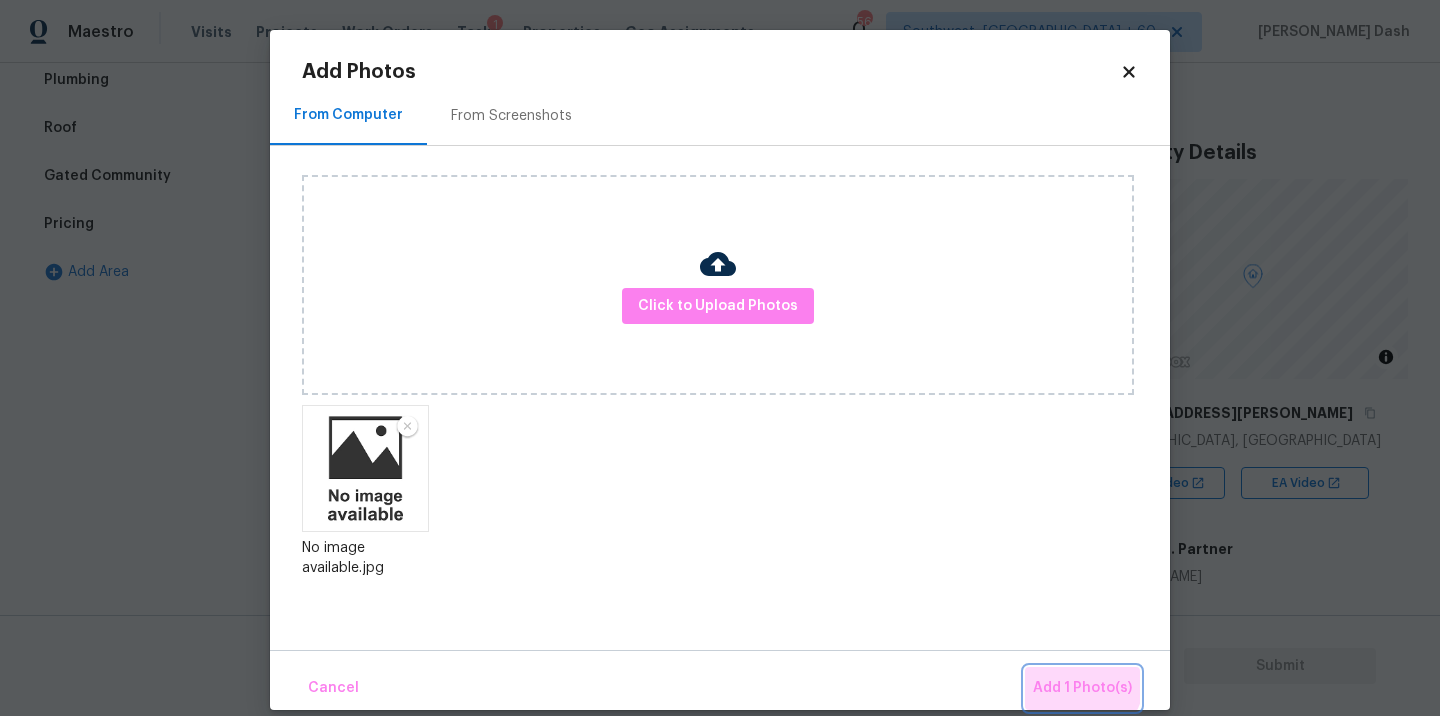 click on "Add 1 Photo(s)" at bounding box center [1082, 688] 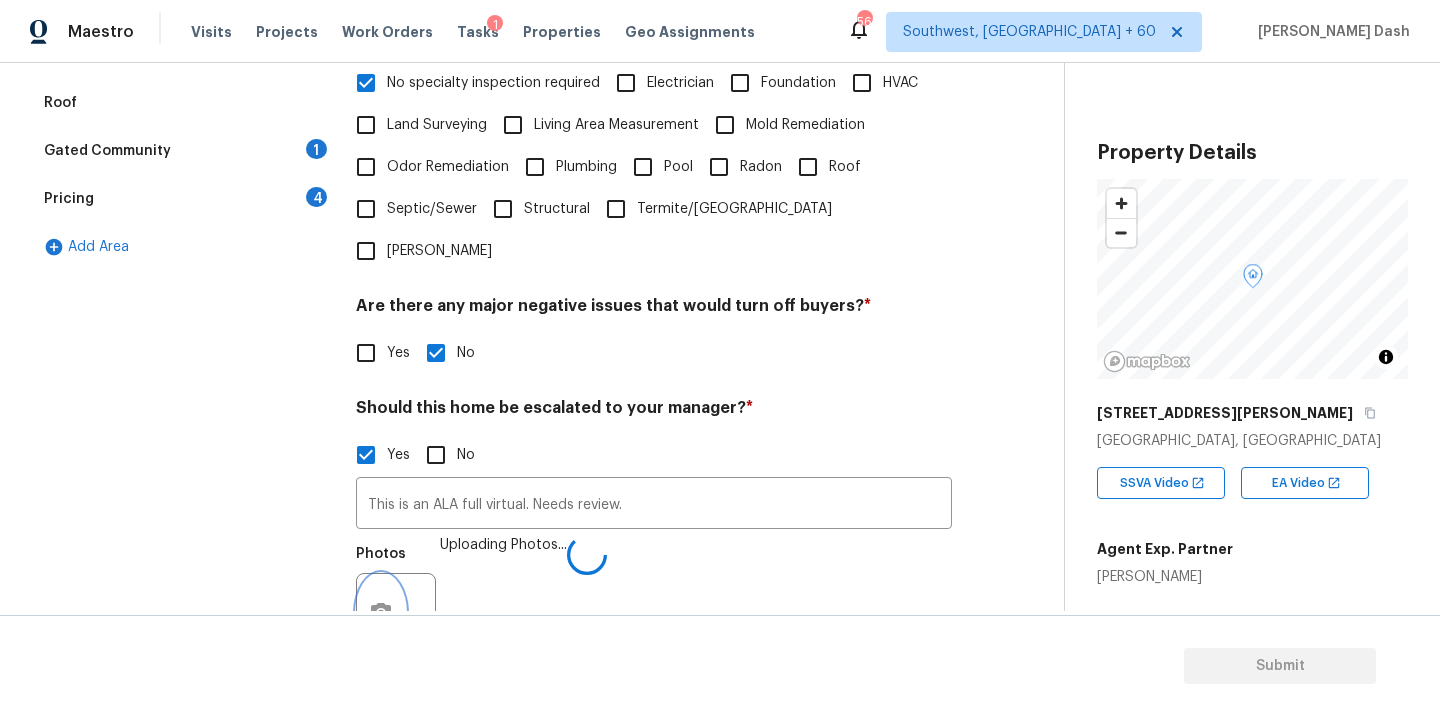 scroll, scrollTop: 677, scrollLeft: 0, axis: vertical 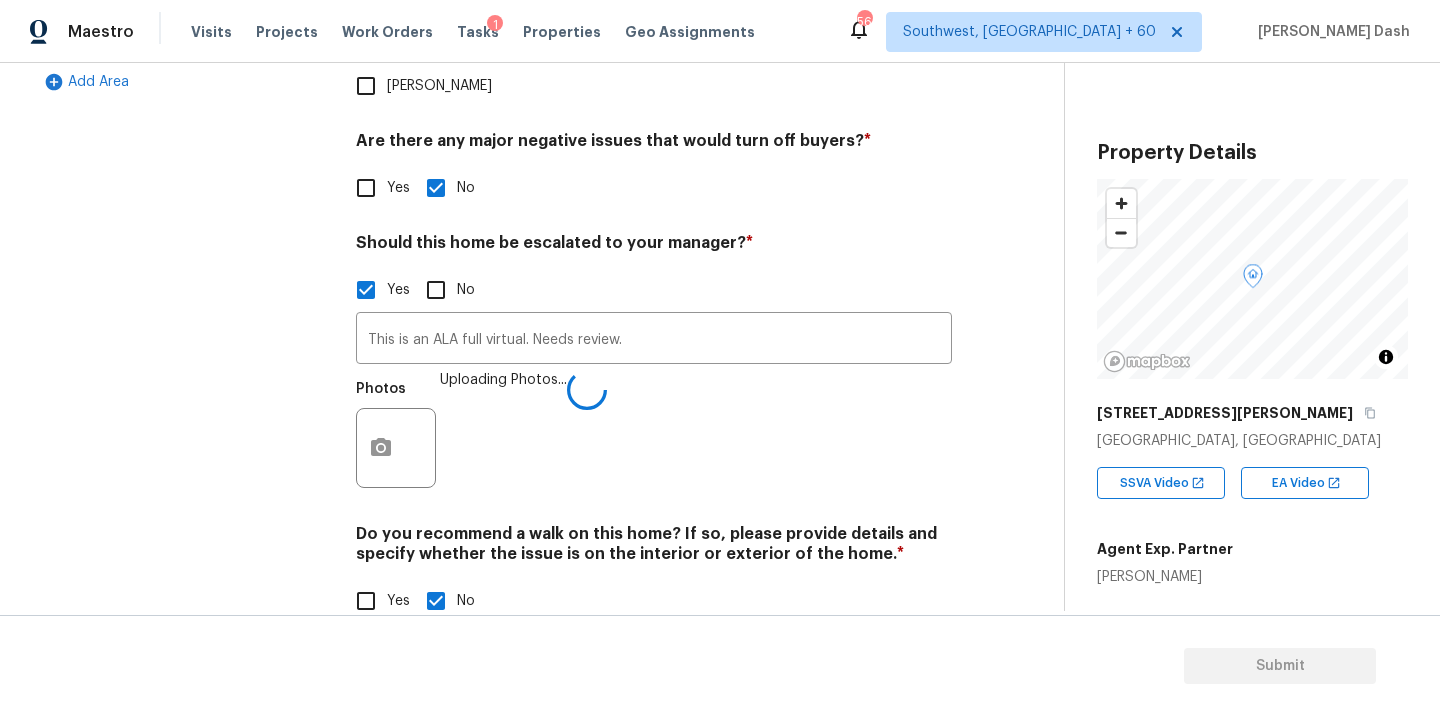 click on "Exterior Utilities HVAC Verification 1 Plumbing 1 Roof Gated Community 1 Pricing 4 Add Area" at bounding box center [182, 160] 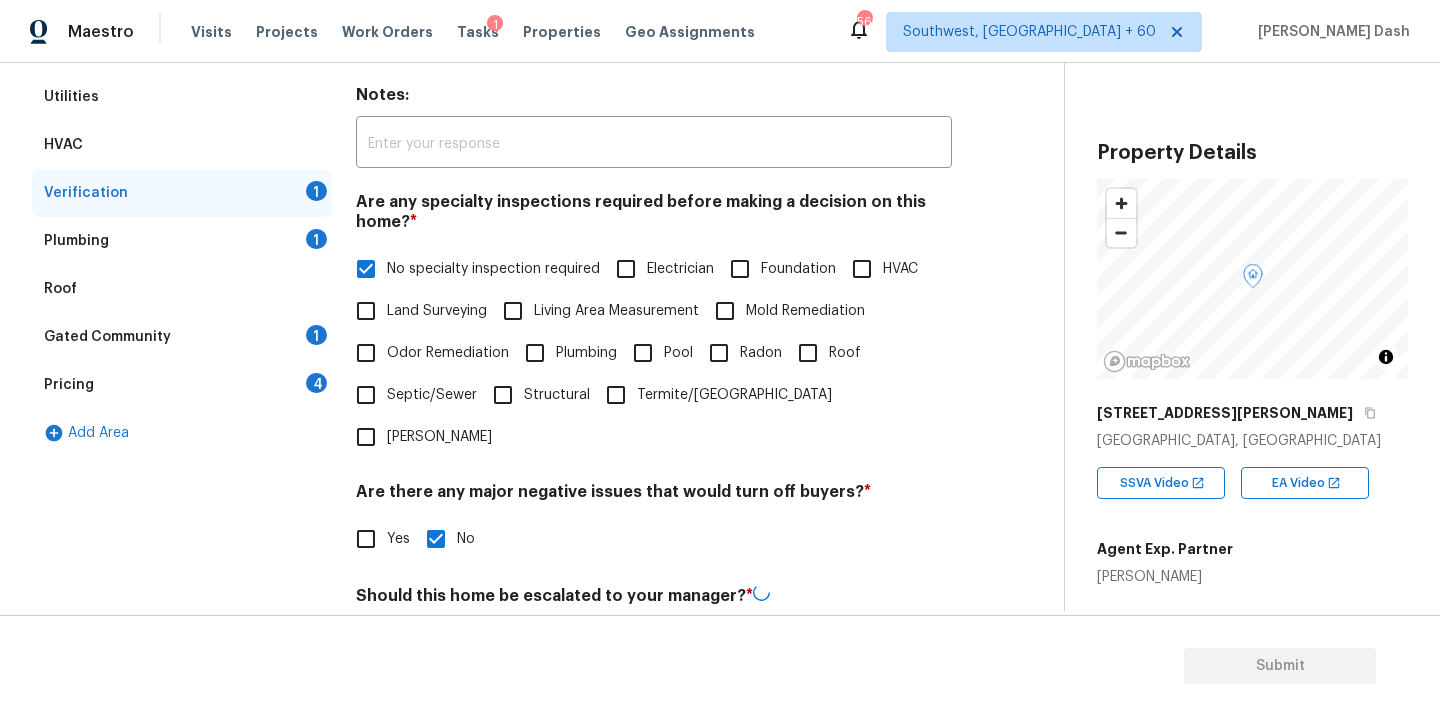 scroll, scrollTop: 254, scrollLeft: 0, axis: vertical 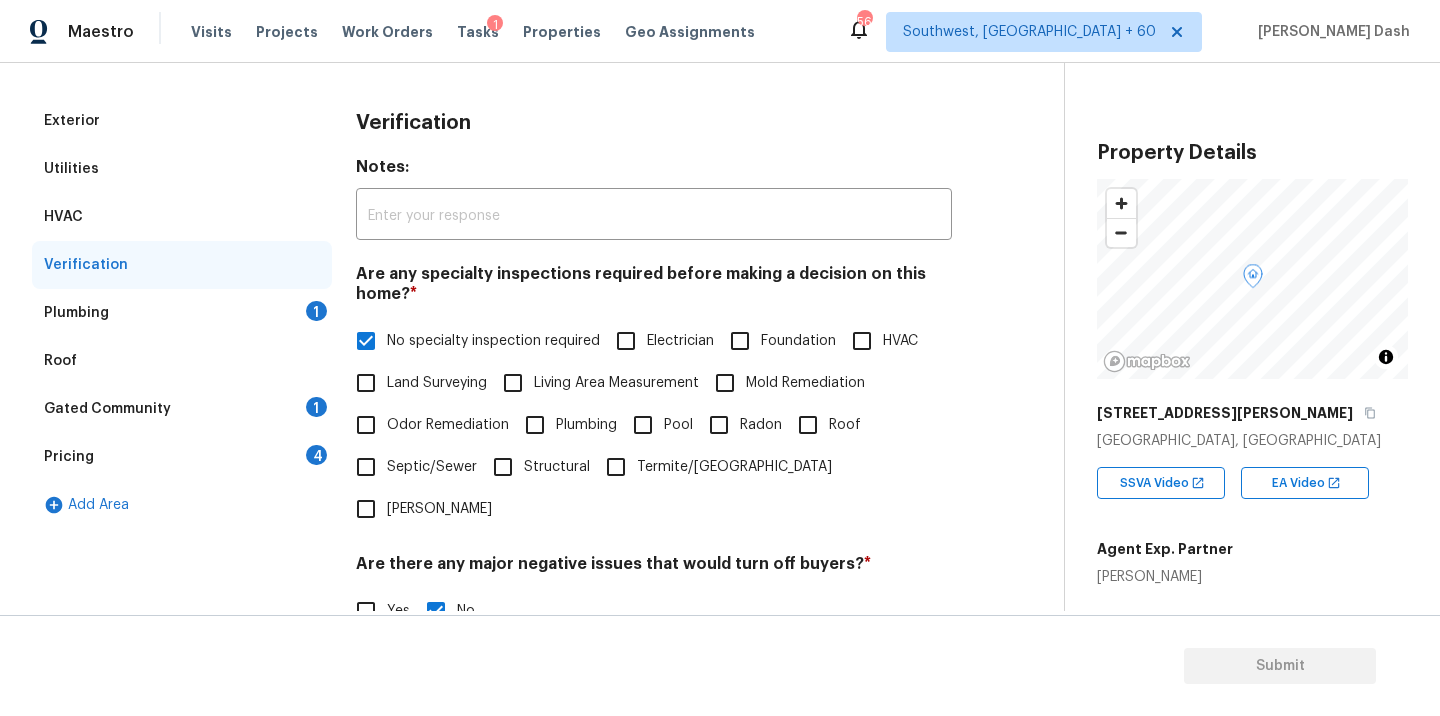 click on "Plumbing 1" at bounding box center [182, 313] 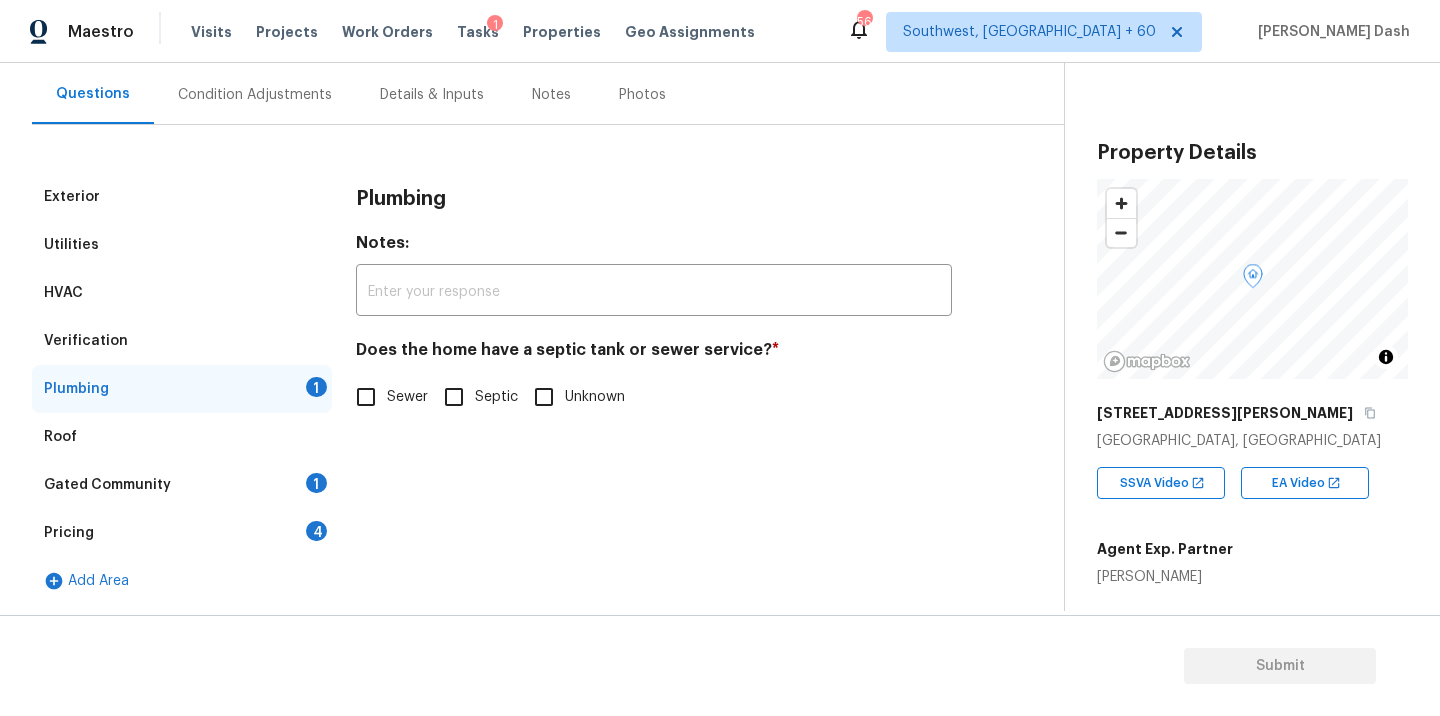 scroll, scrollTop: 178, scrollLeft: 0, axis: vertical 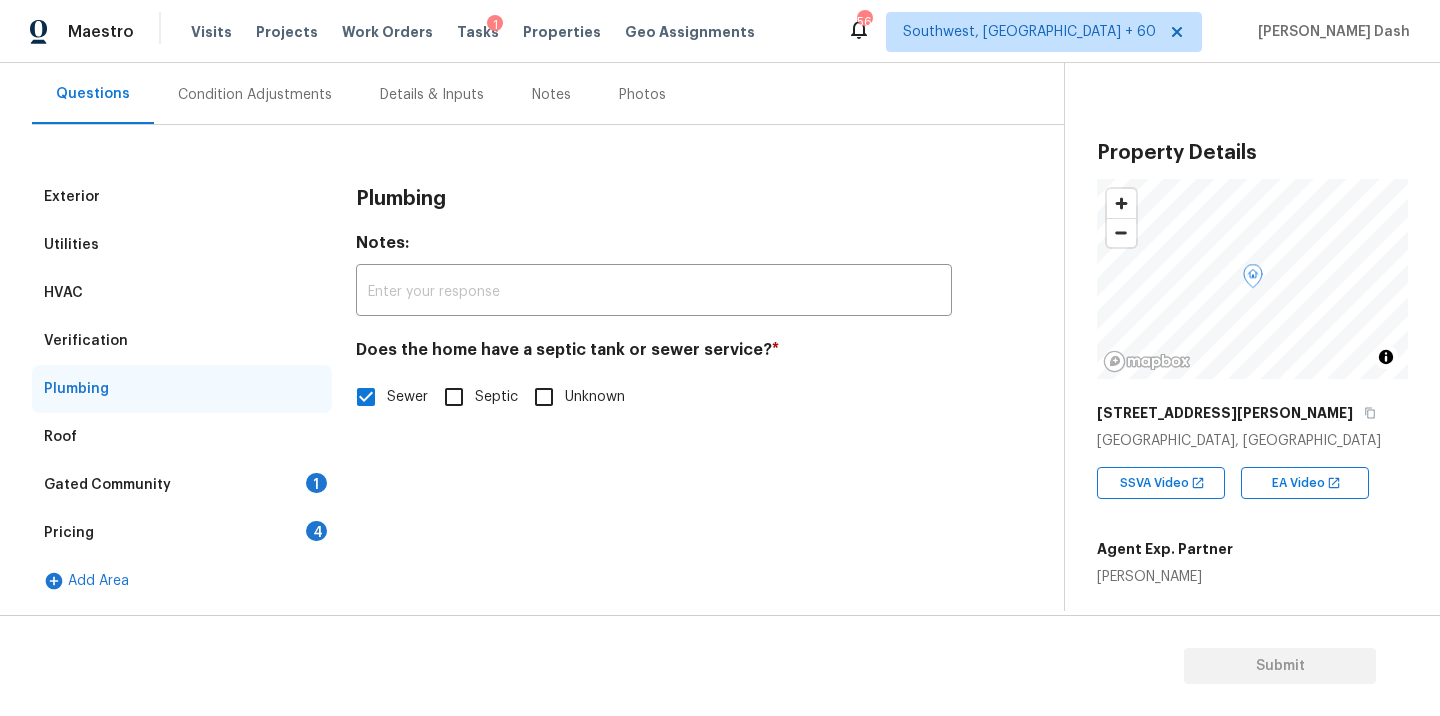 click on "Gated Community 1" at bounding box center (182, 485) 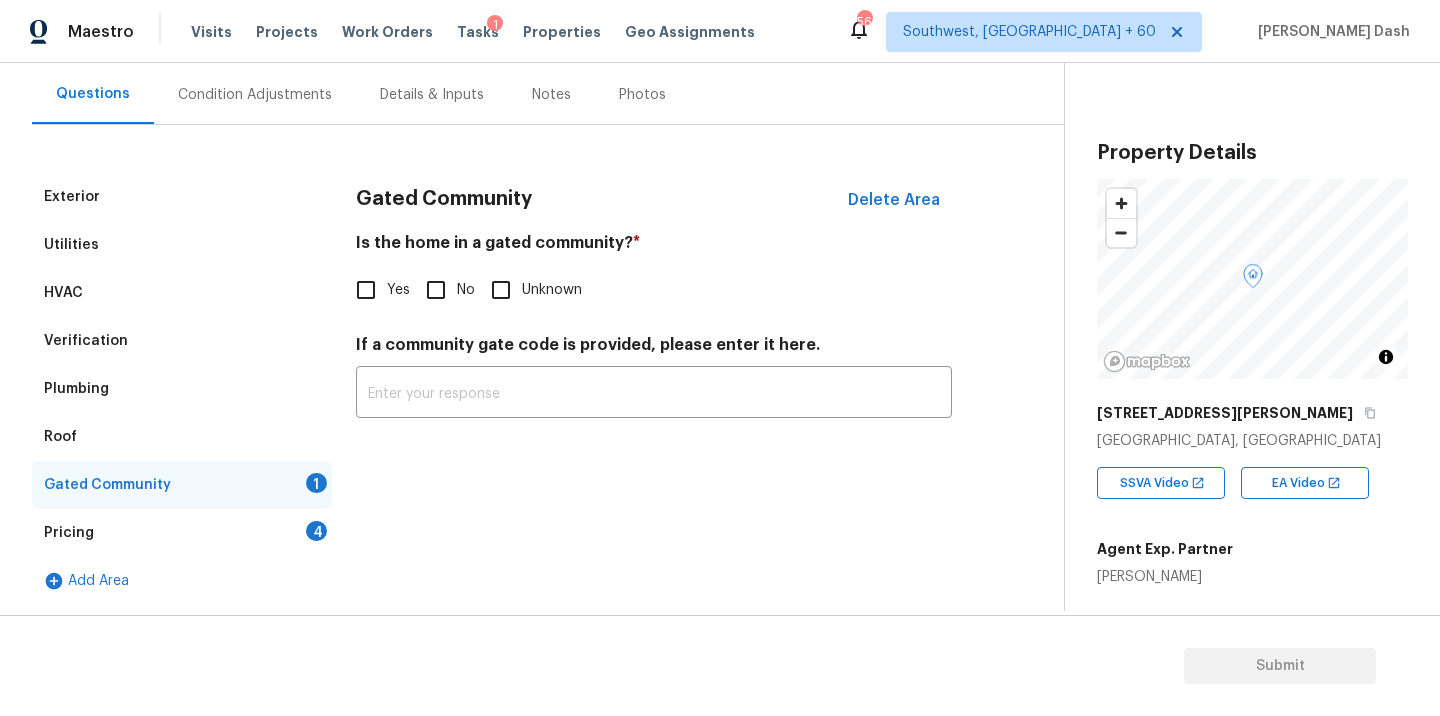 click on "No" at bounding box center [436, 290] 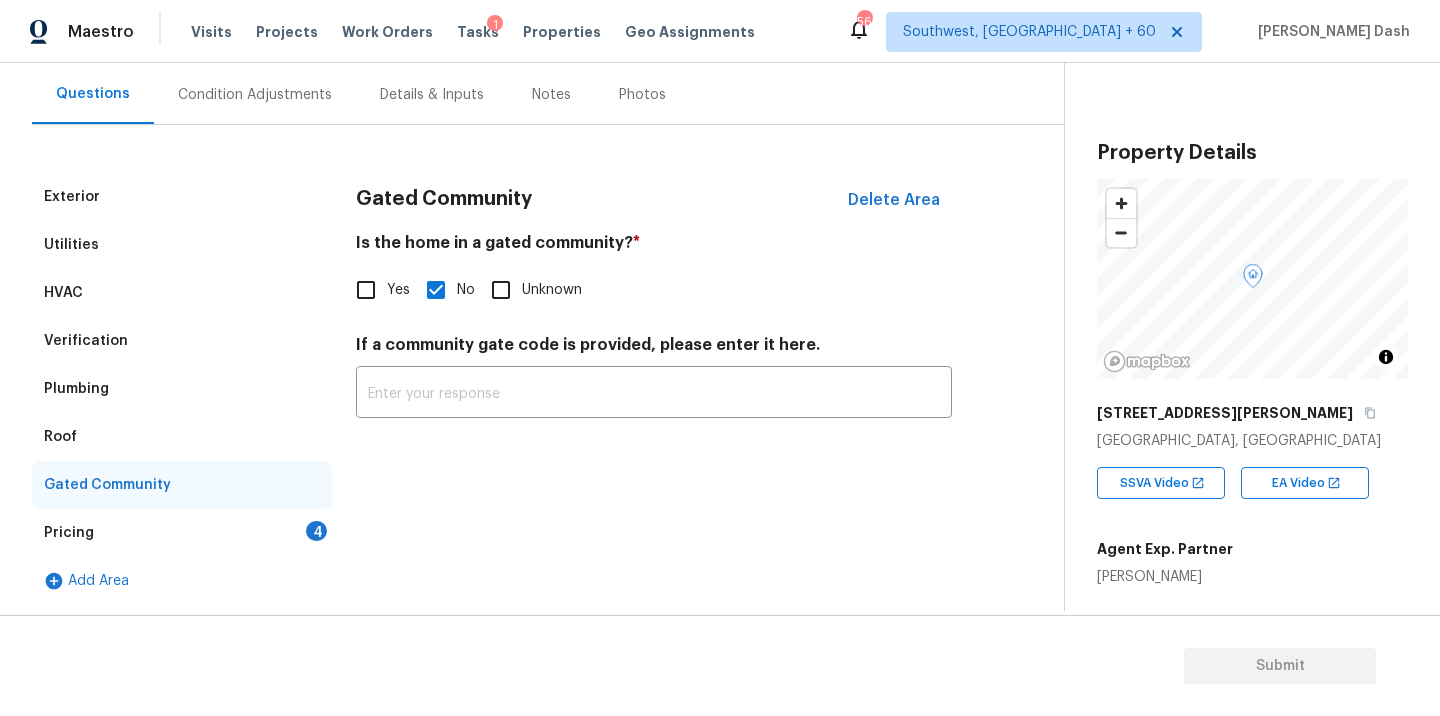 click on "Pricing 4" at bounding box center [182, 533] 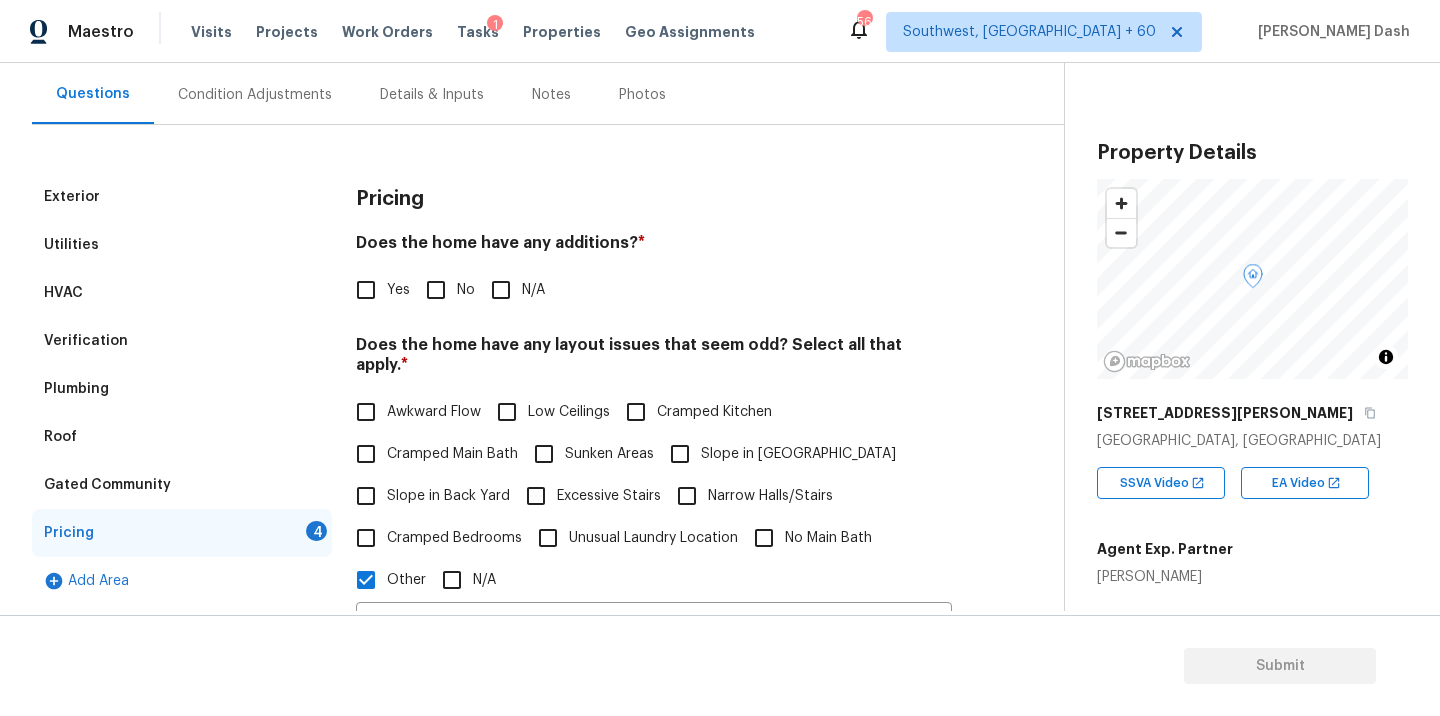 click on "Does the home have any additions?  * Yes No N/A" at bounding box center [654, 272] 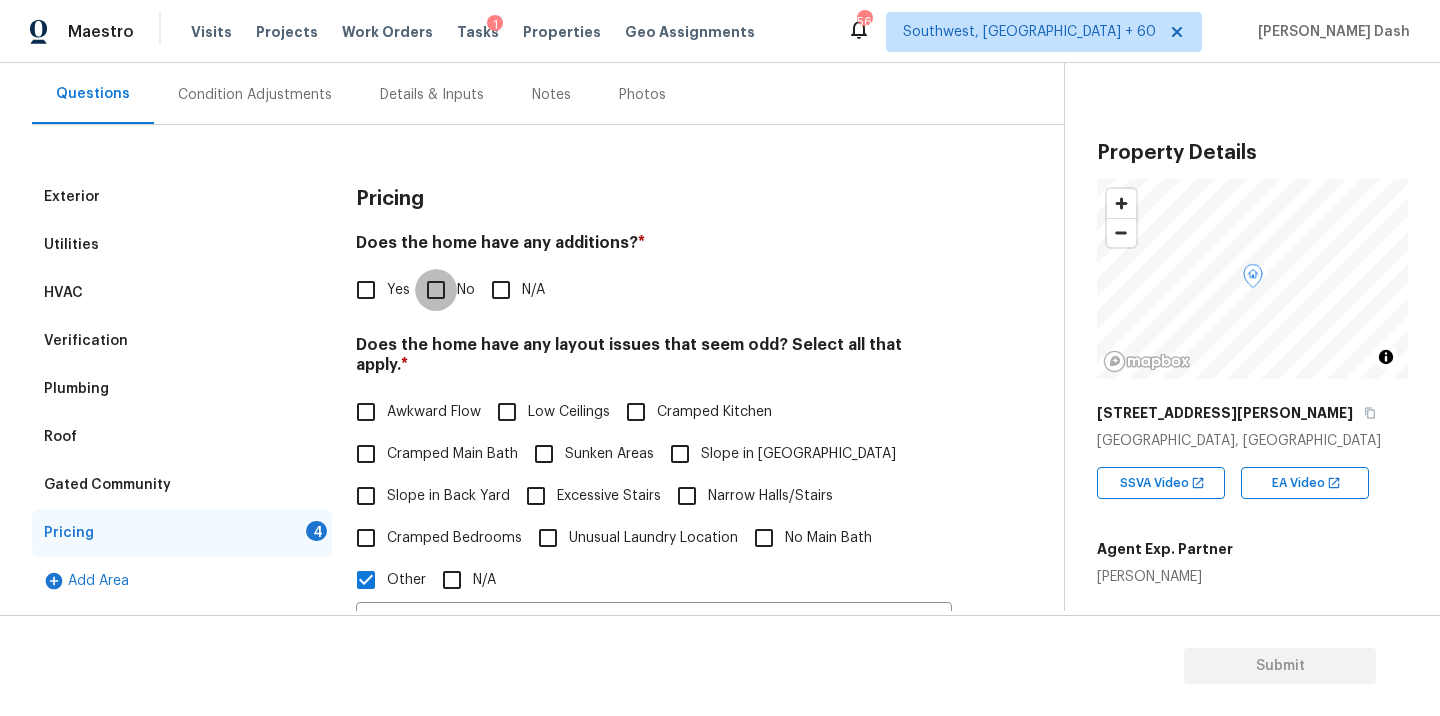 click on "No" at bounding box center (436, 290) 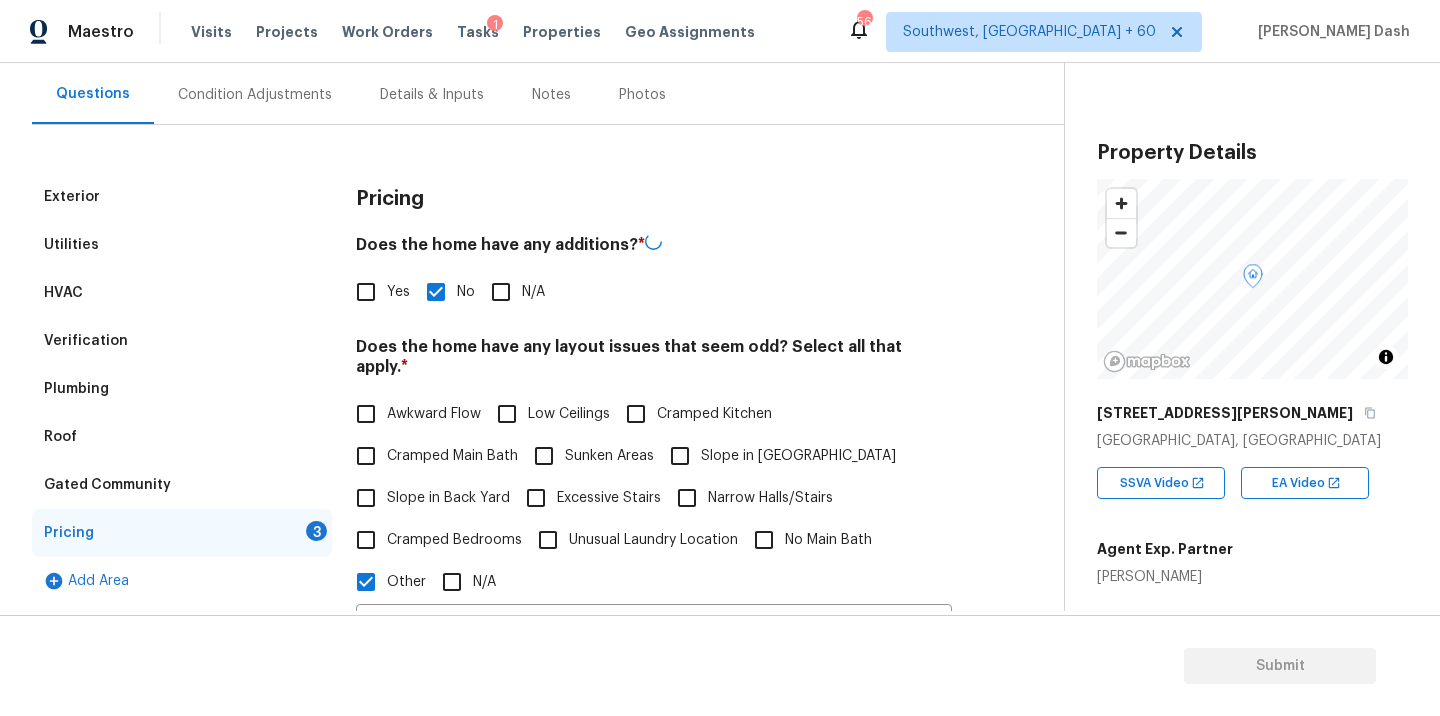 scroll, scrollTop: 532, scrollLeft: 0, axis: vertical 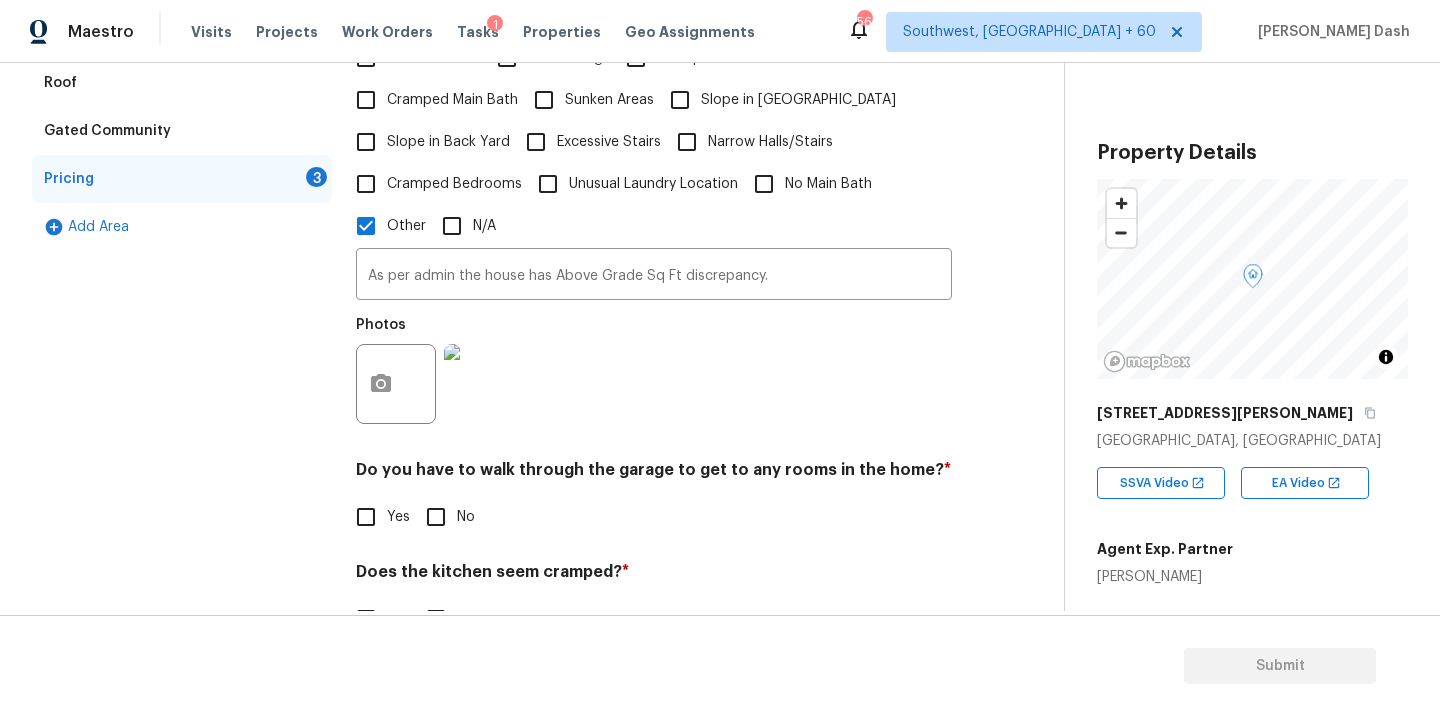 click on "No" at bounding box center [436, 517] 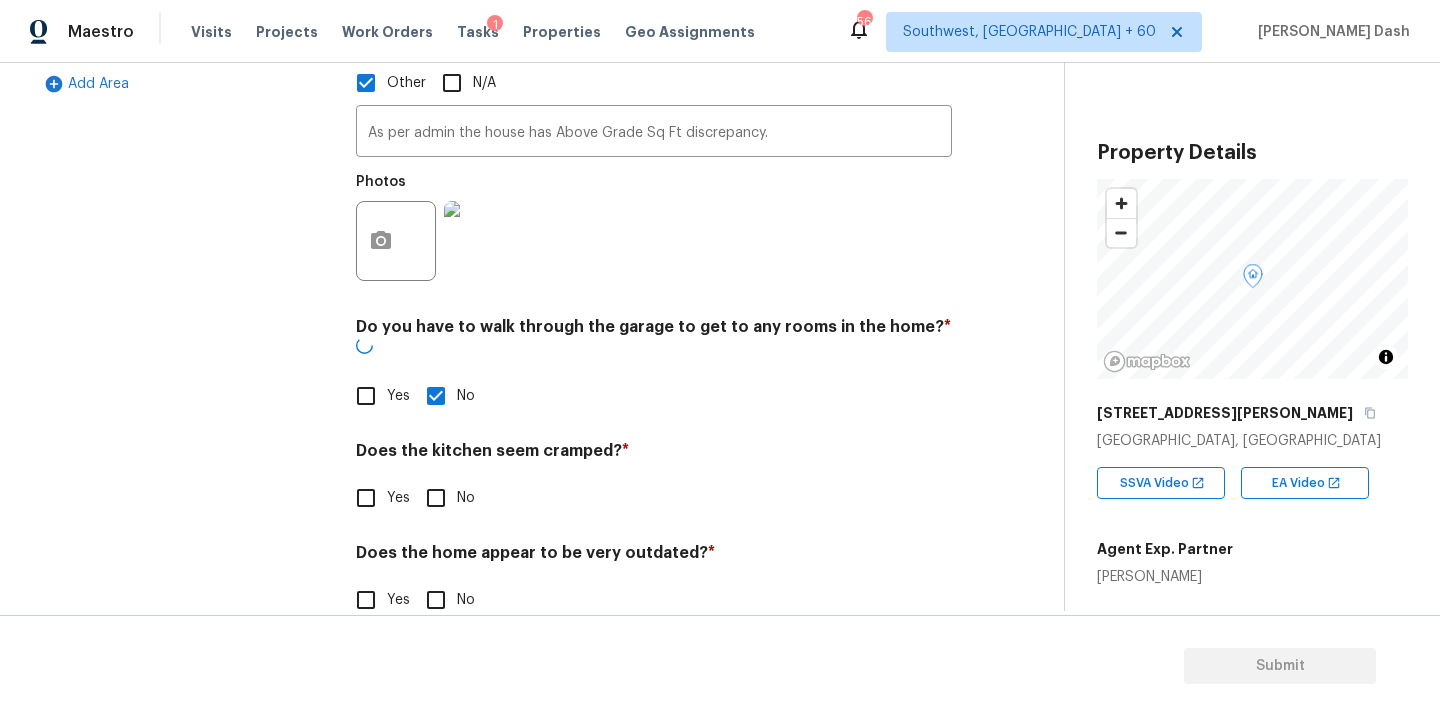 scroll, scrollTop: 673, scrollLeft: 0, axis: vertical 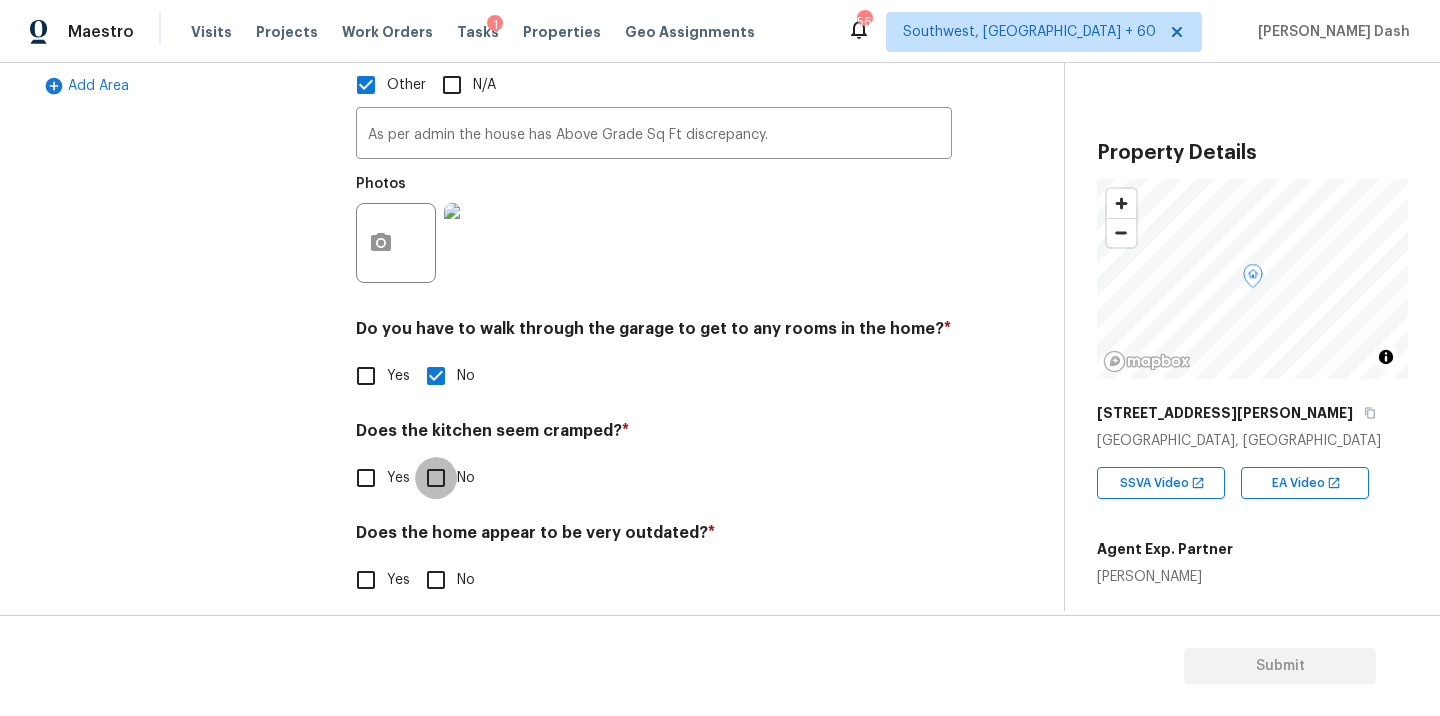 click on "No" at bounding box center [436, 478] 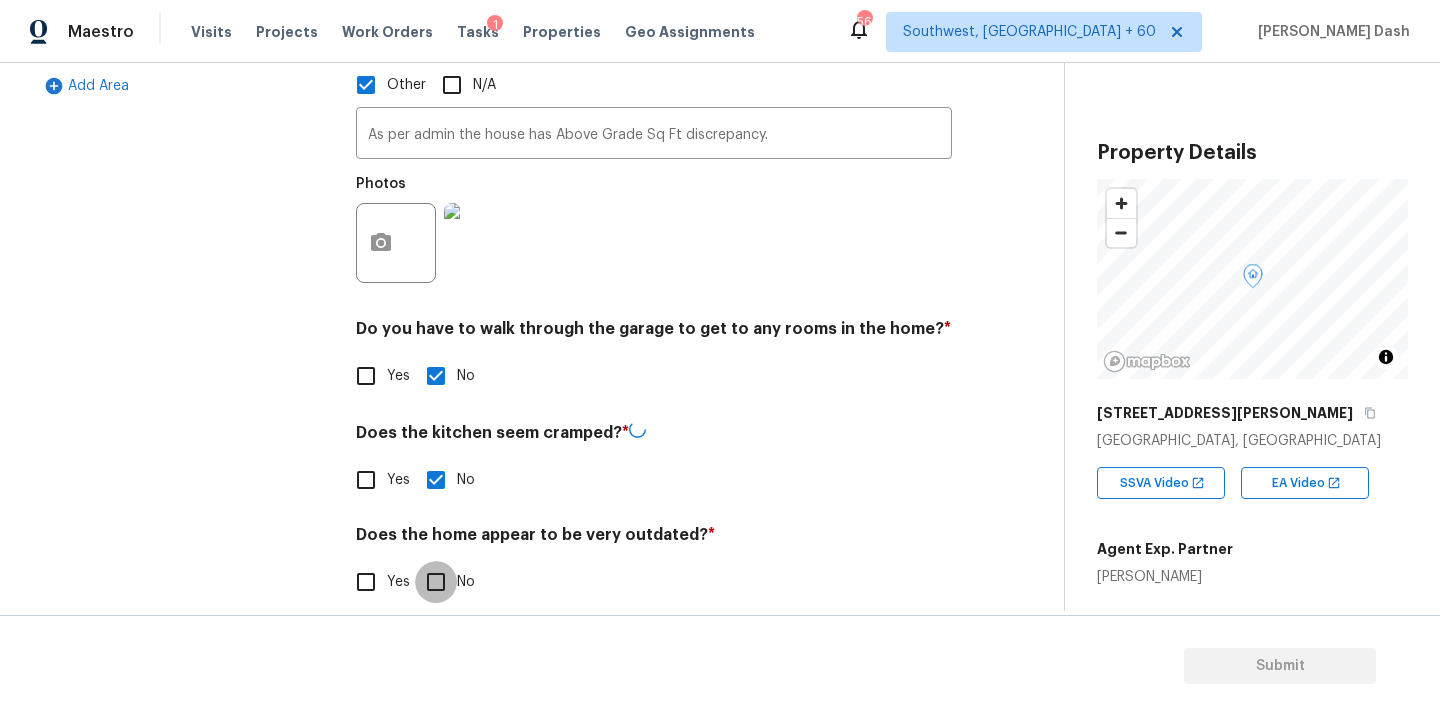 click on "No" at bounding box center [436, 582] 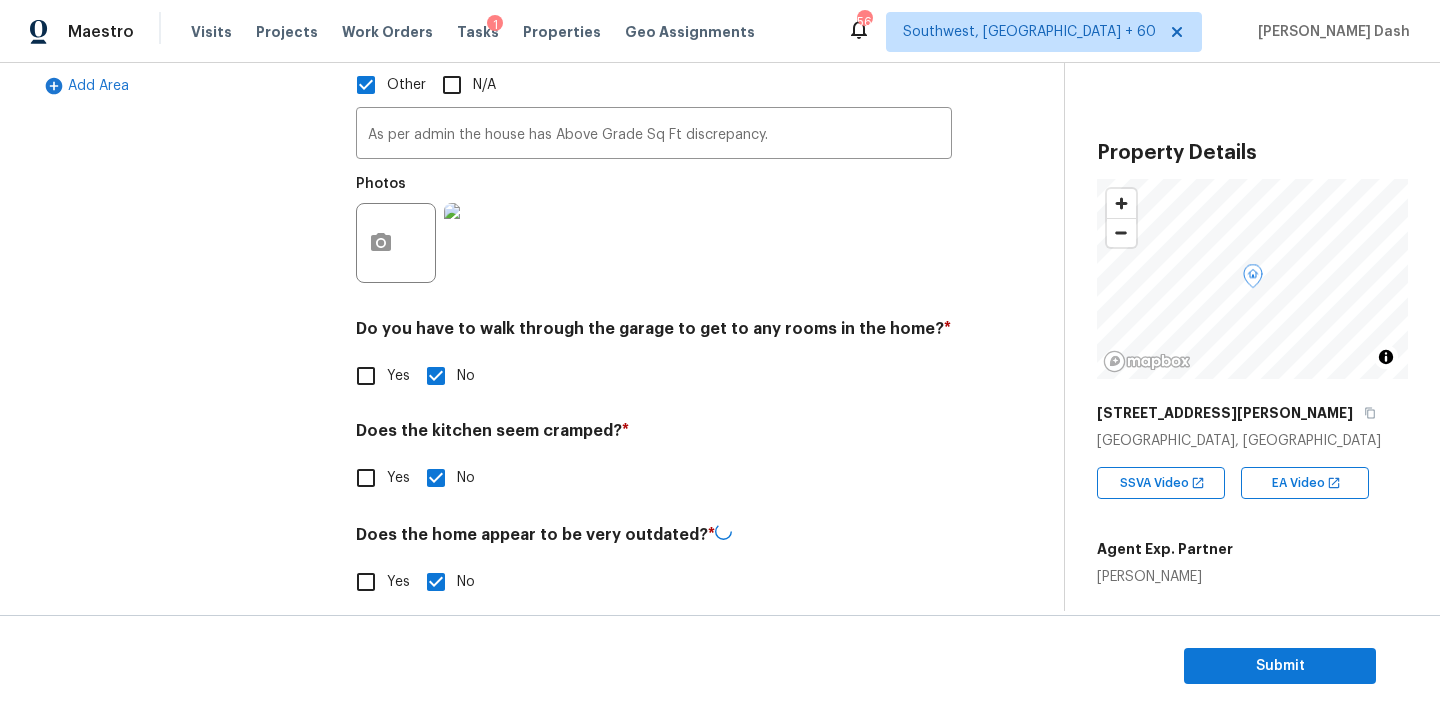 click on "Exterior Utilities HVAC Verification Plumbing Roof Gated Community Pricing Add Area" at bounding box center [182, 152] 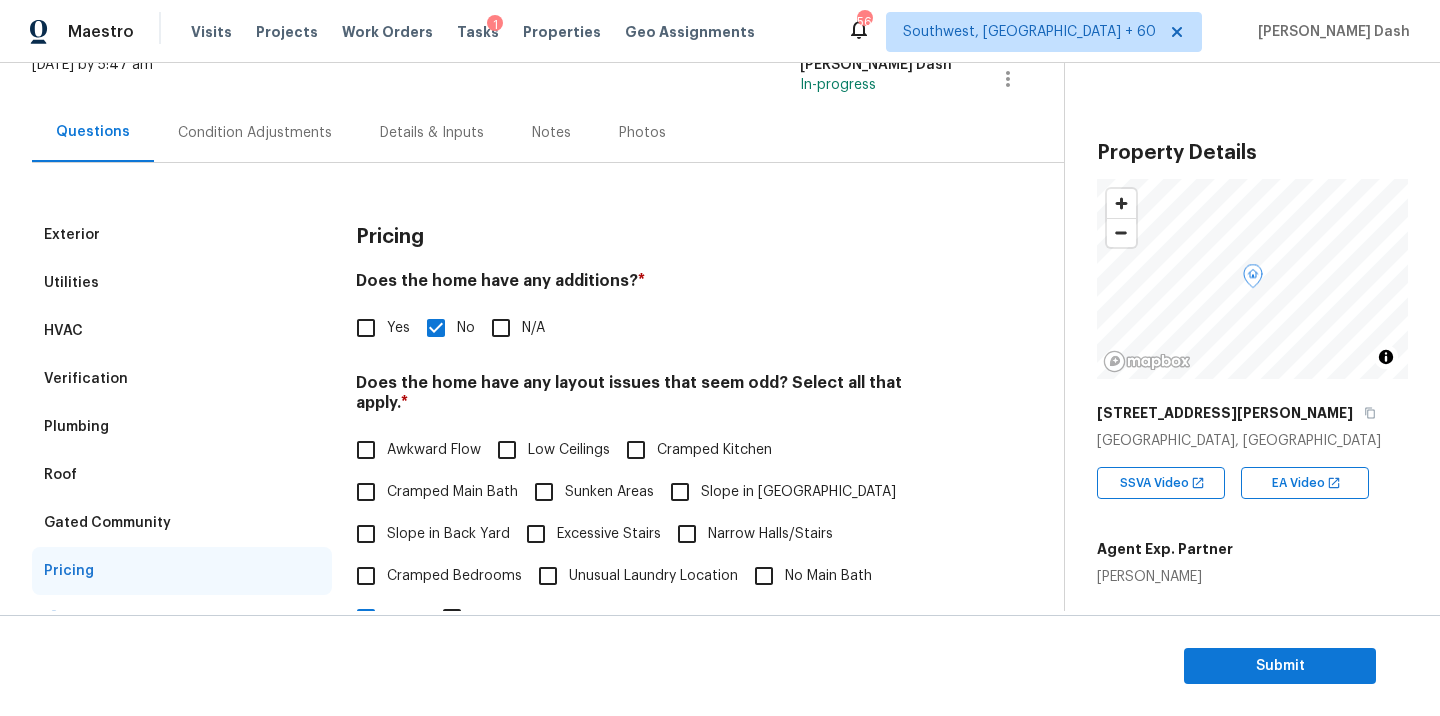 scroll, scrollTop: 124, scrollLeft: 0, axis: vertical 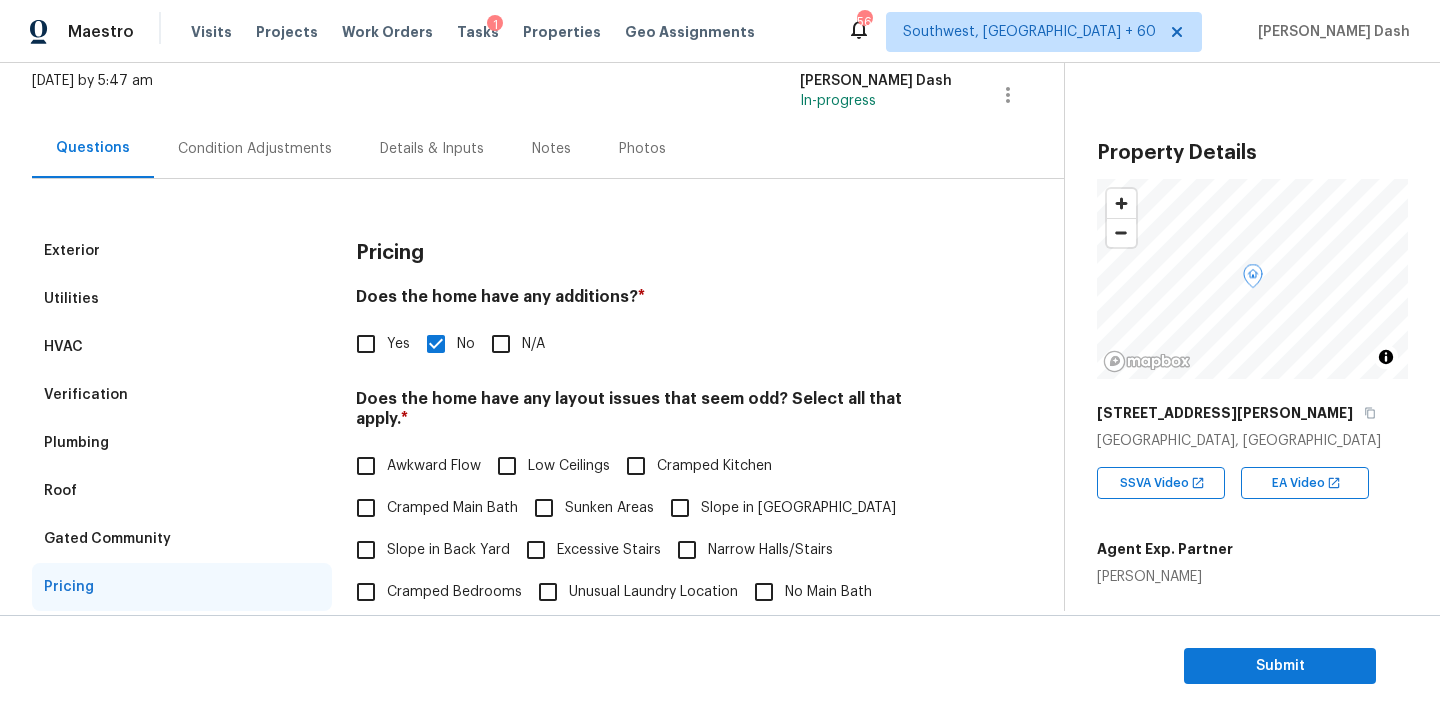 click on "Condition Adjustments" at bounding box center [255, 149] 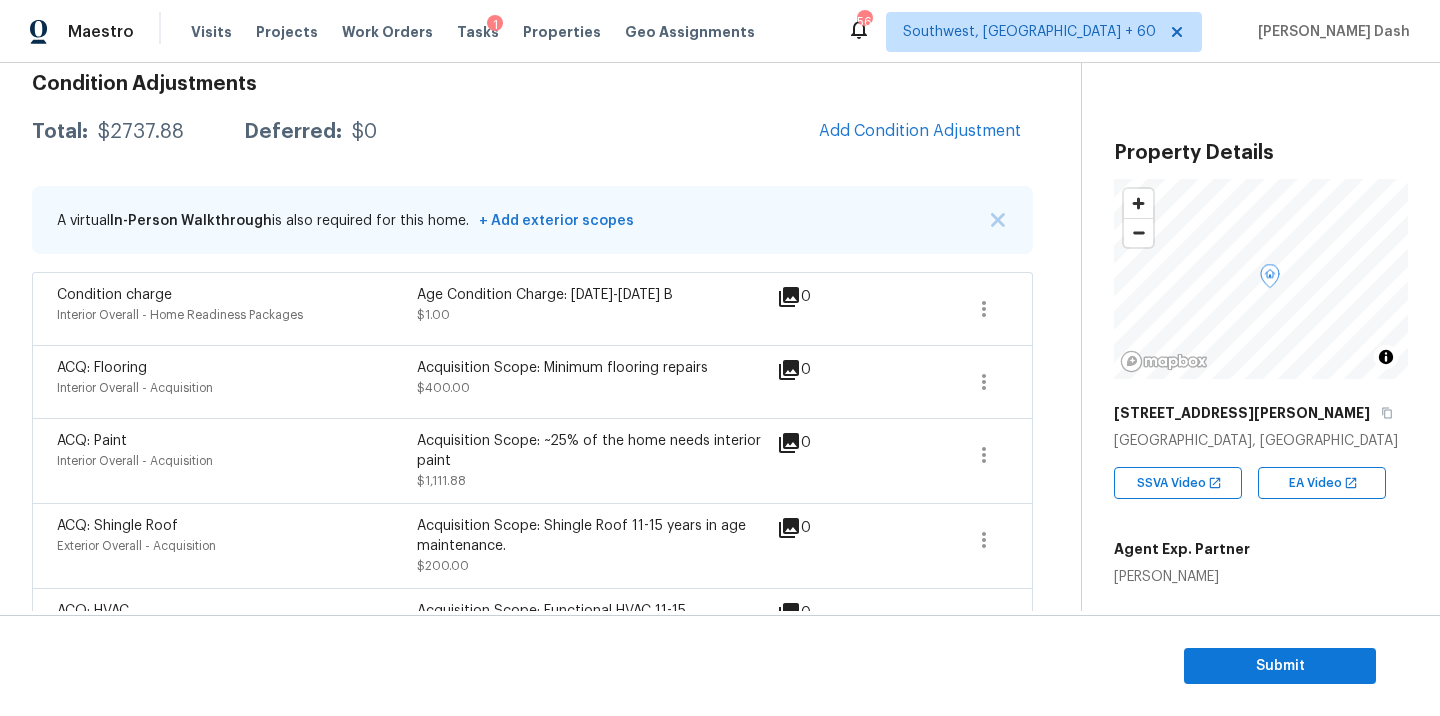 scroll, scrollTop: 686, scrollLeft: 0, axis: vertical 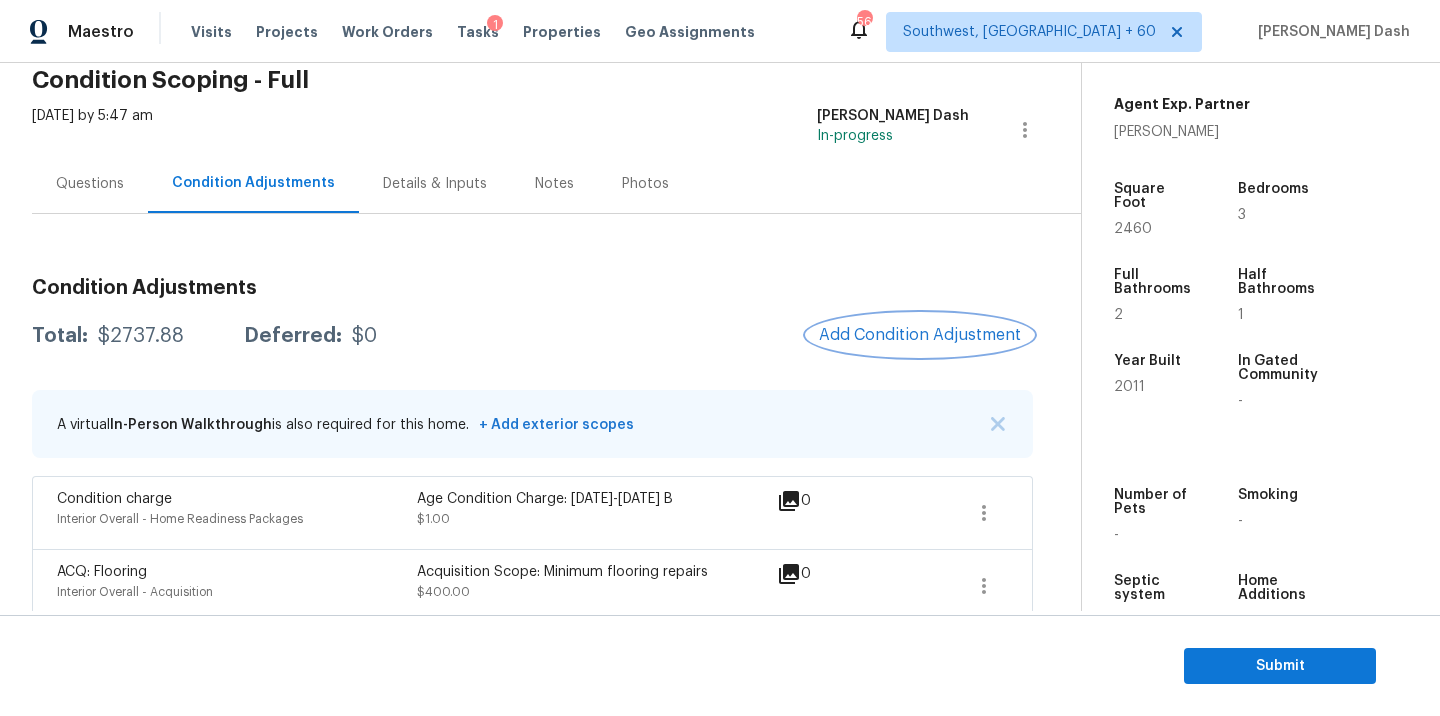 click on "Add Condition Adjustment" at bounding box center [920, 335] 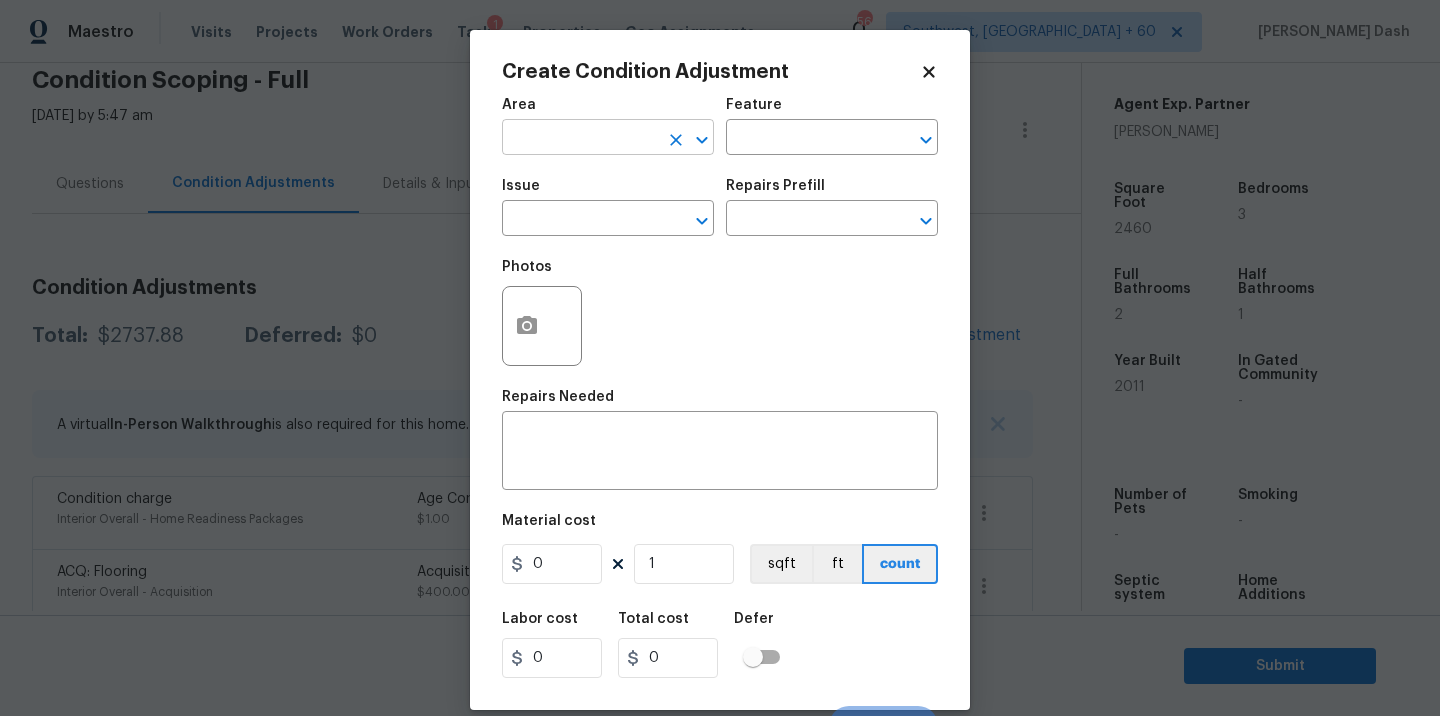 click at bounding box center [580, 139] 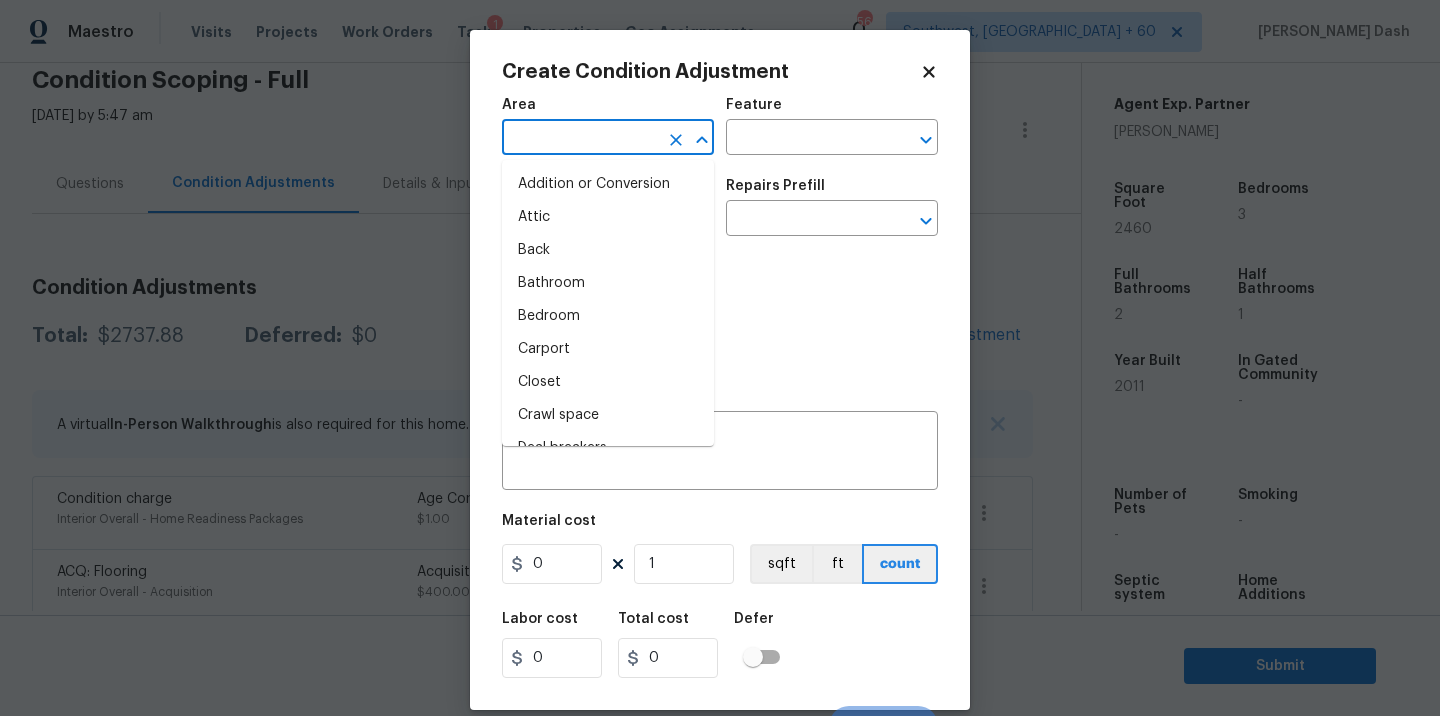 type on "e" 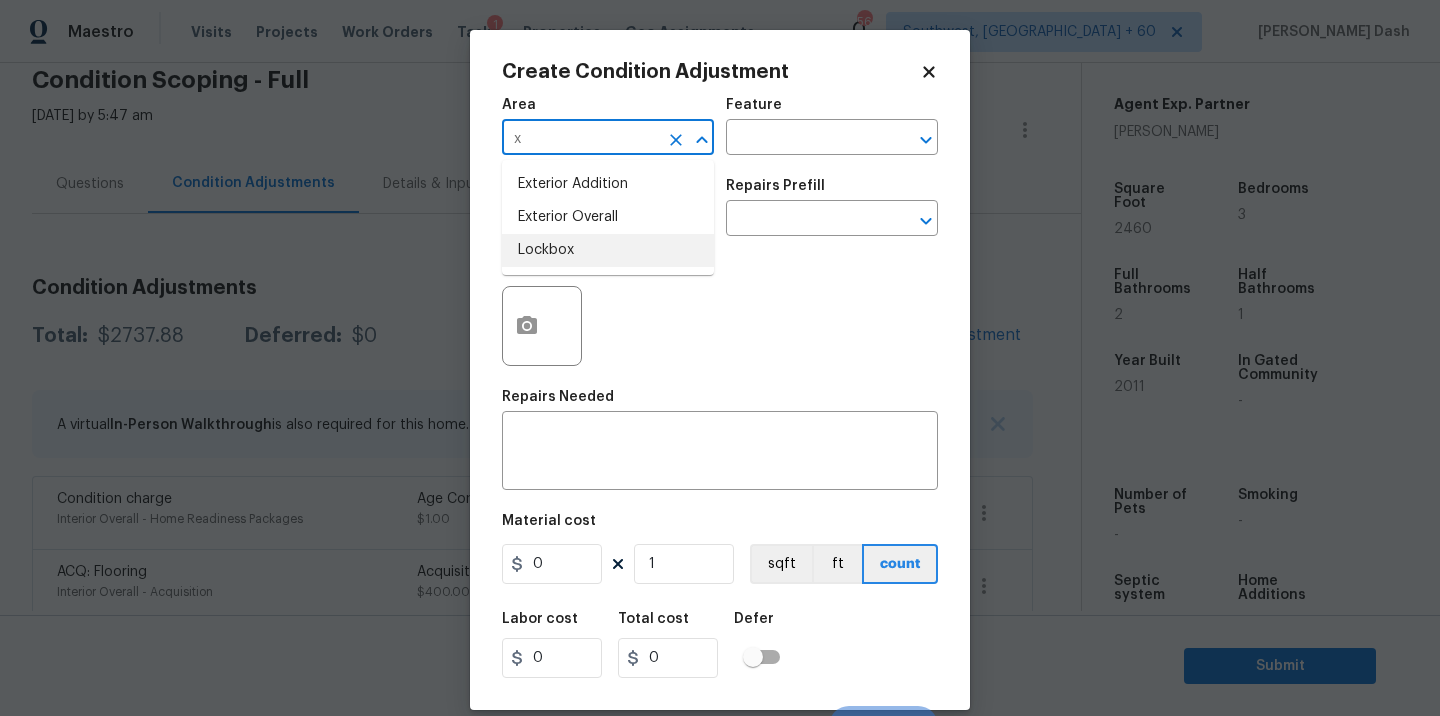click on "Lockbox" at bounding box center (608, 250) 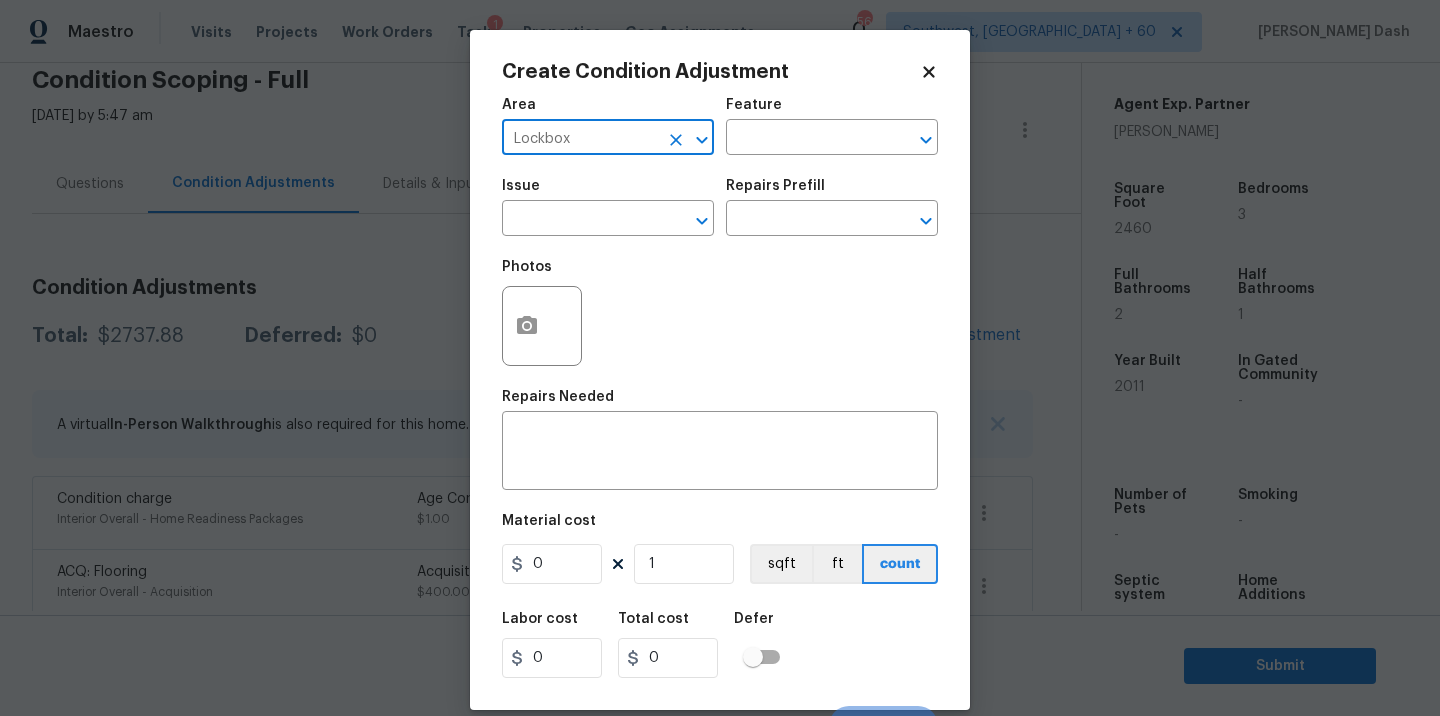 click 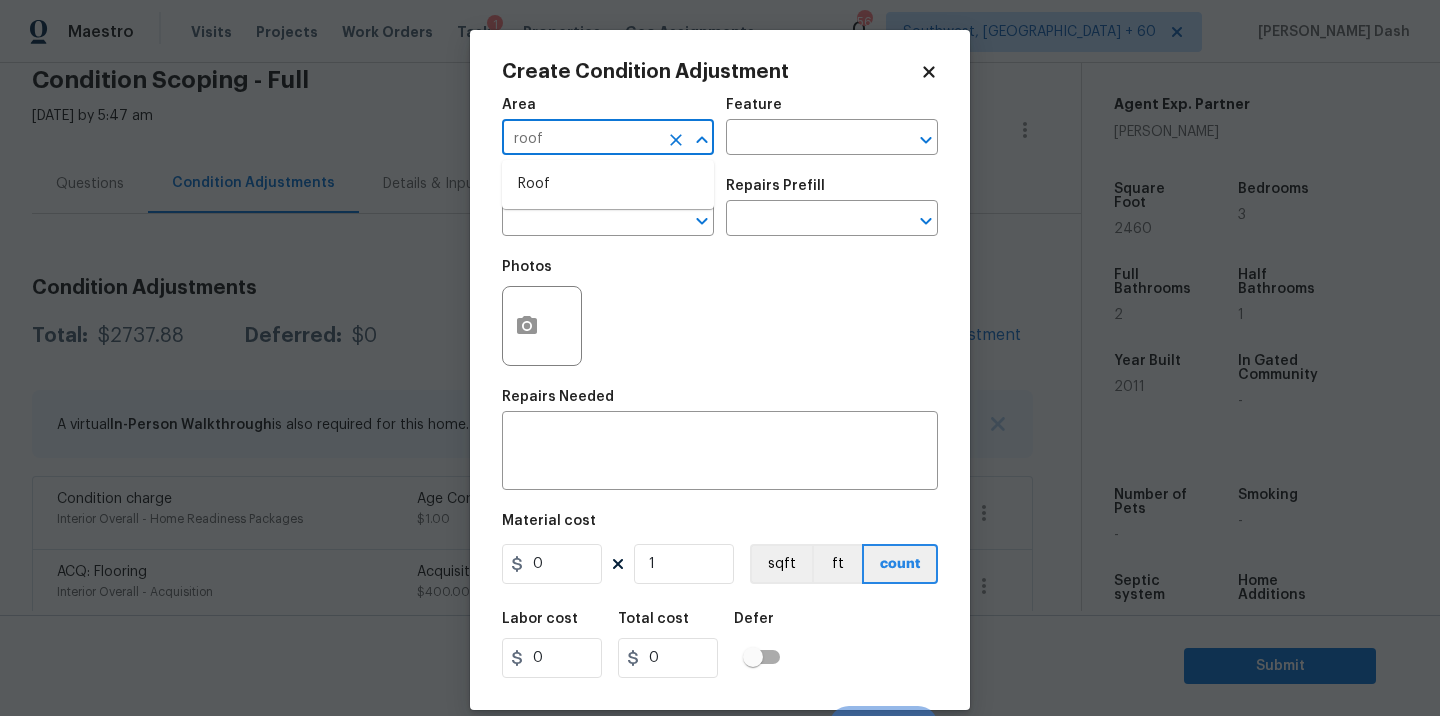 click on "Roof" at bounding box center (608, 184) 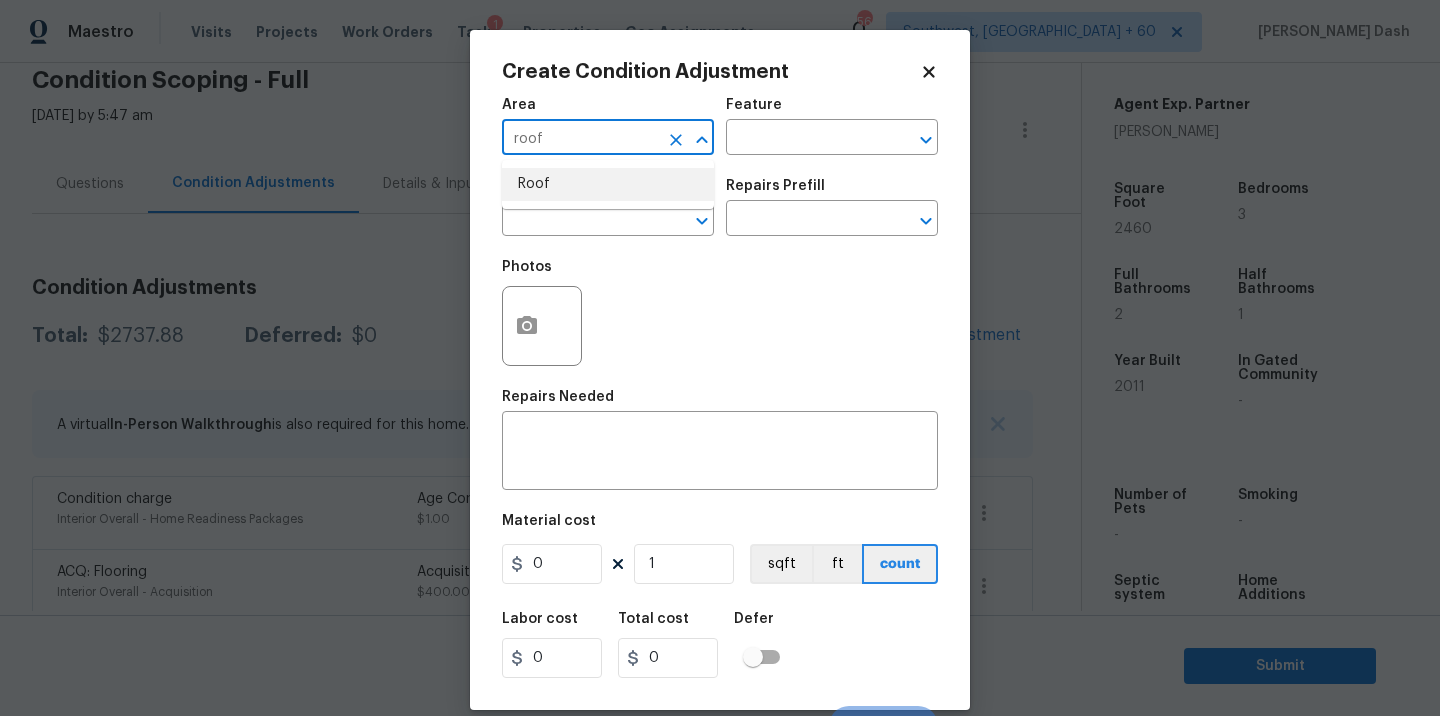 type on "roof" 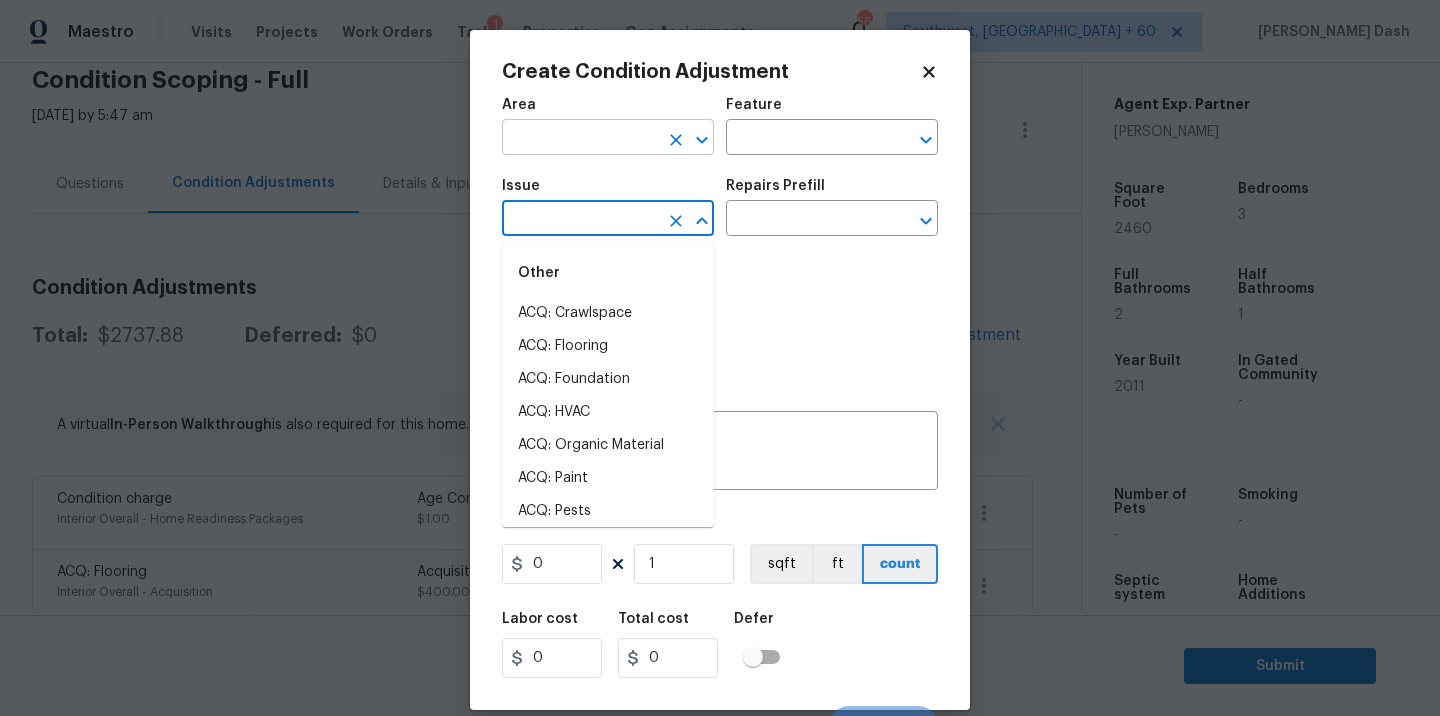 click at bounding box center (580, 139) 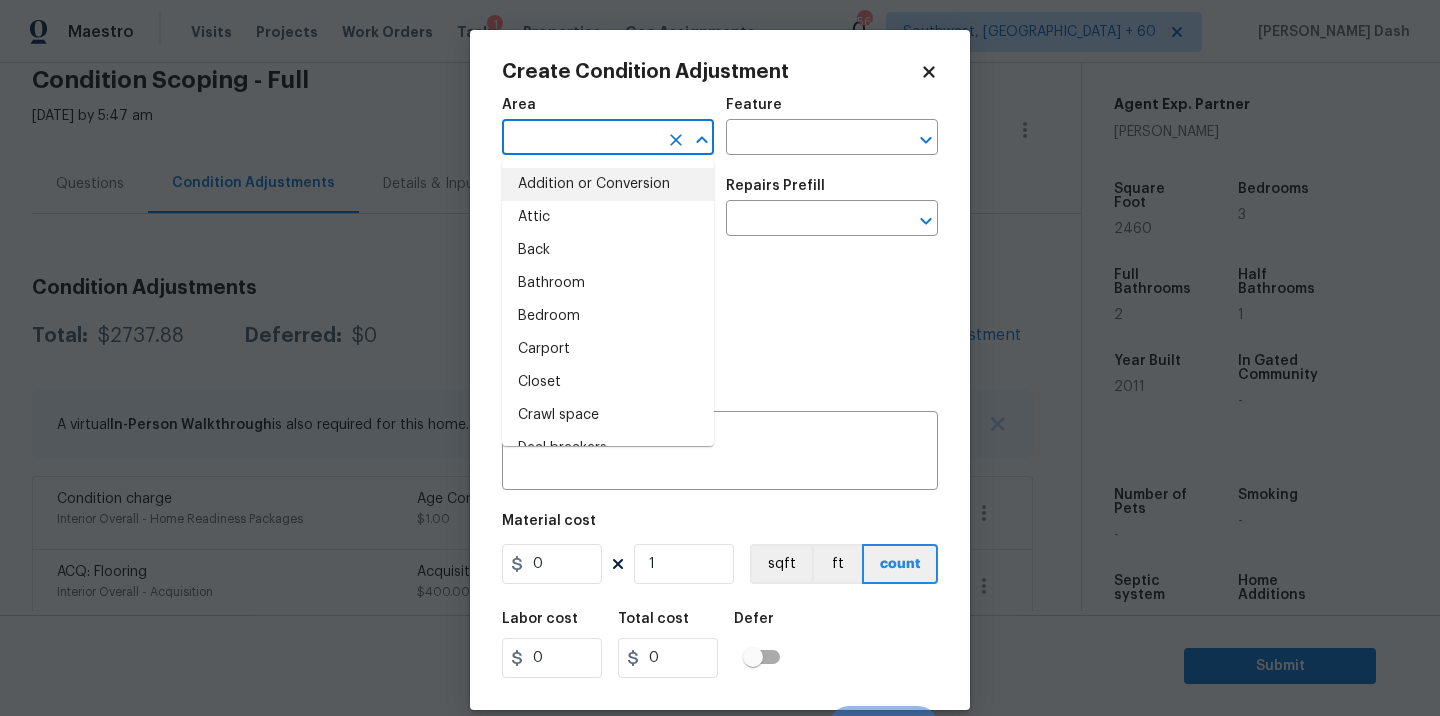 click at bounding box center [580, 139] 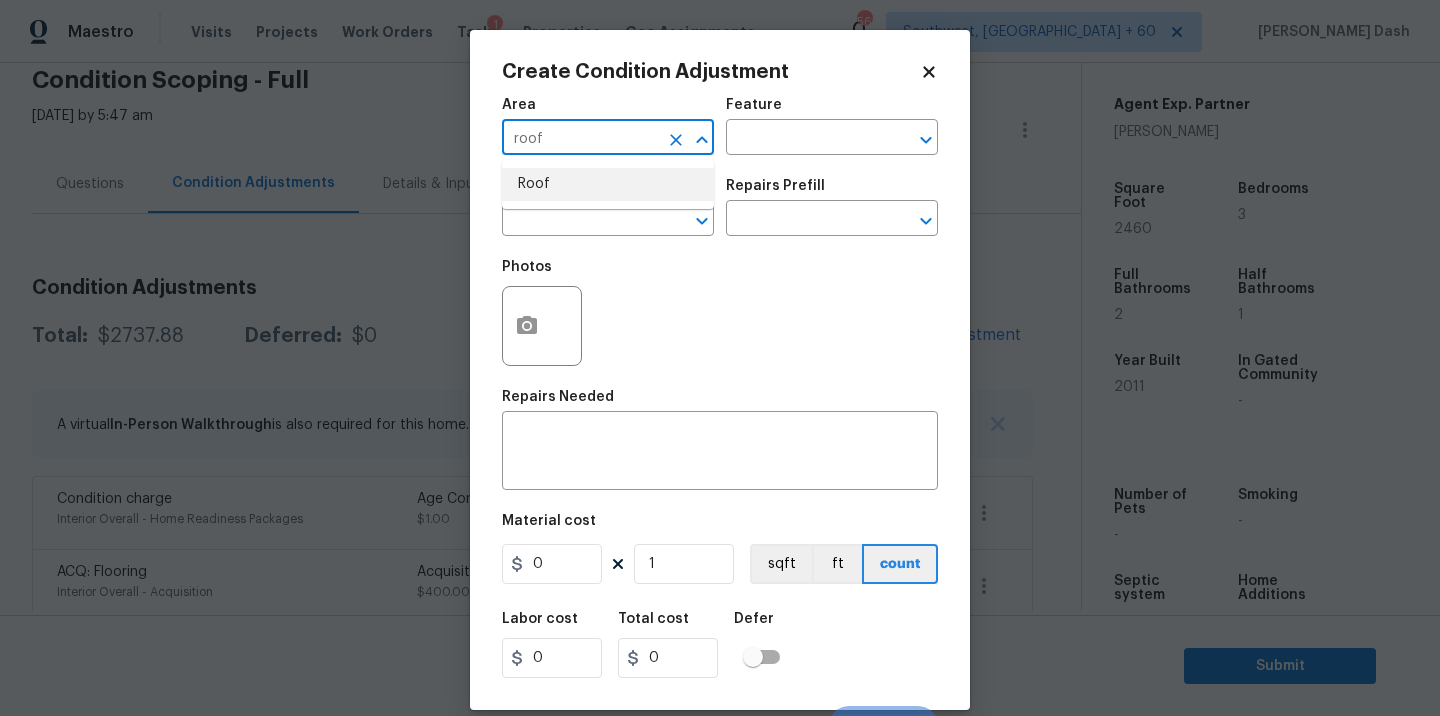 click on "Roof" at bounding box center (608, 184) 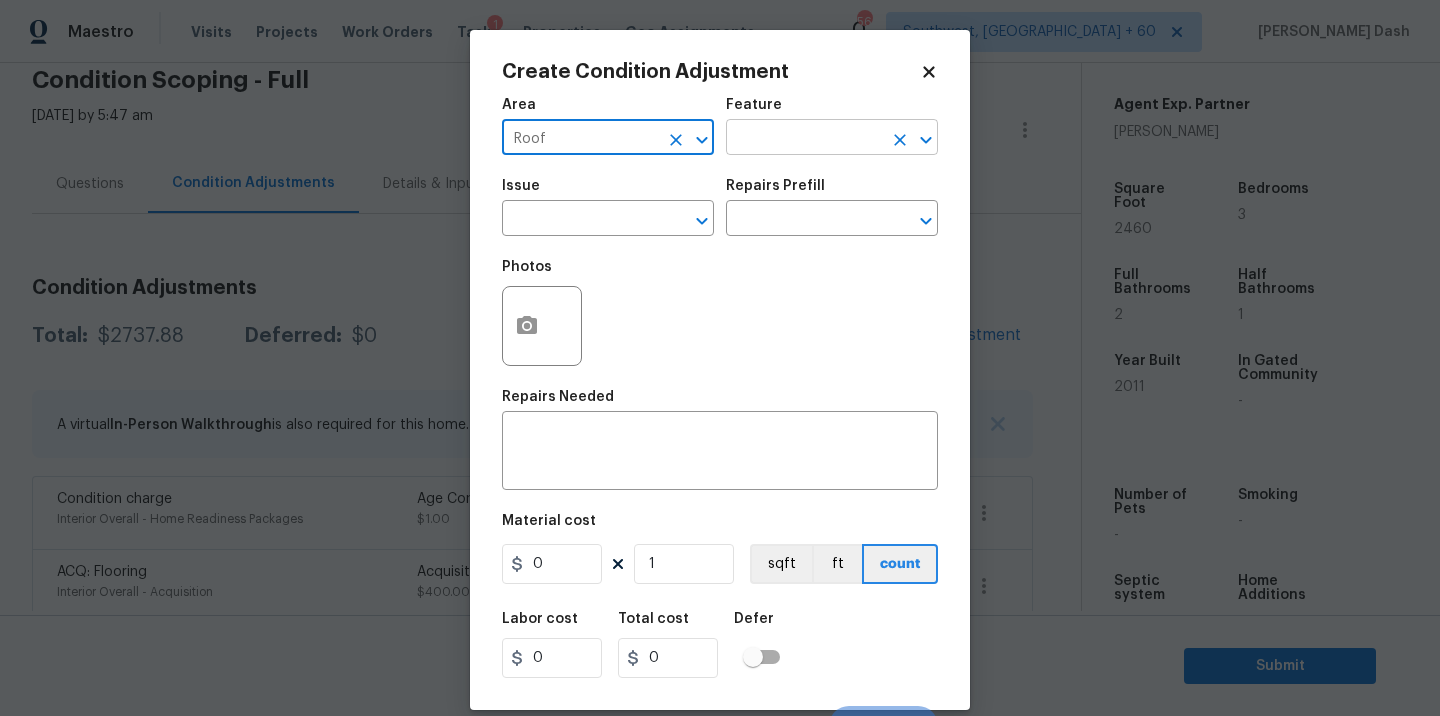 type on "Roof" 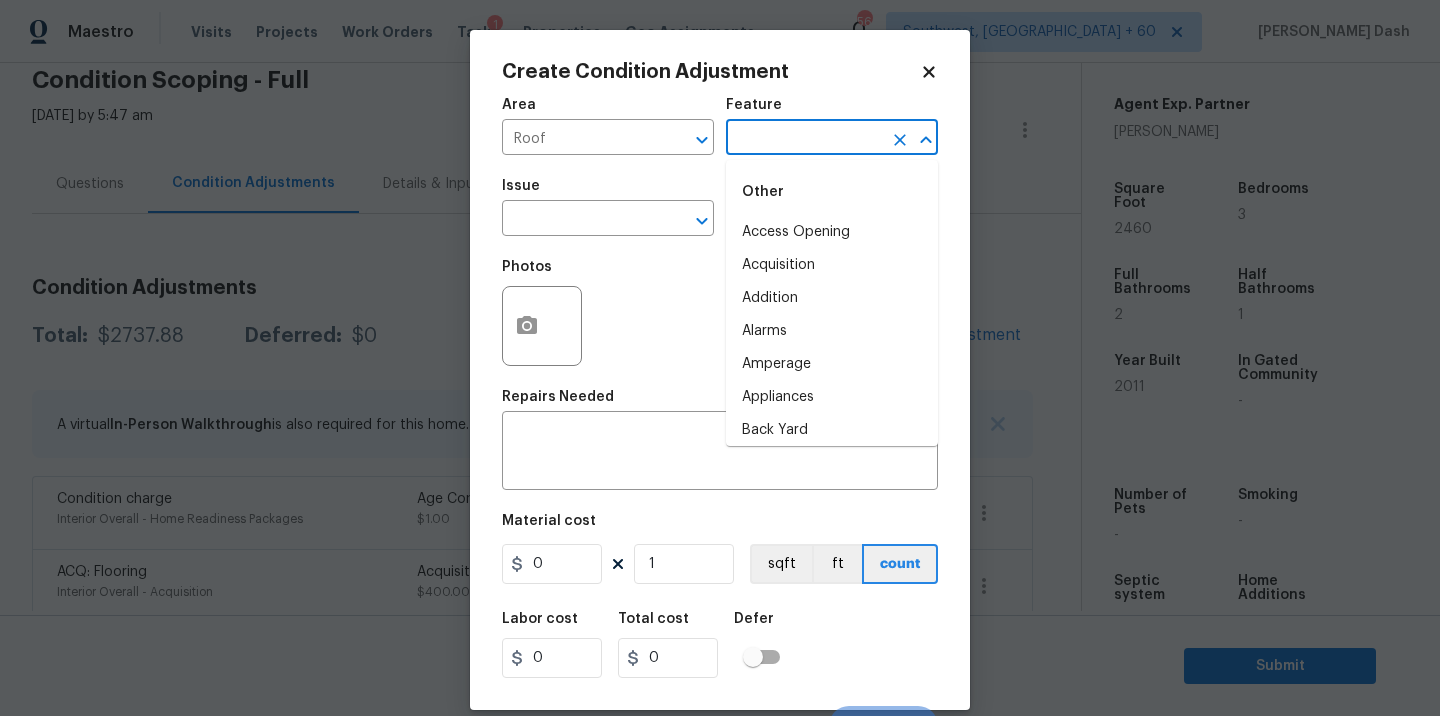 click at bounding box center [804, 139] 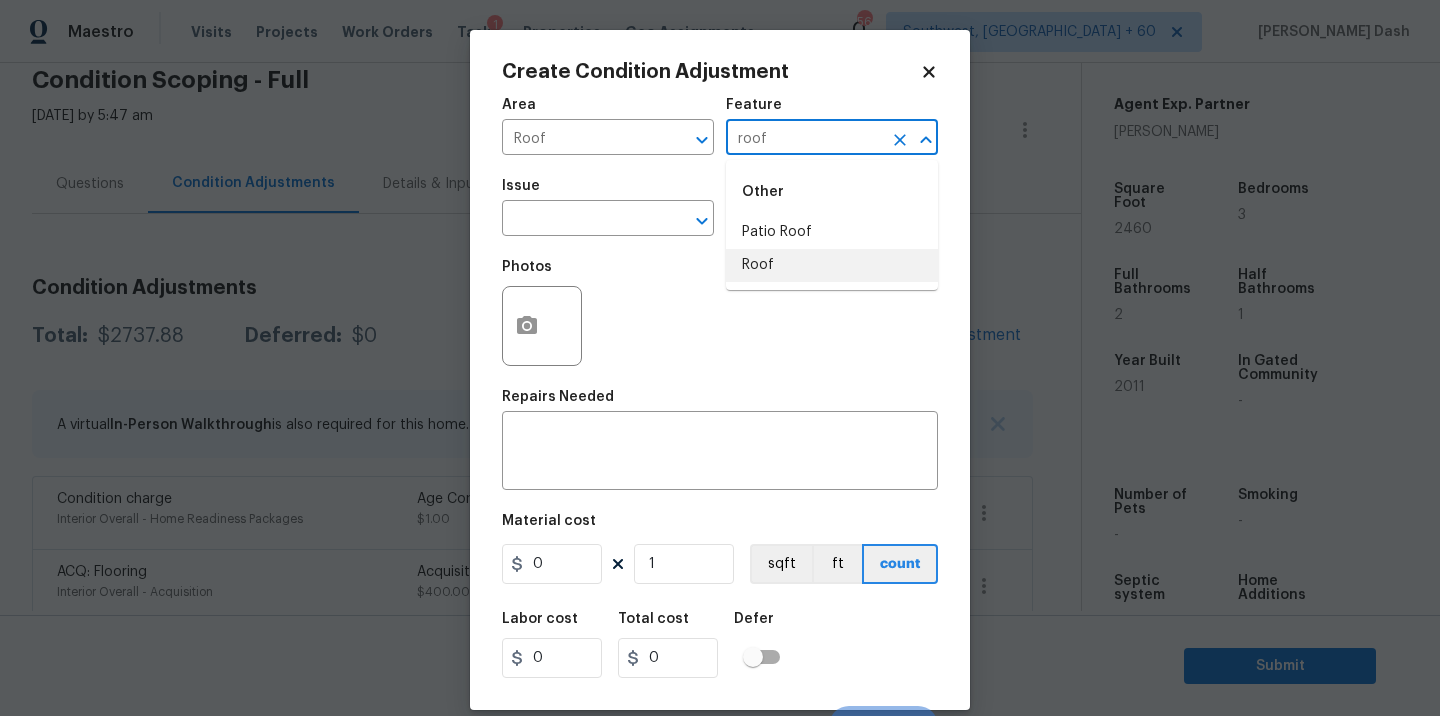 click on "Roof" at bounding box center [832, 265] 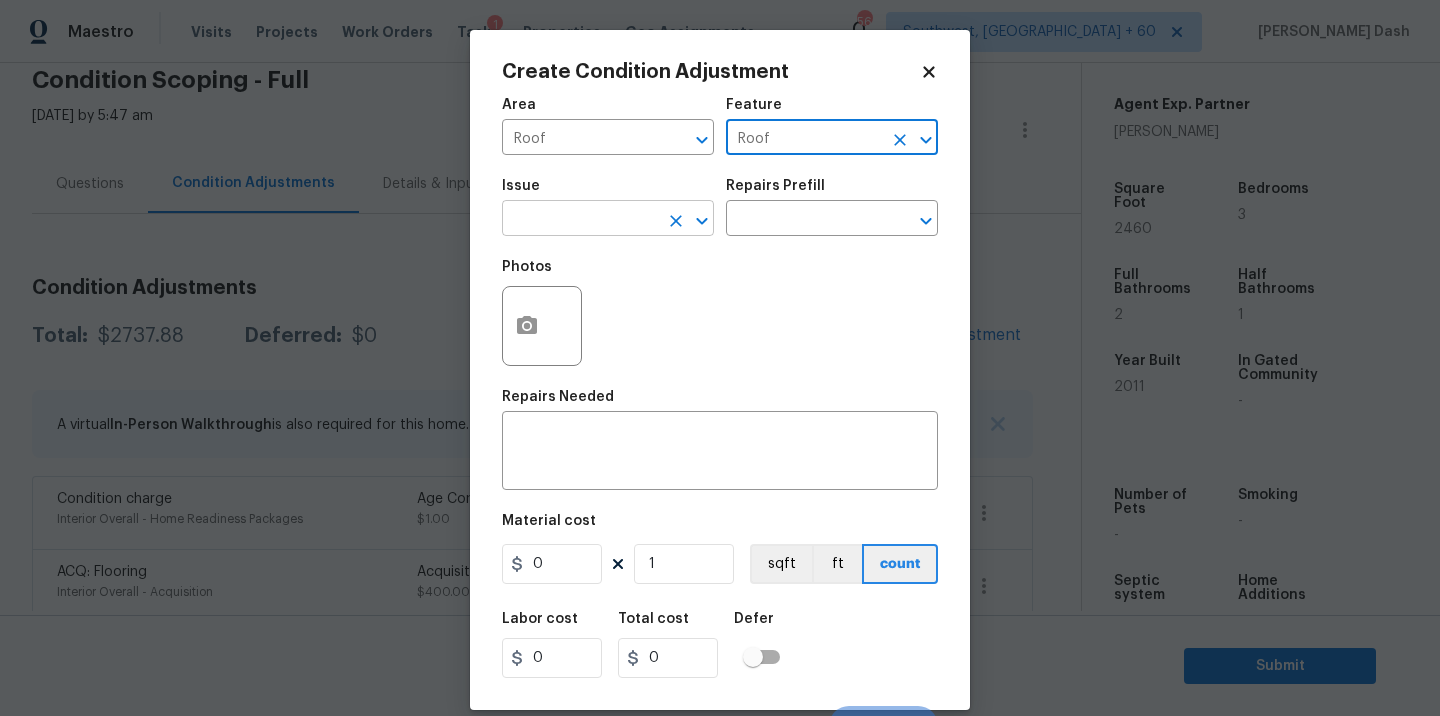 type on "Roof" 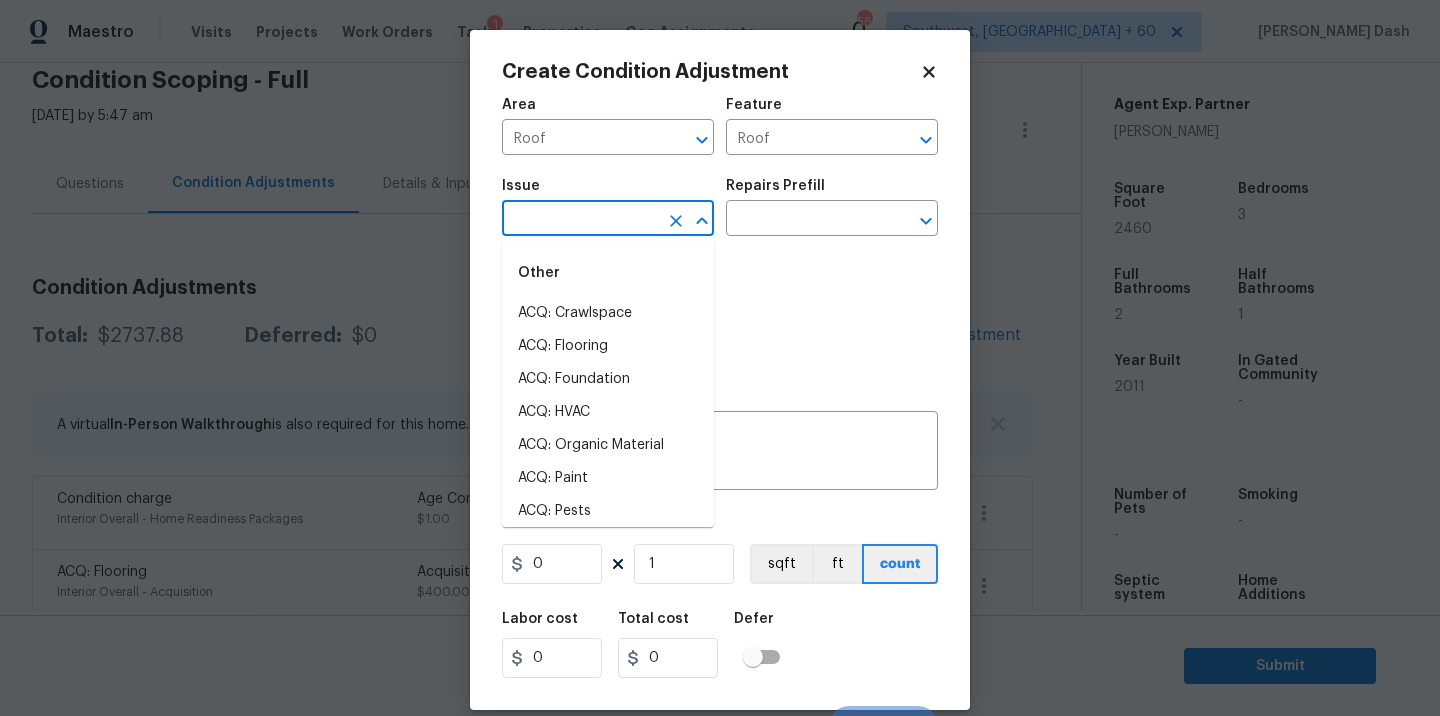 click at bounding box center (580, 220) 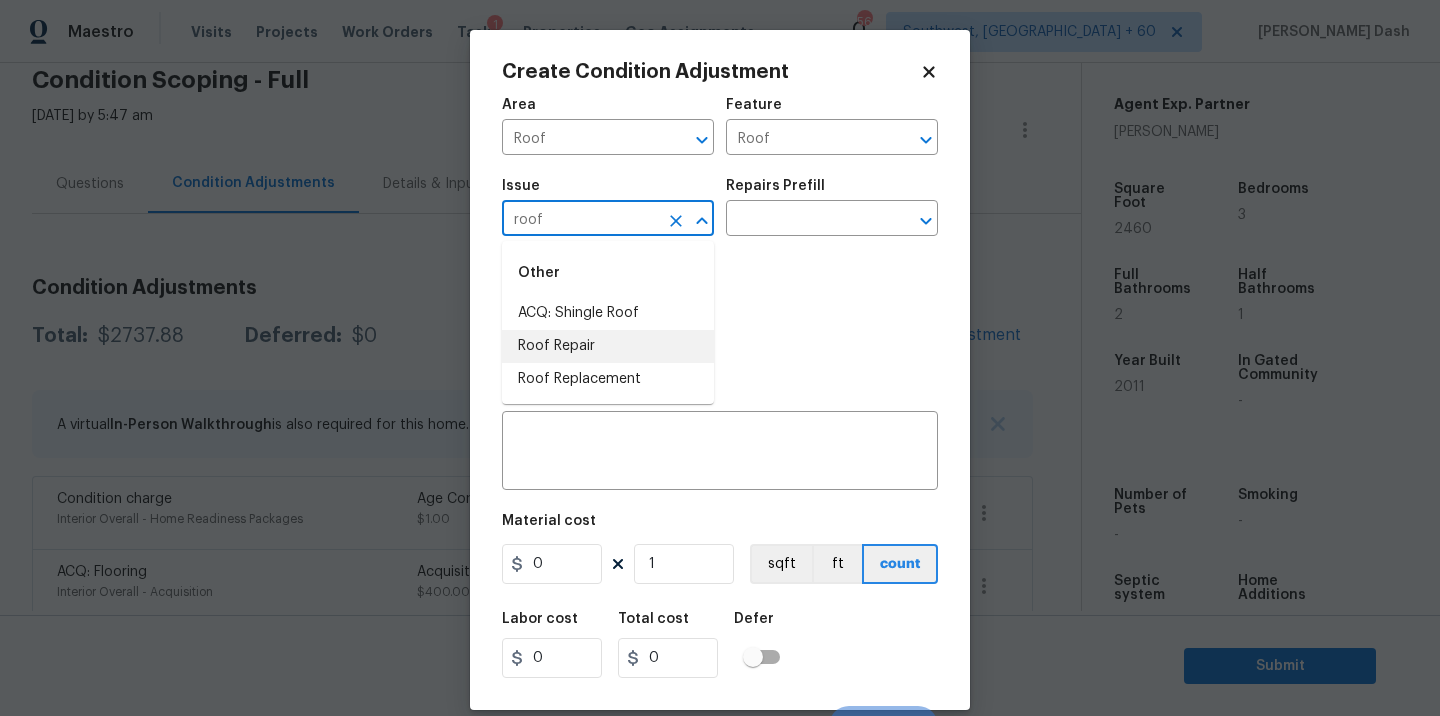 click on "ACQ: Shingle Roof" at bounding box center (608, 313) 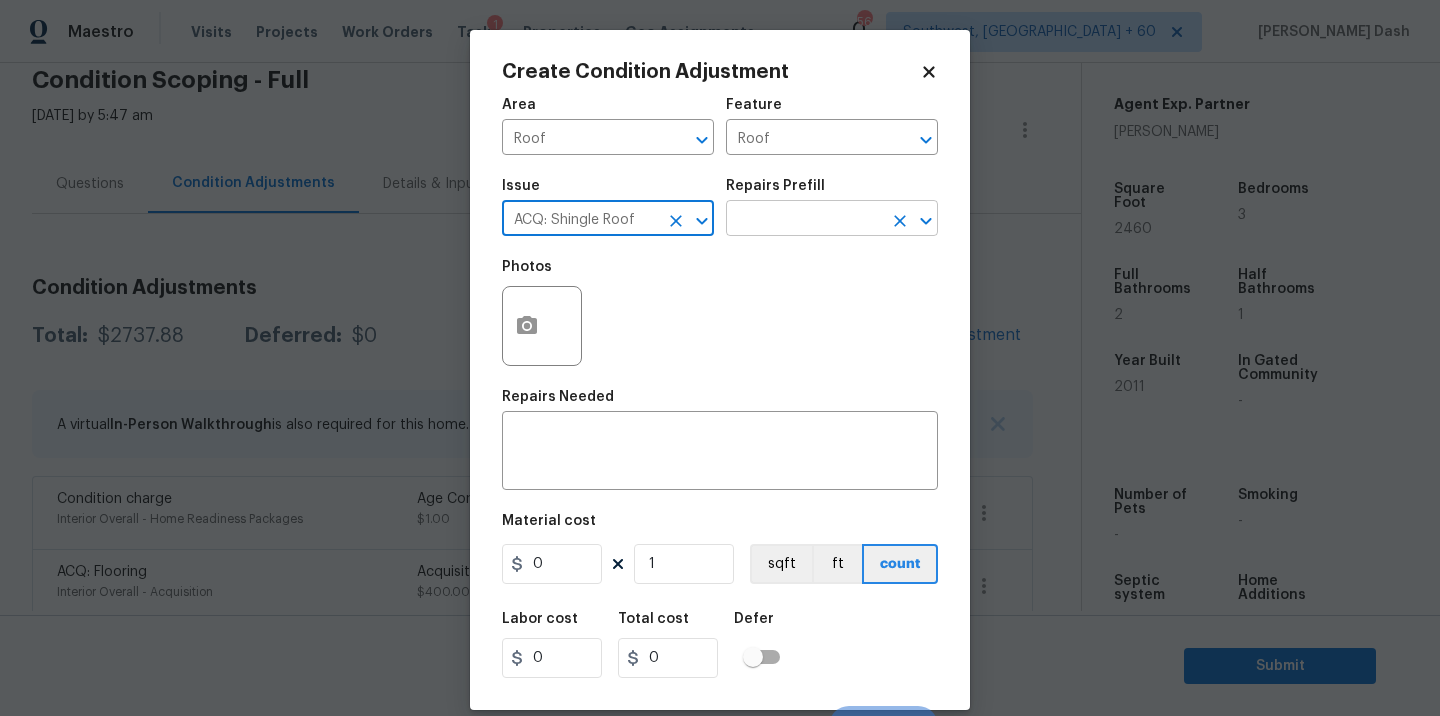 type on "ACQ: Shingle Roof" 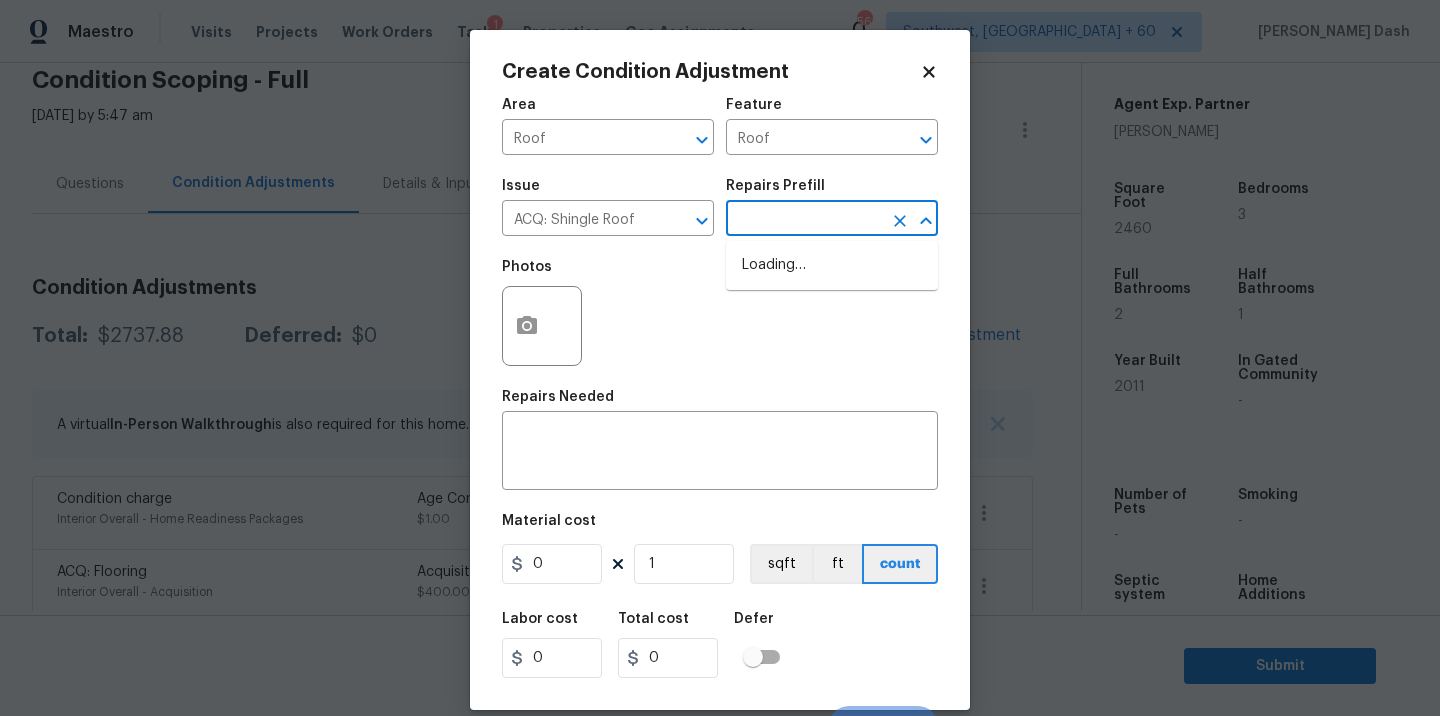 click at bounding box center (804, 220) 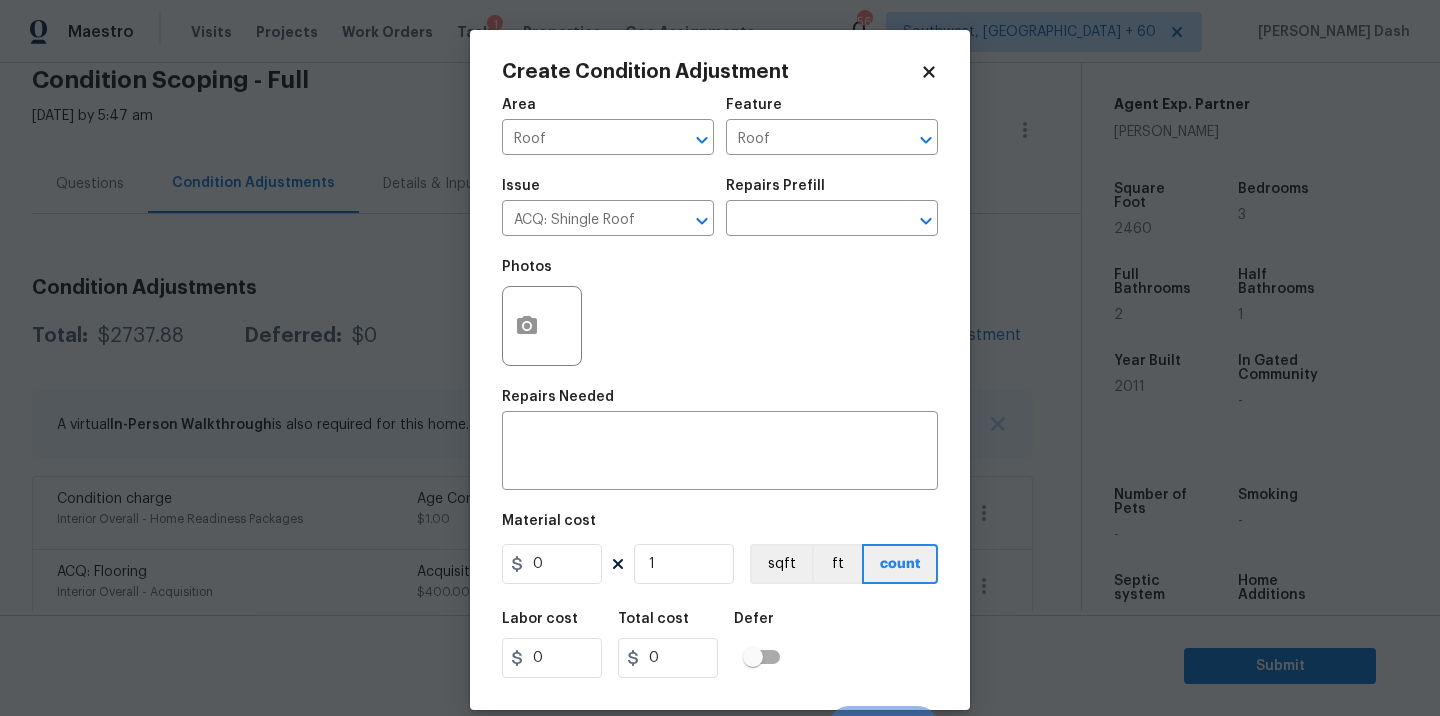 click on "Repairs Prefill" at bounding box center (832, 192) 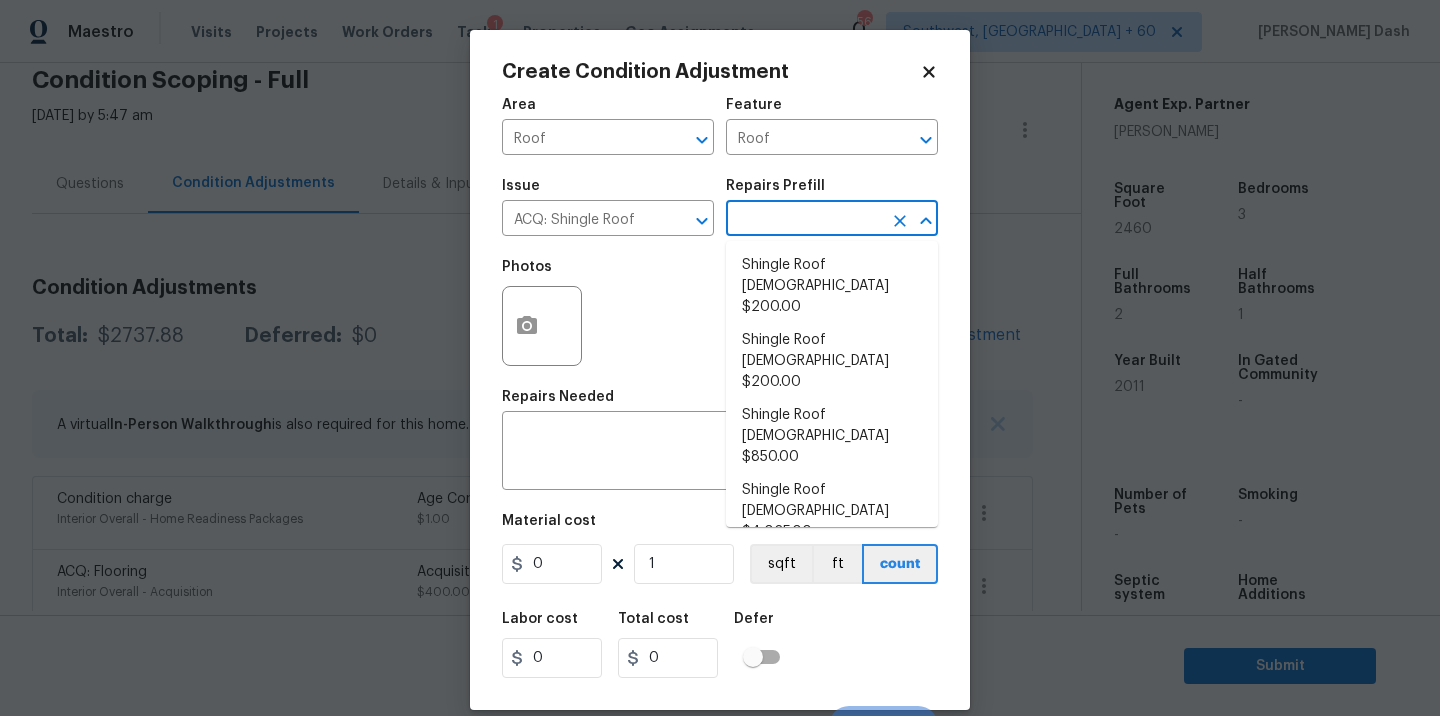 click at bounding box center (804, 220) 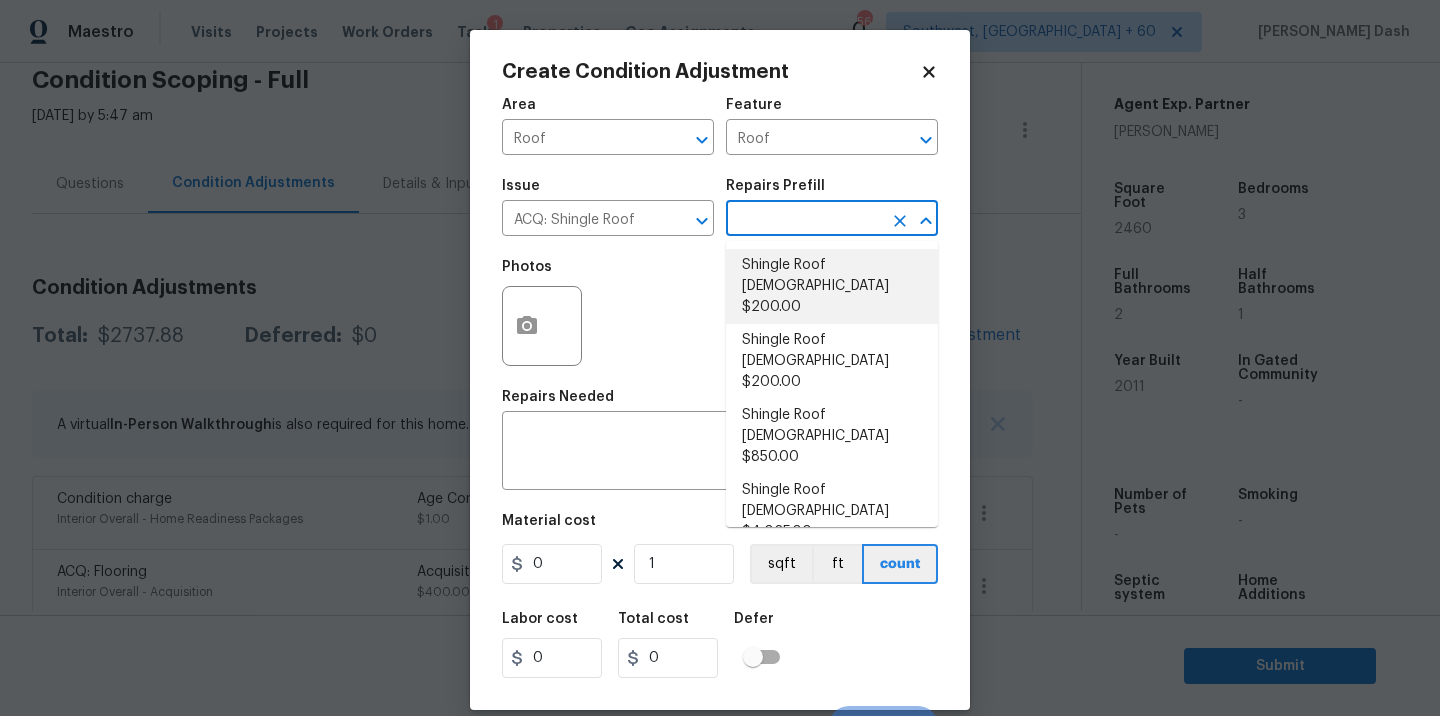 click on "Shingle Roof [DEMOGRAPHIC_DATA] $200.00" at bounding box center [832, 286] 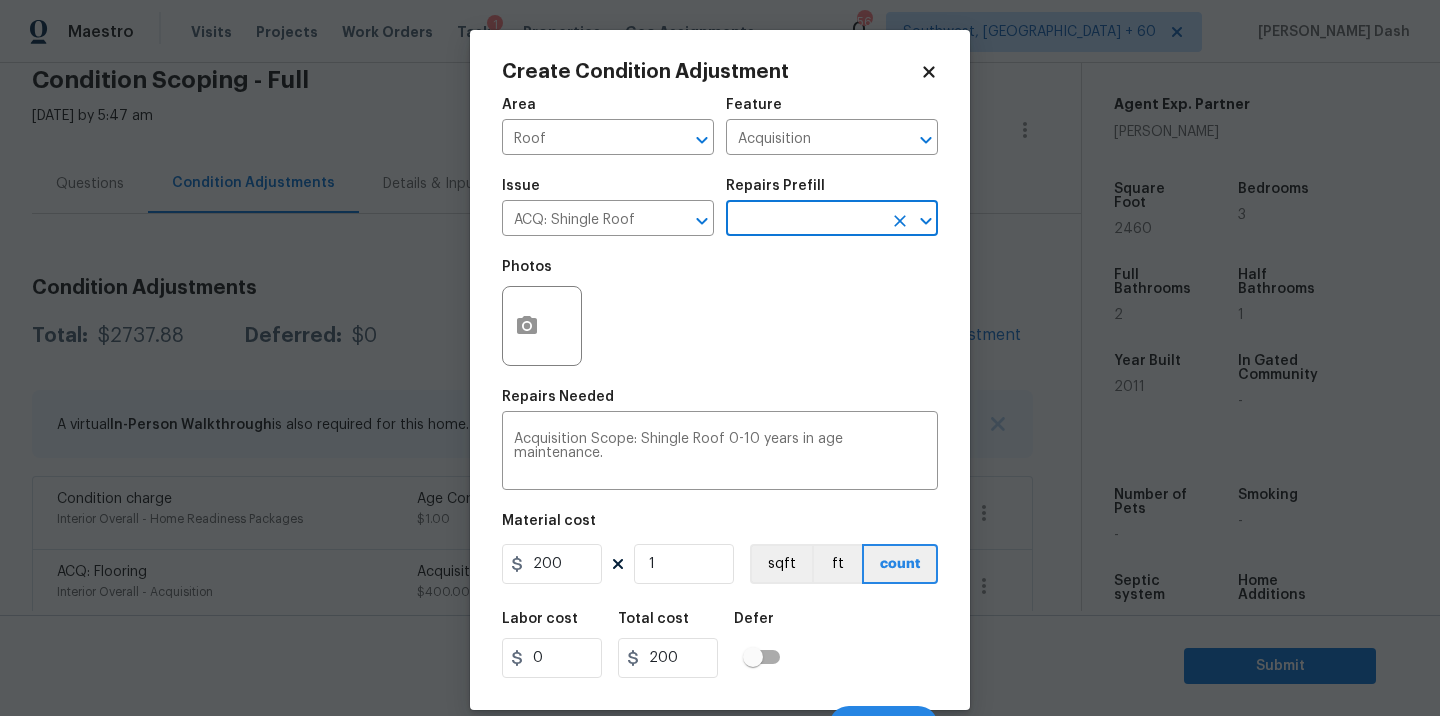 click at bounding box center (804, 220) 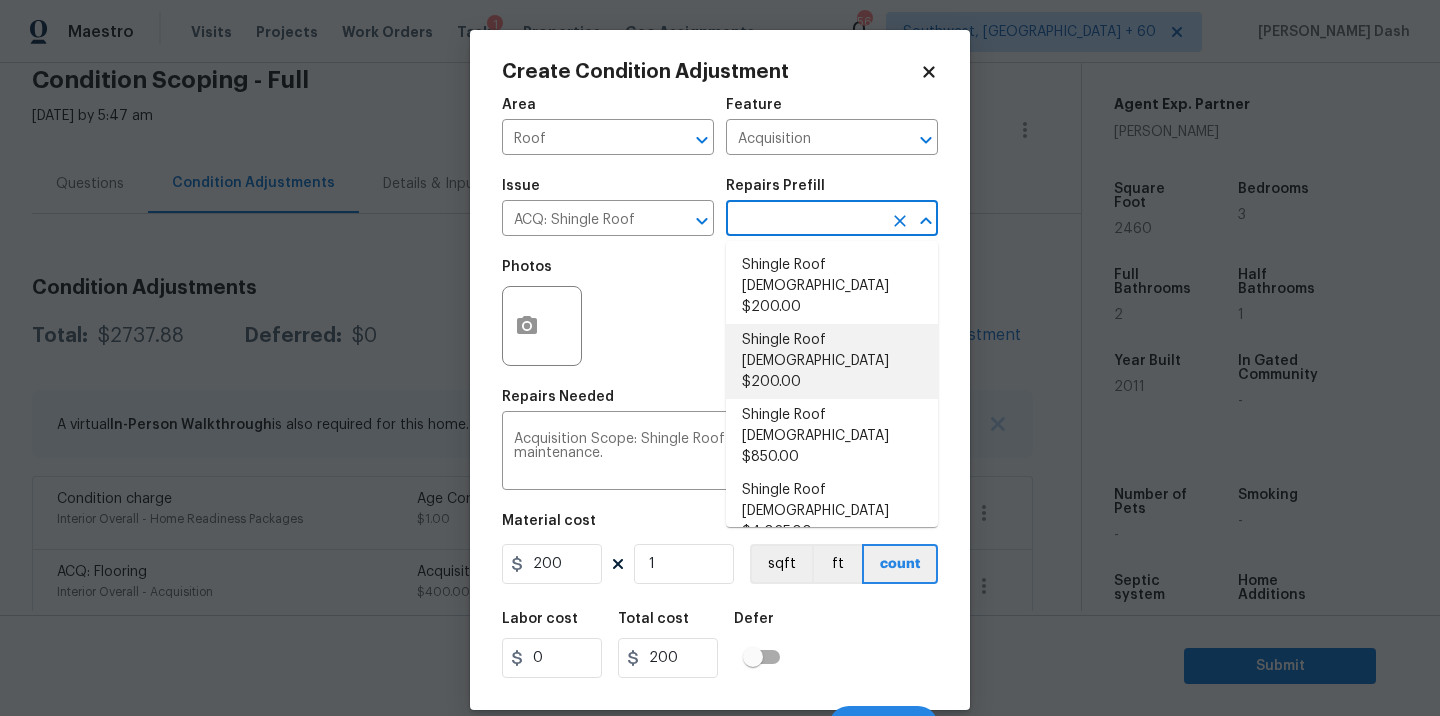 click on "Shingle Roof [DEMOGRAPHIC_DATA] $200.00" at bounding box center [832, 361] 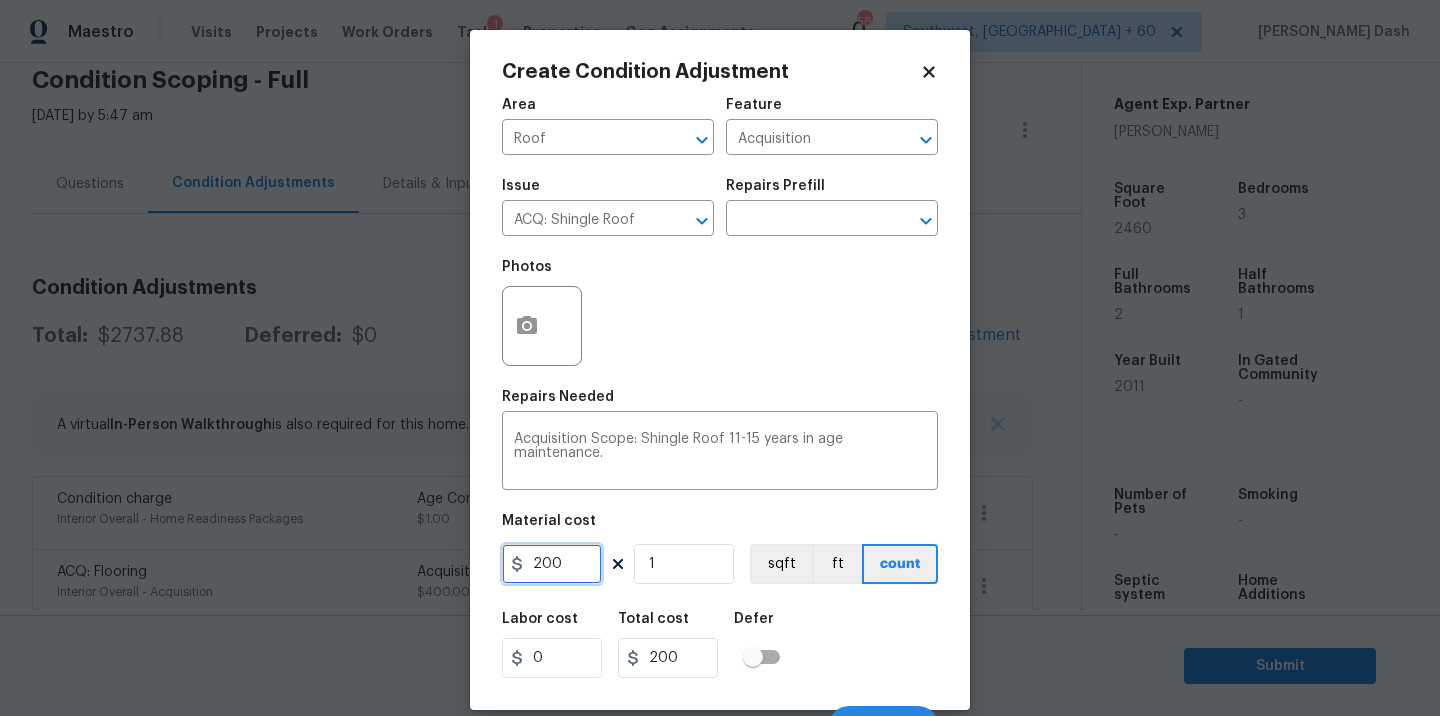 click on "200" at bounding box center (552, 564) 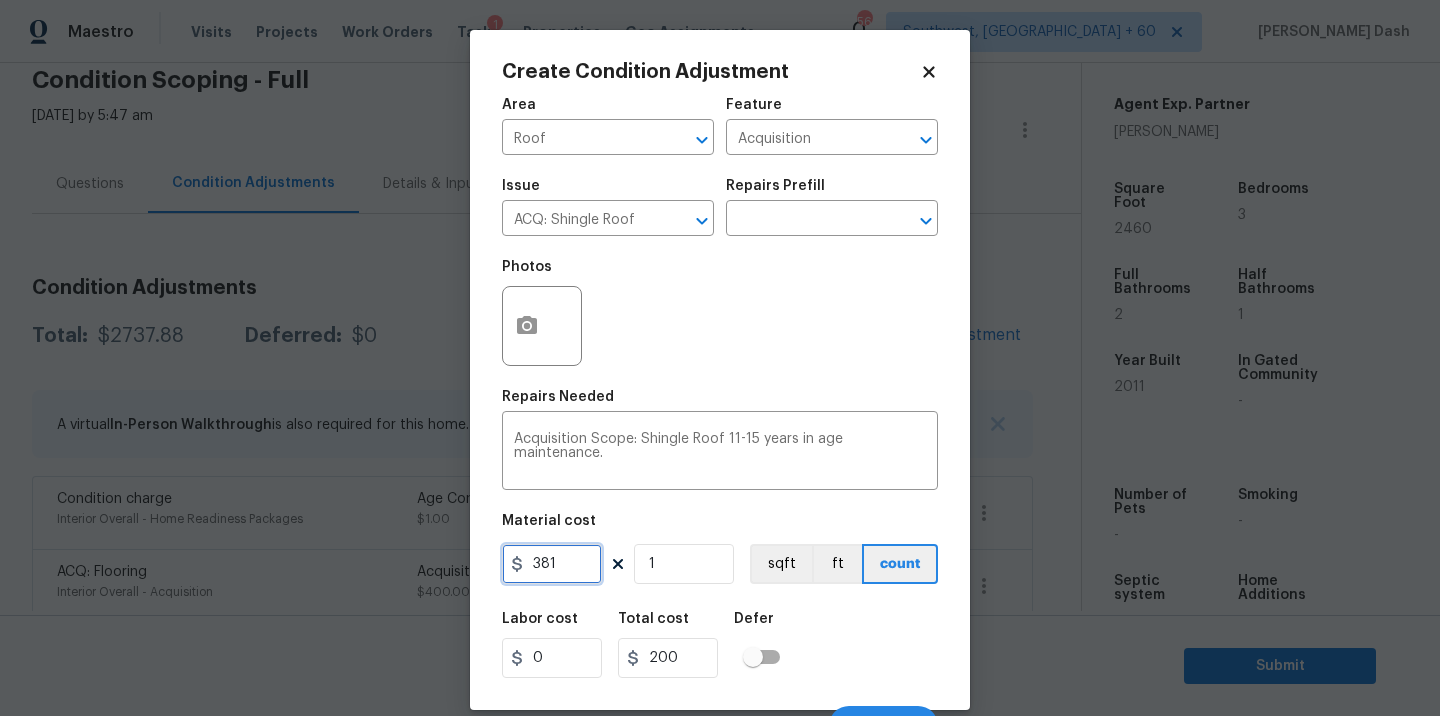 type on "381" 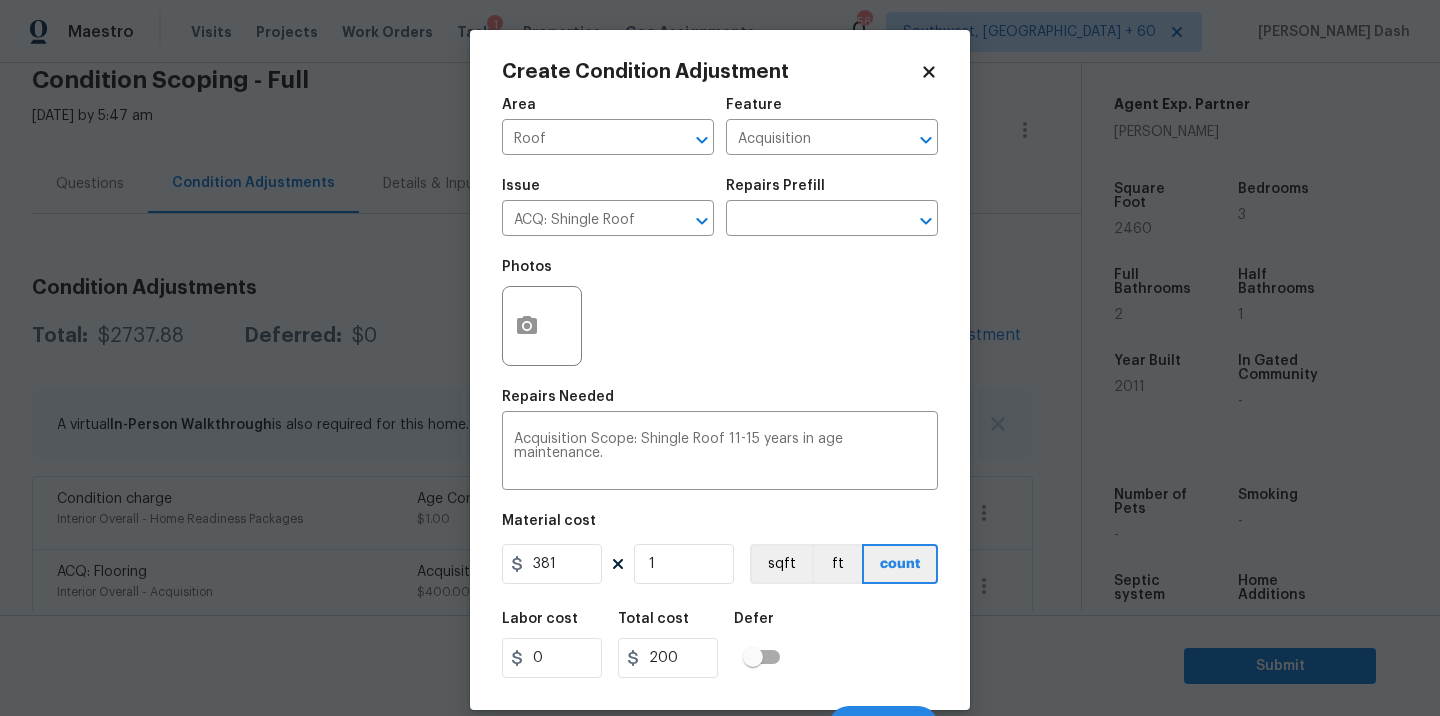 type on "381" 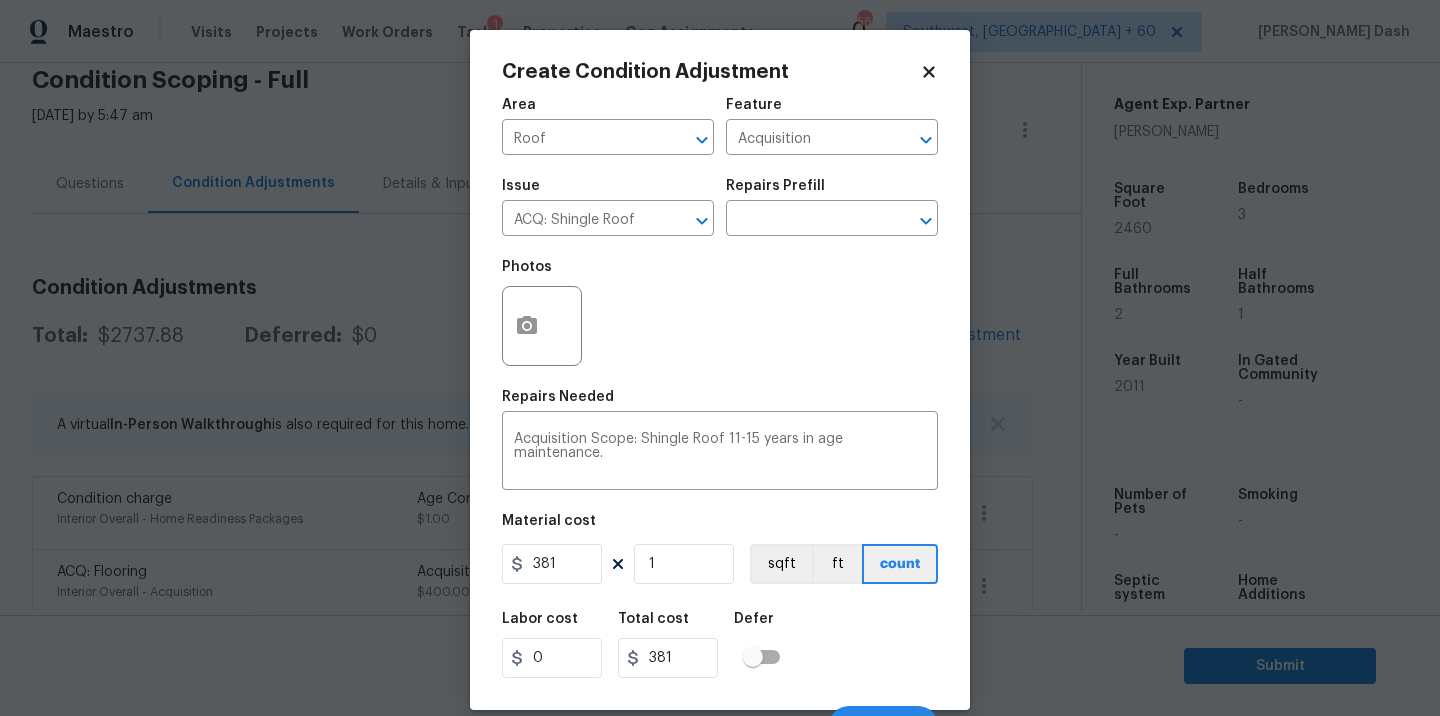 click on "Area Roof ​ Feature Acquisition ​ Issue ACQ: Shingle Roof ​ Repairs Prefill ​ Photos Repairs Needed Acquisition Scope: Shingle Roof 11-15 years in age maintenance. x ​ Material cost 381 1 sqft ft count Labor cost 0 Total cost 381 Defer Cancel Create" at bounding box center (720, 416) 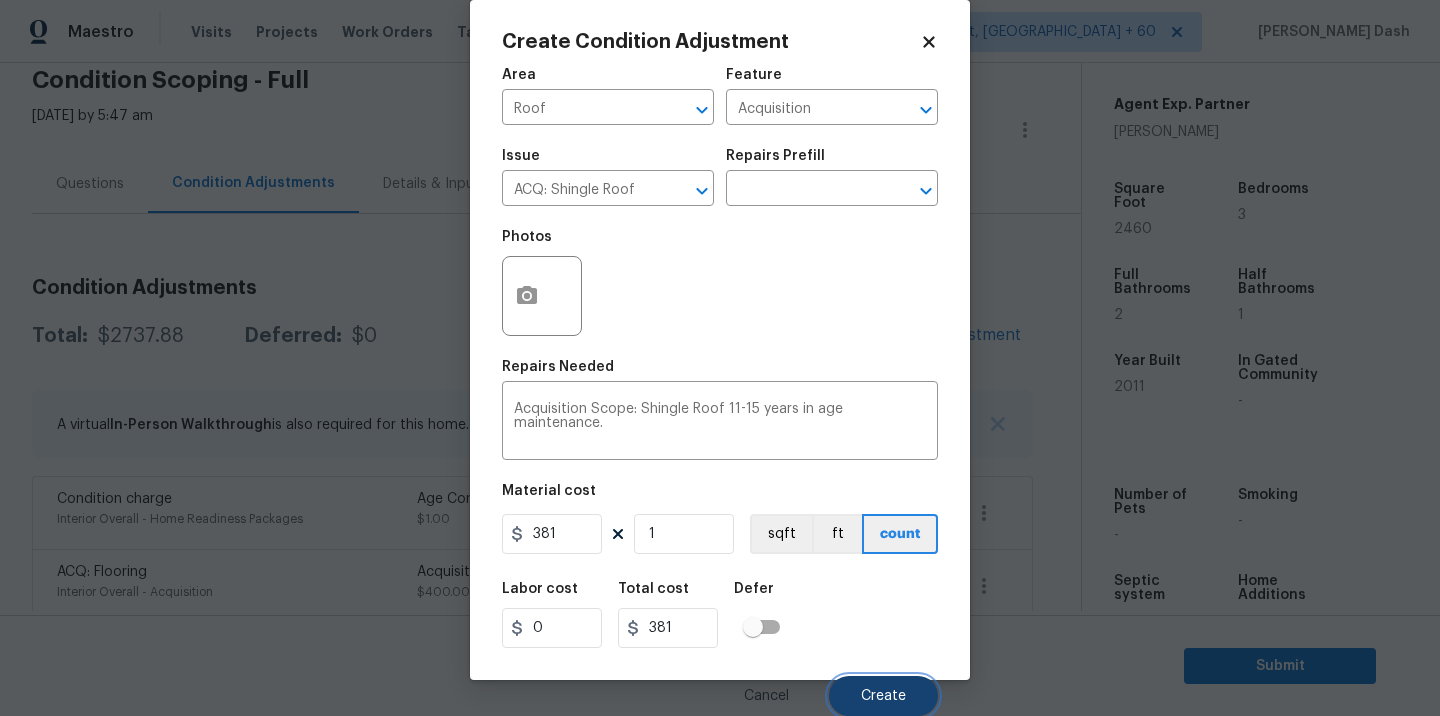 click on "Create" at bounding box center [883, 696] 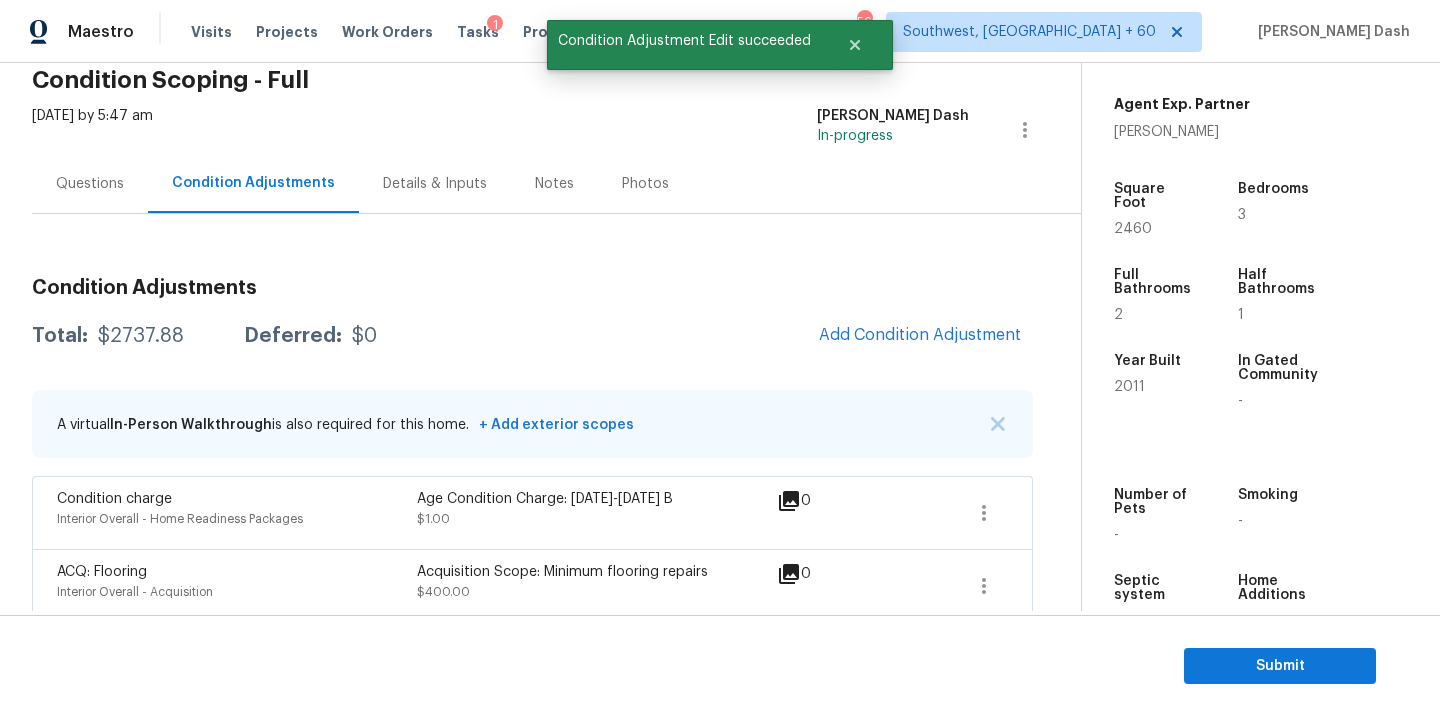 scroll, scrollTop: 24, scrollLeft: 0, axis: vertical 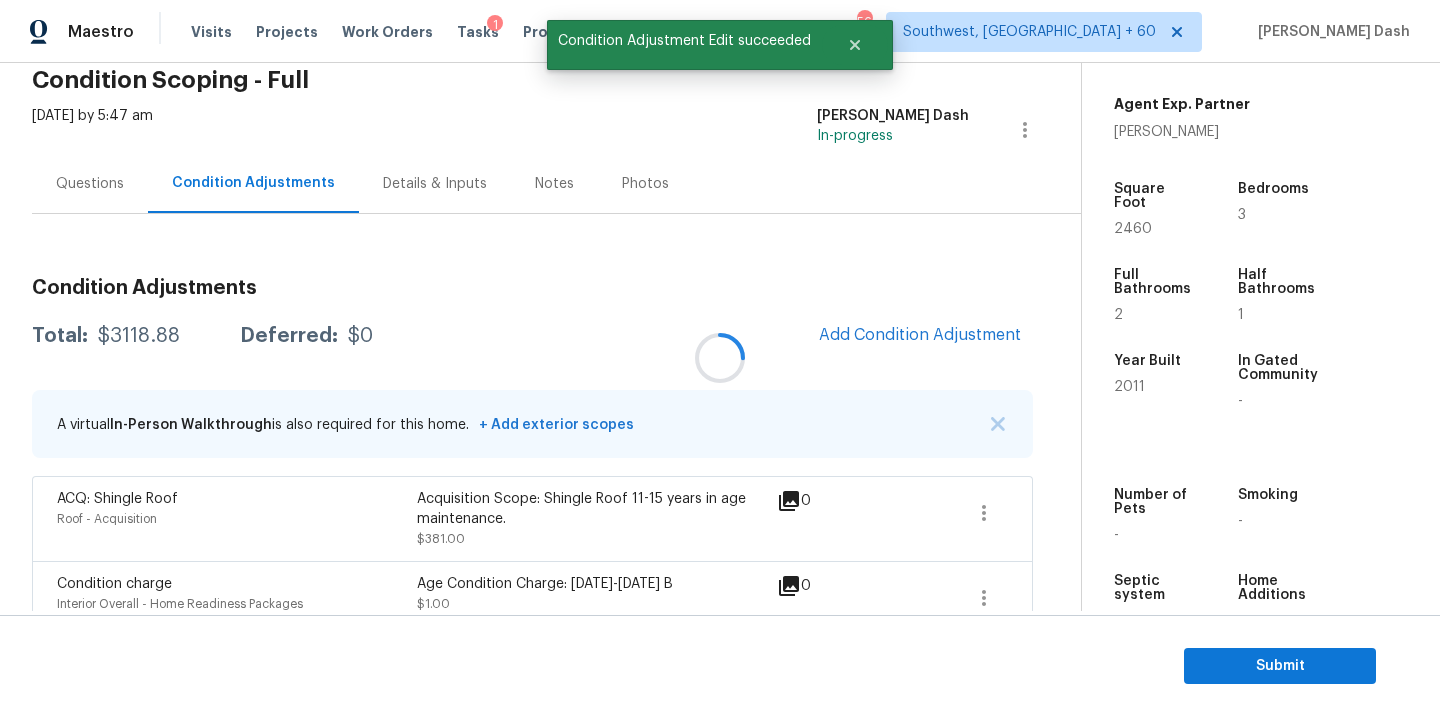 click at bounding box center (720, 358) 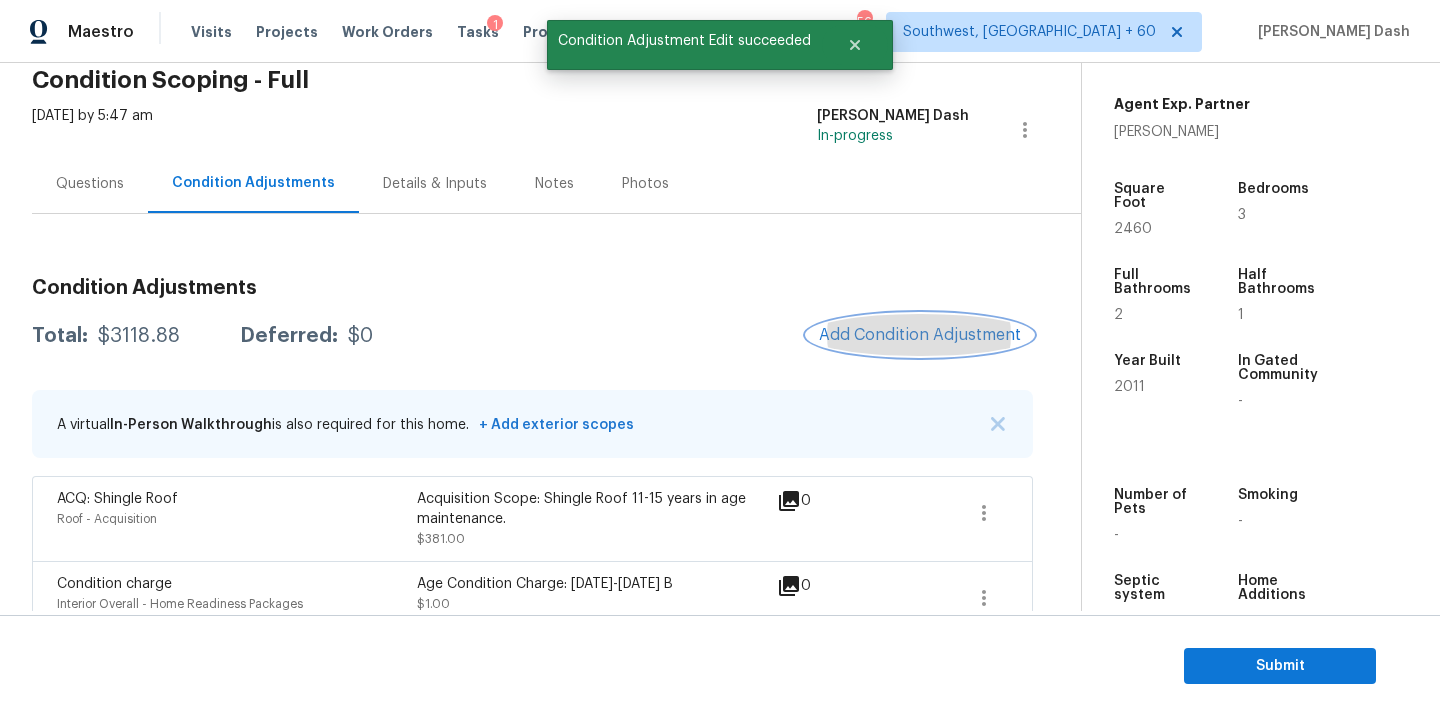 click on "Add Condition Adjustment" at bounding box center [920, 335] 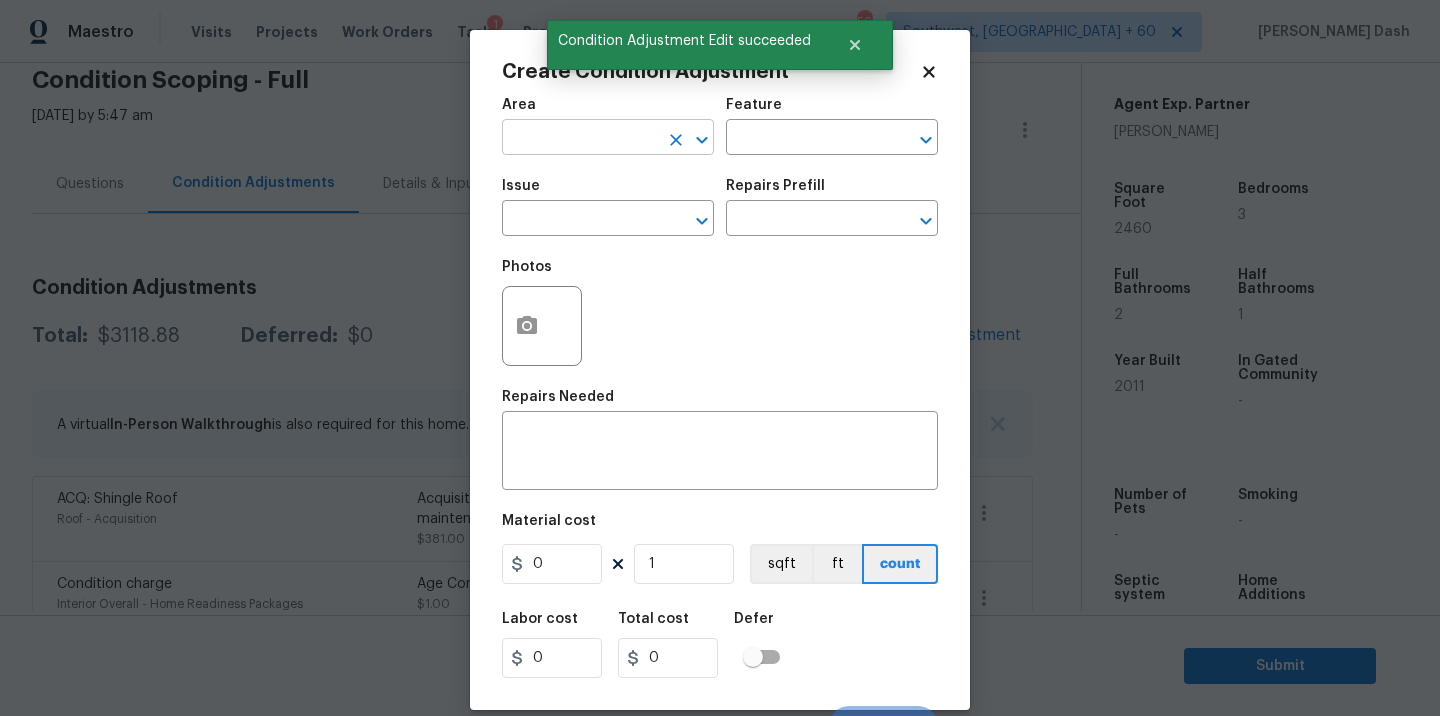 click at bounding box center (580, 139) 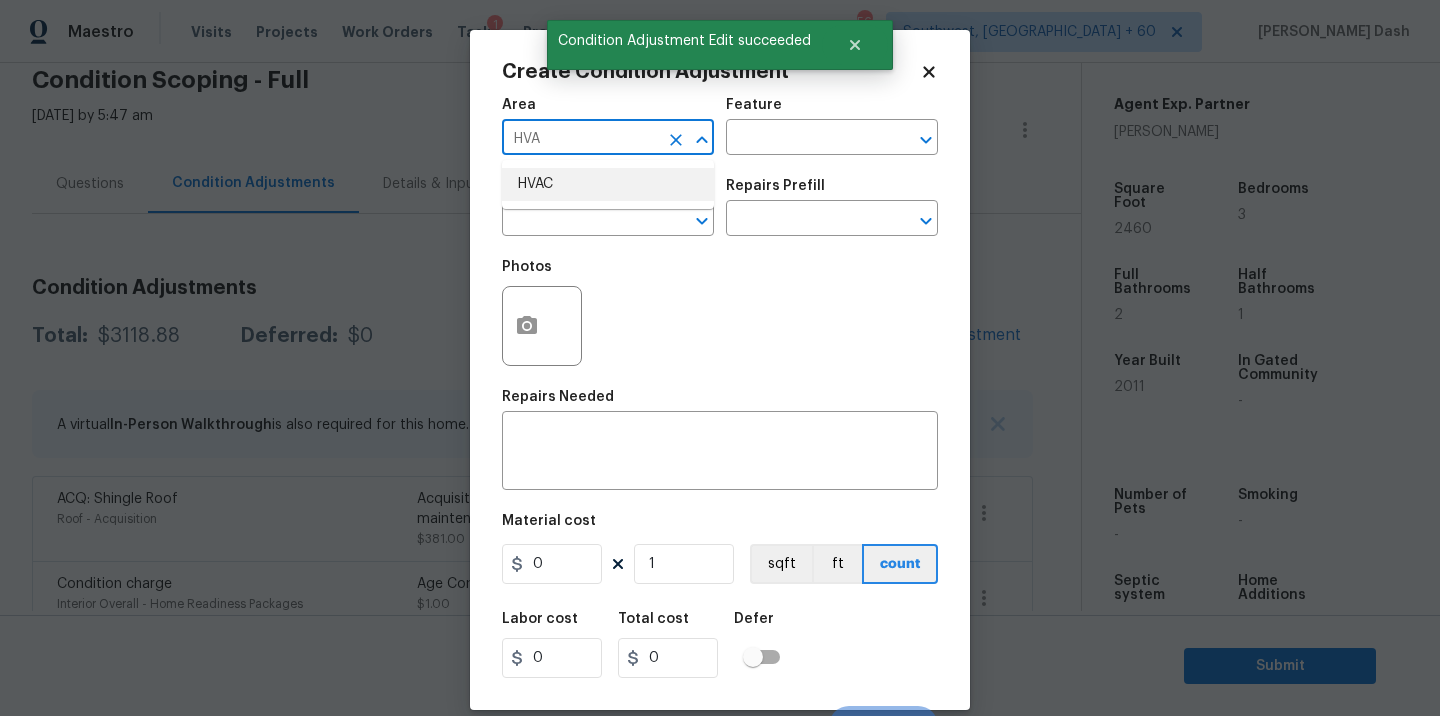 click on "HVAC" at bounding box center [608, 184] 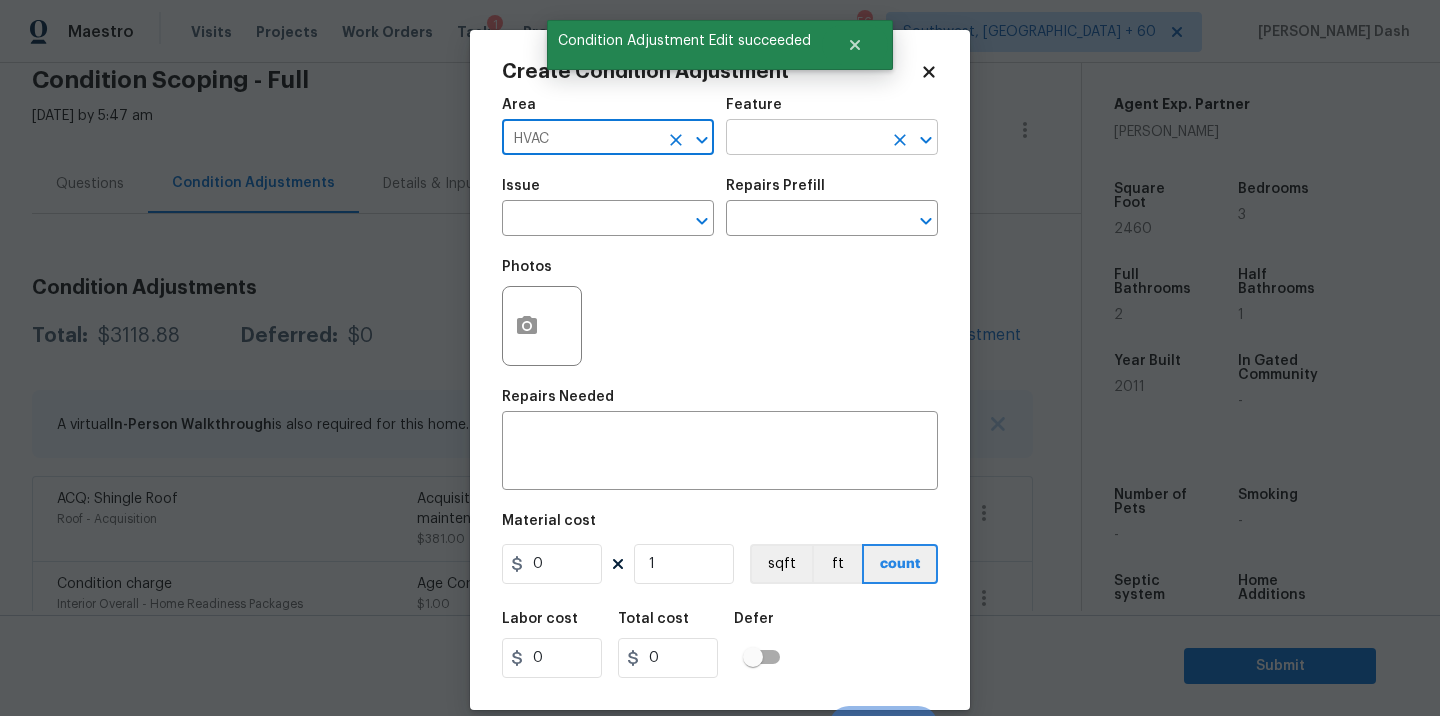 type on "HVAC" 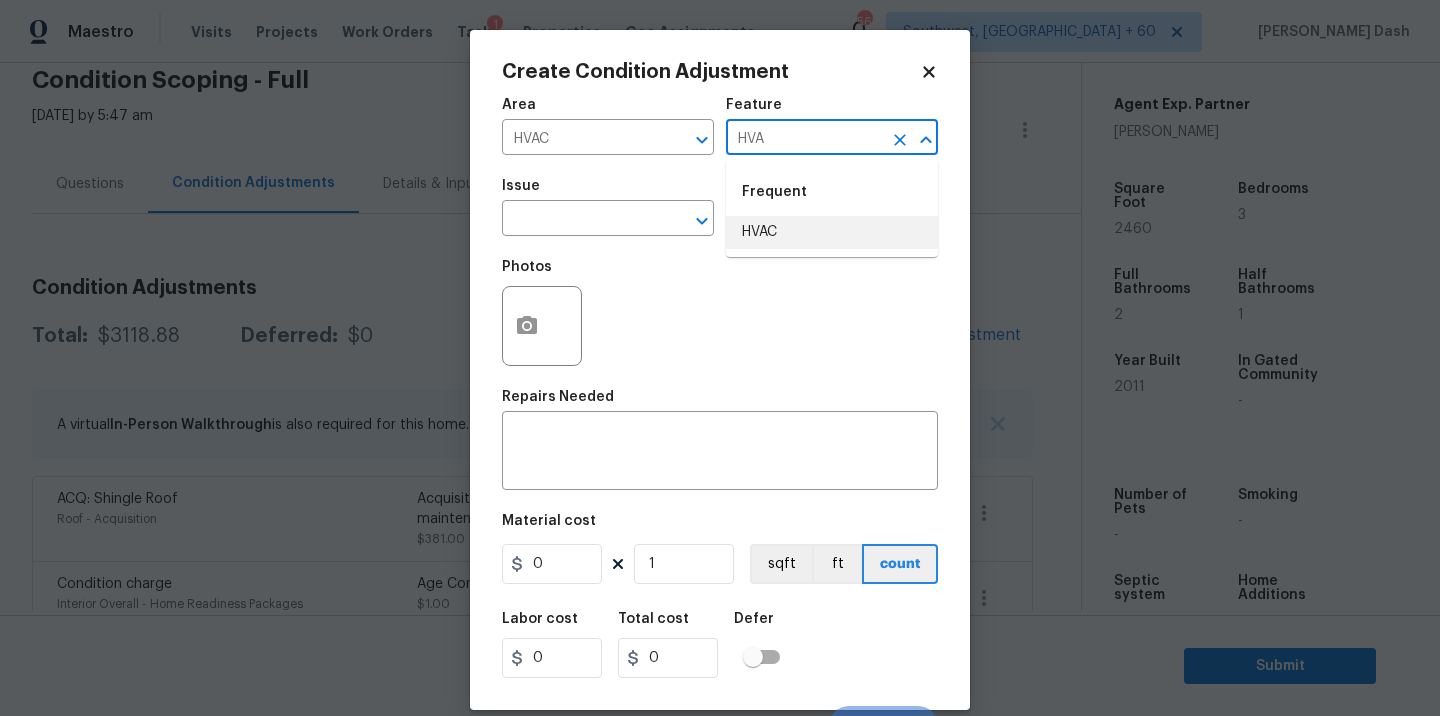 click on "HVAC" at bounding box center (832, 232) 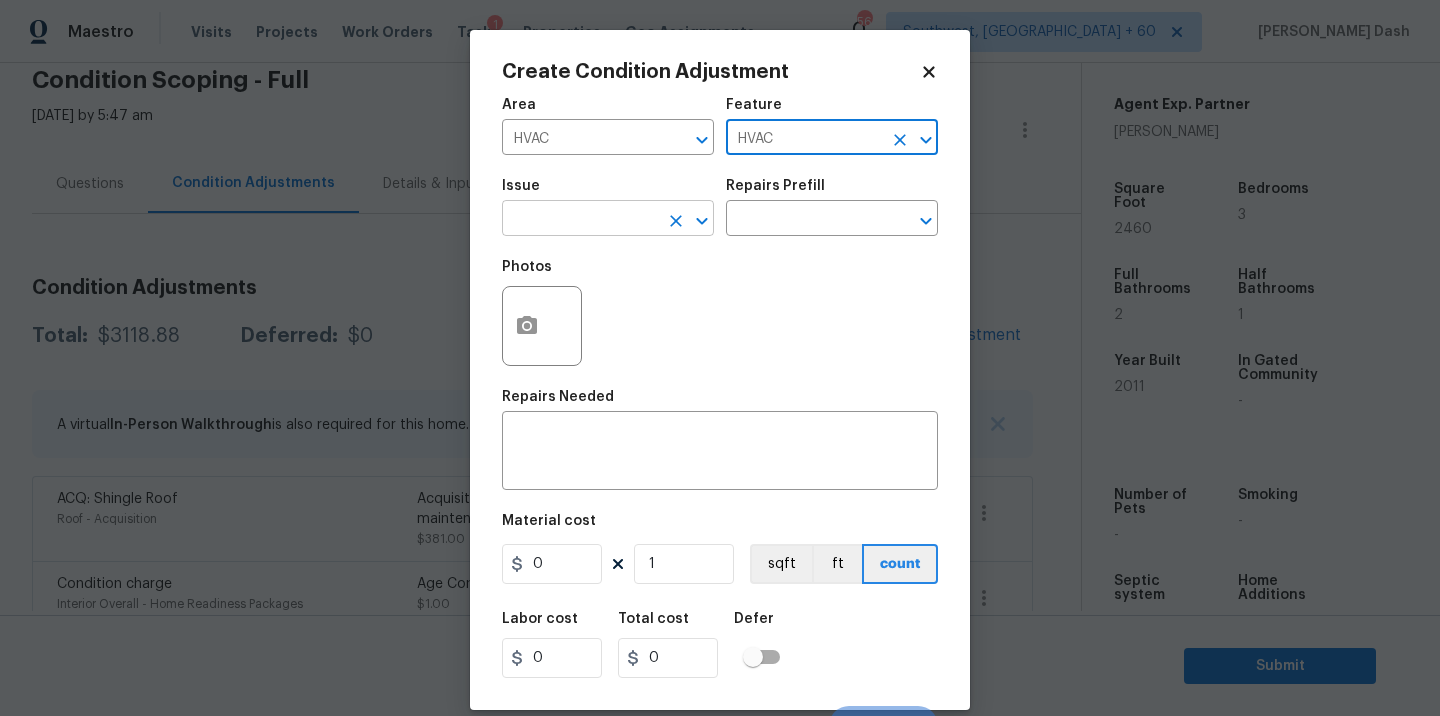 click 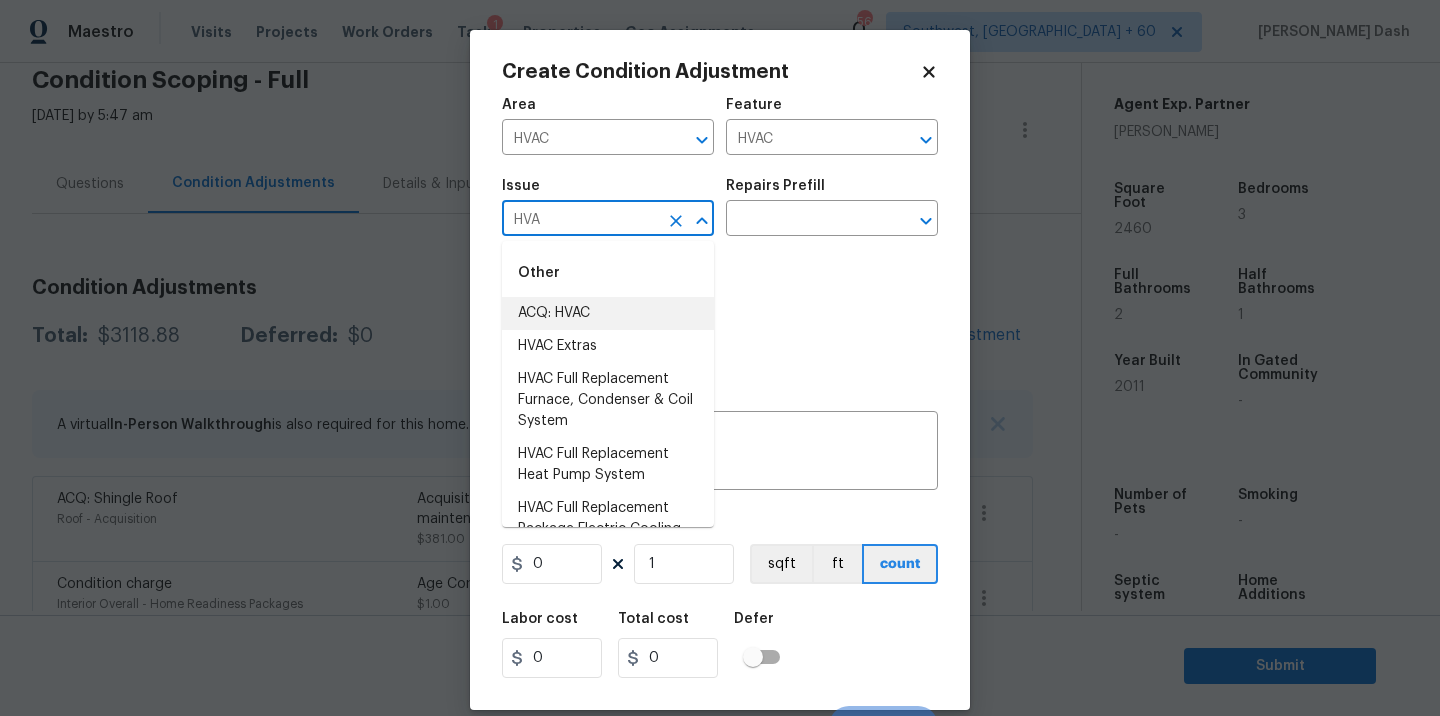 click on "ACQ: HVAC" at bounding box center [608, 313] 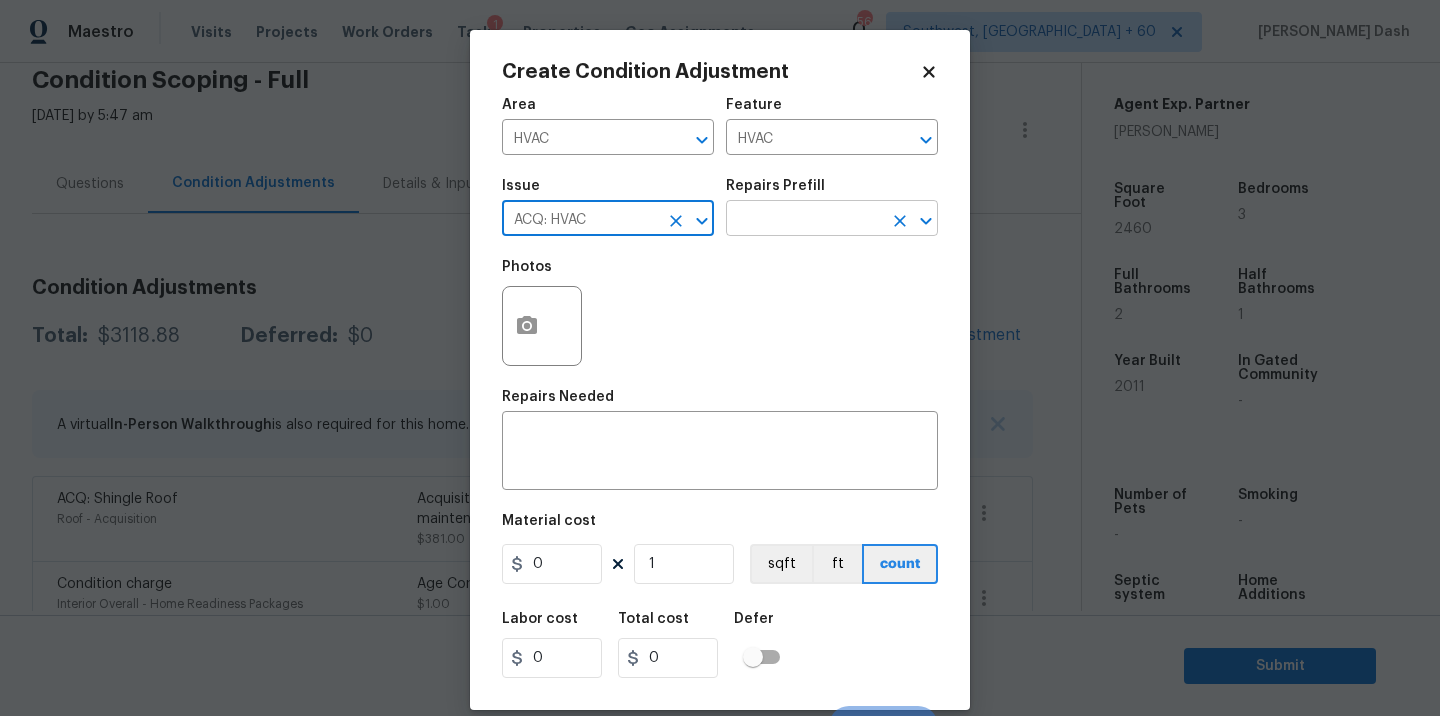 type on "ACQ: HVAC" 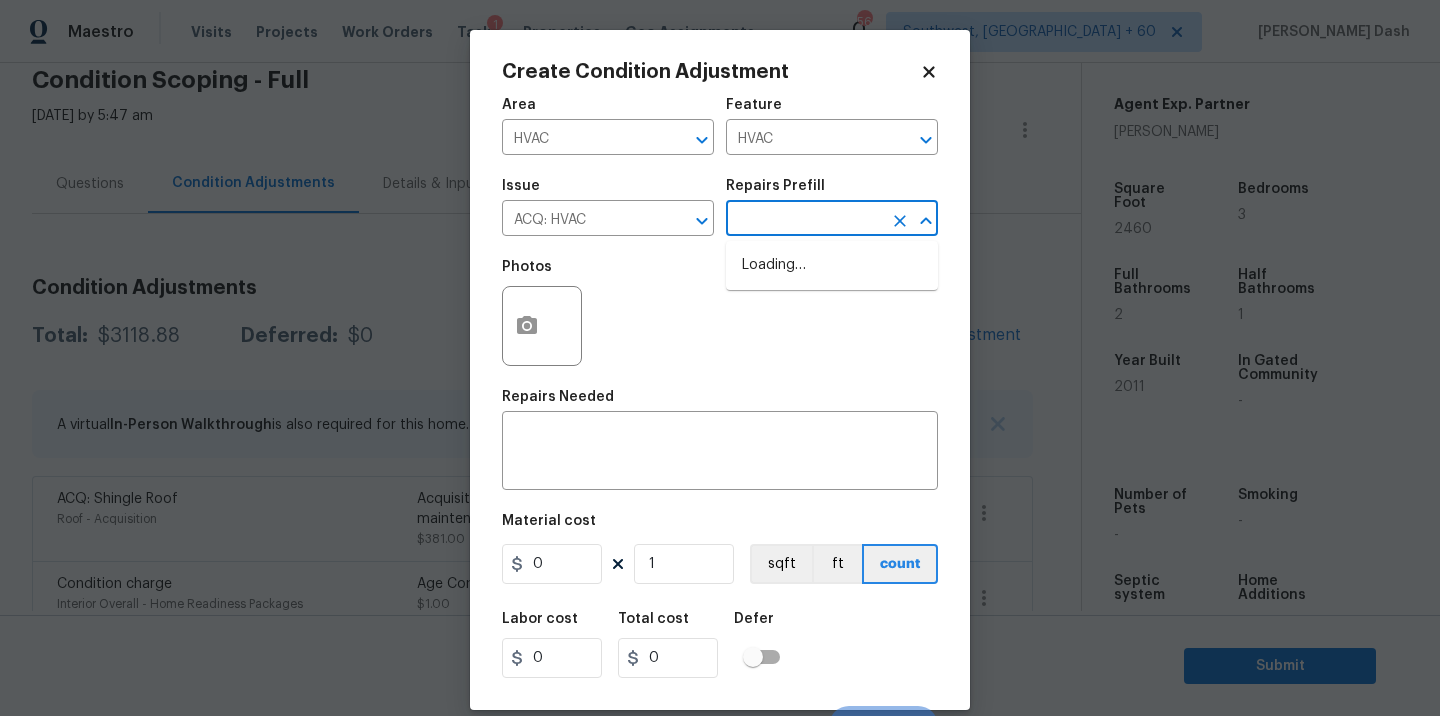 click at bounding box center (804, 220) 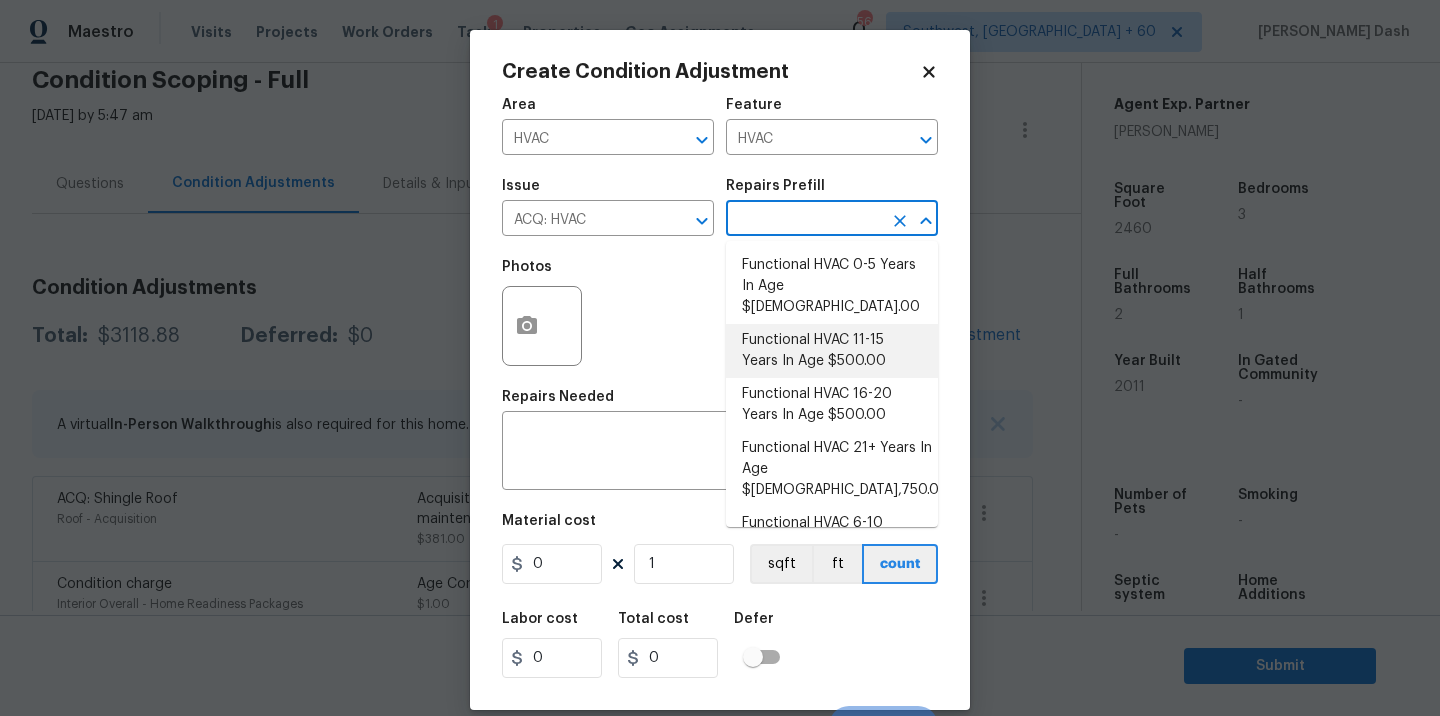 click on "Functional HVAC 11-15 Years In Age $500.00" at bounding box center (832, 351) 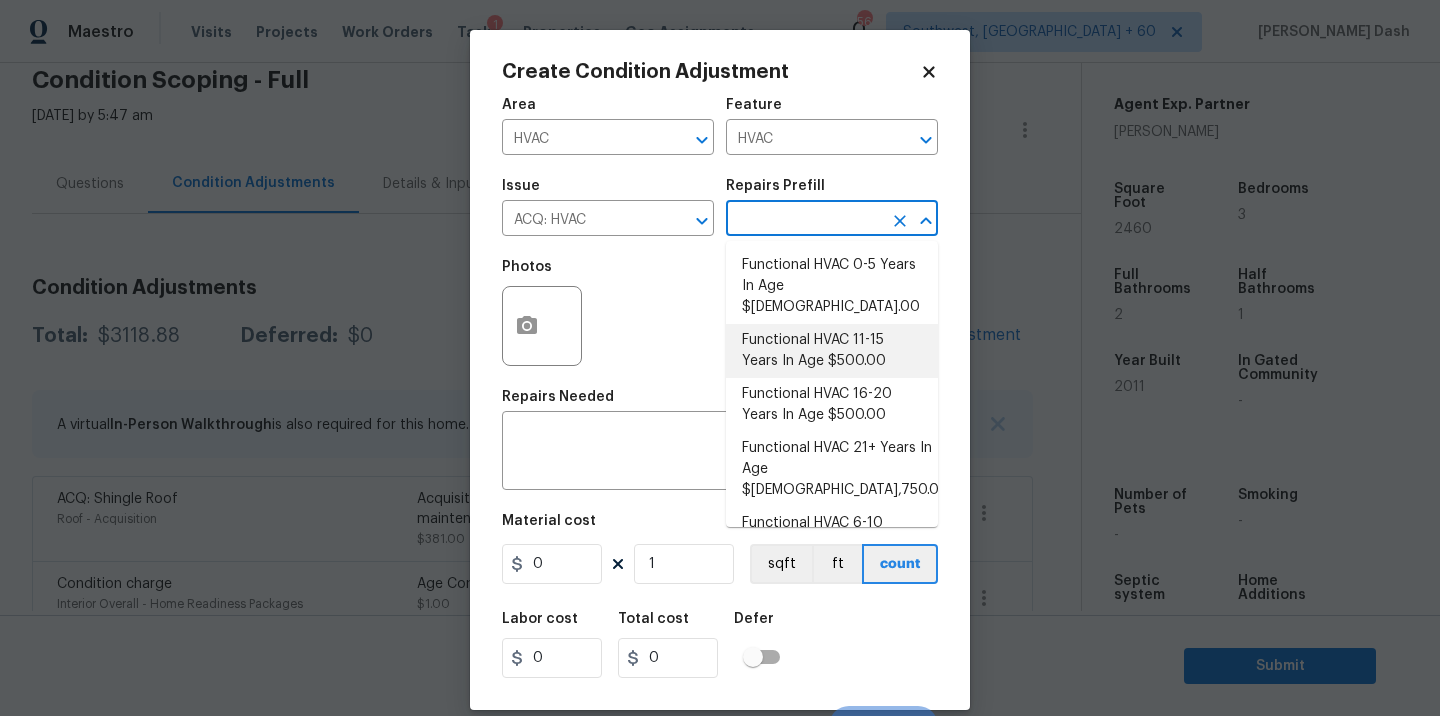 type on "Acquisition Scope: Functional HVAC 11-15" 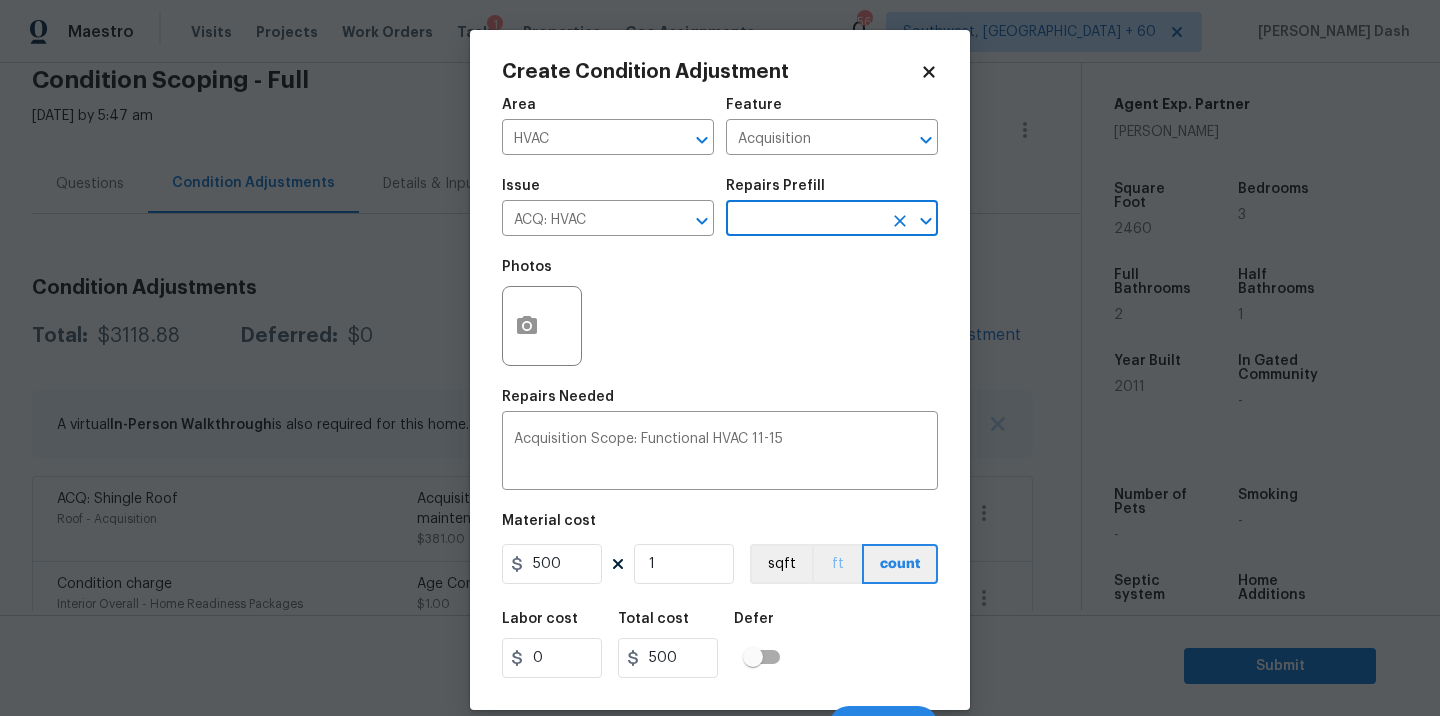 scroll, scrollTop: 31, scrollLeft: 0, axis: vertical 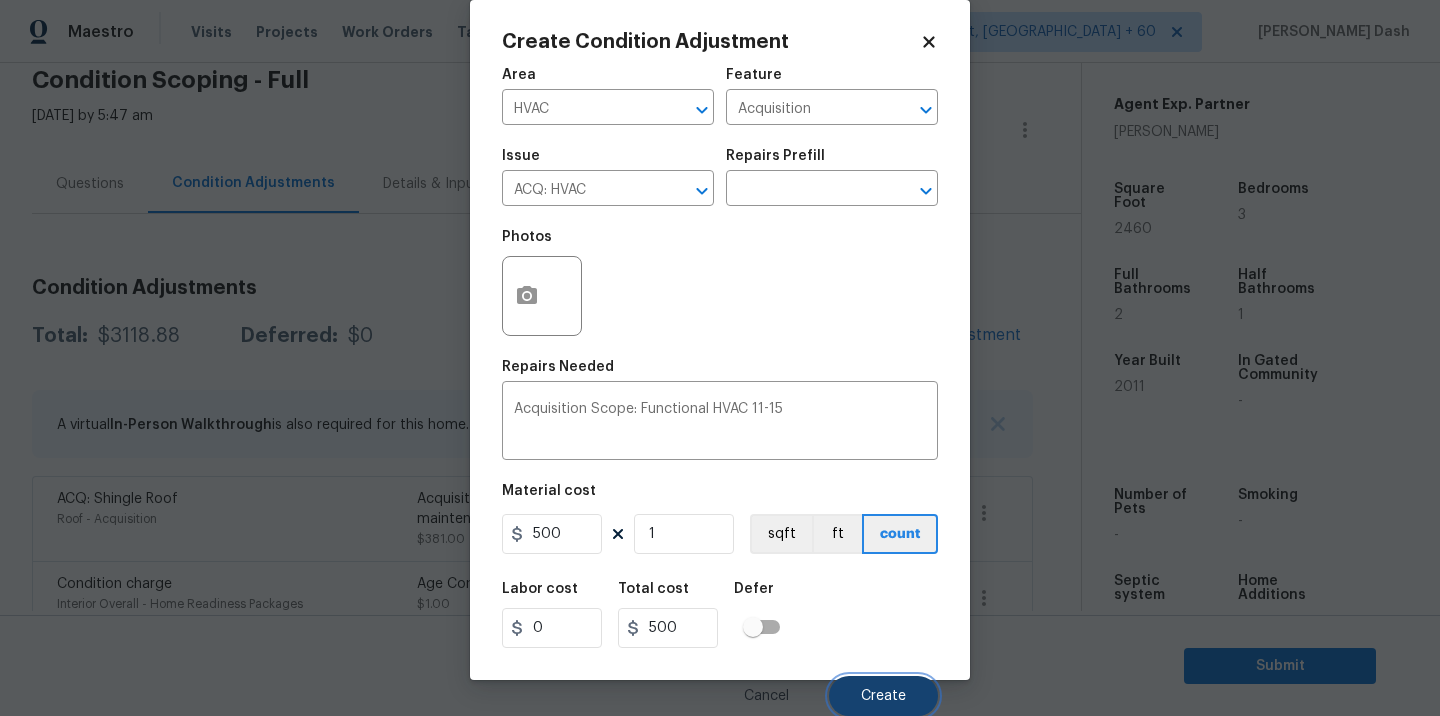 click on "Create" at bounding box center (883, 696) 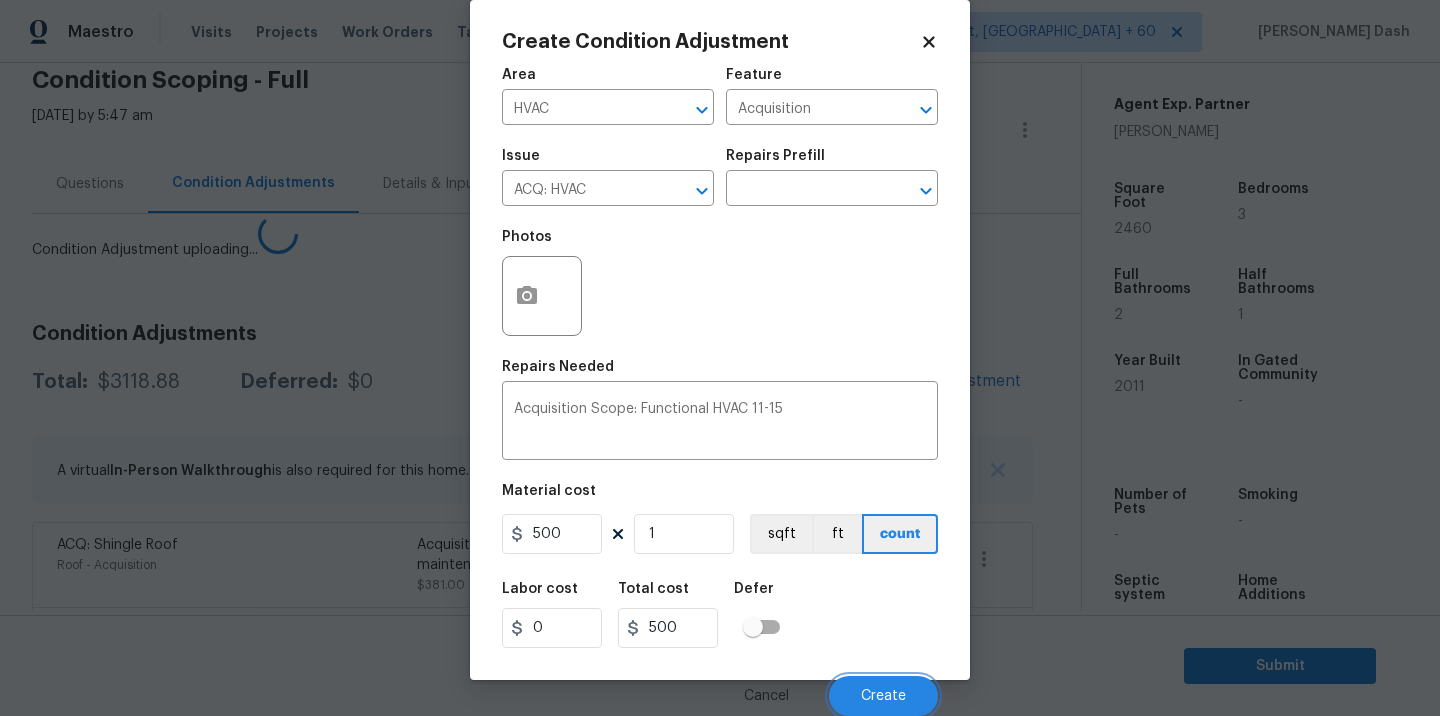 scroll, scrollTop: 24, scrollLeft: 0, axis: vertical 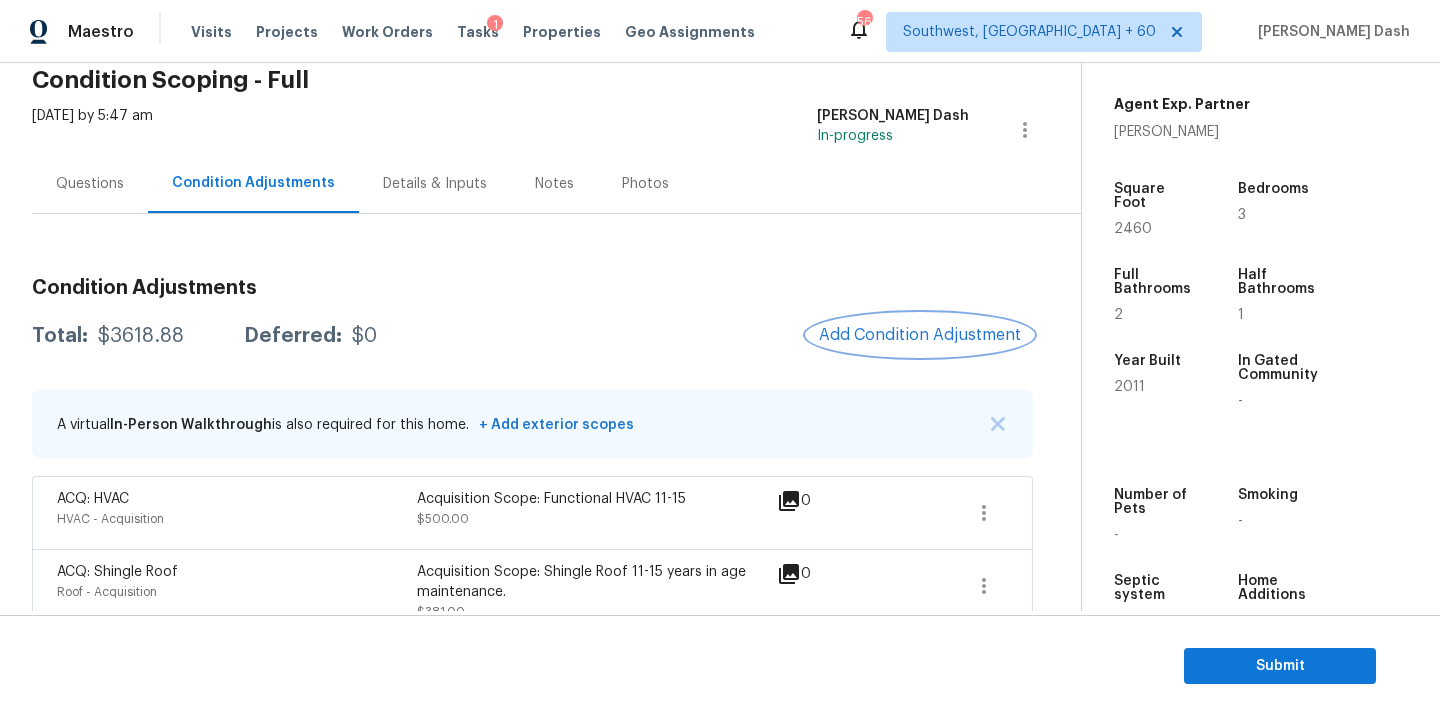 click on "Add Condition Adjustment" at bounding box center [920, 335] 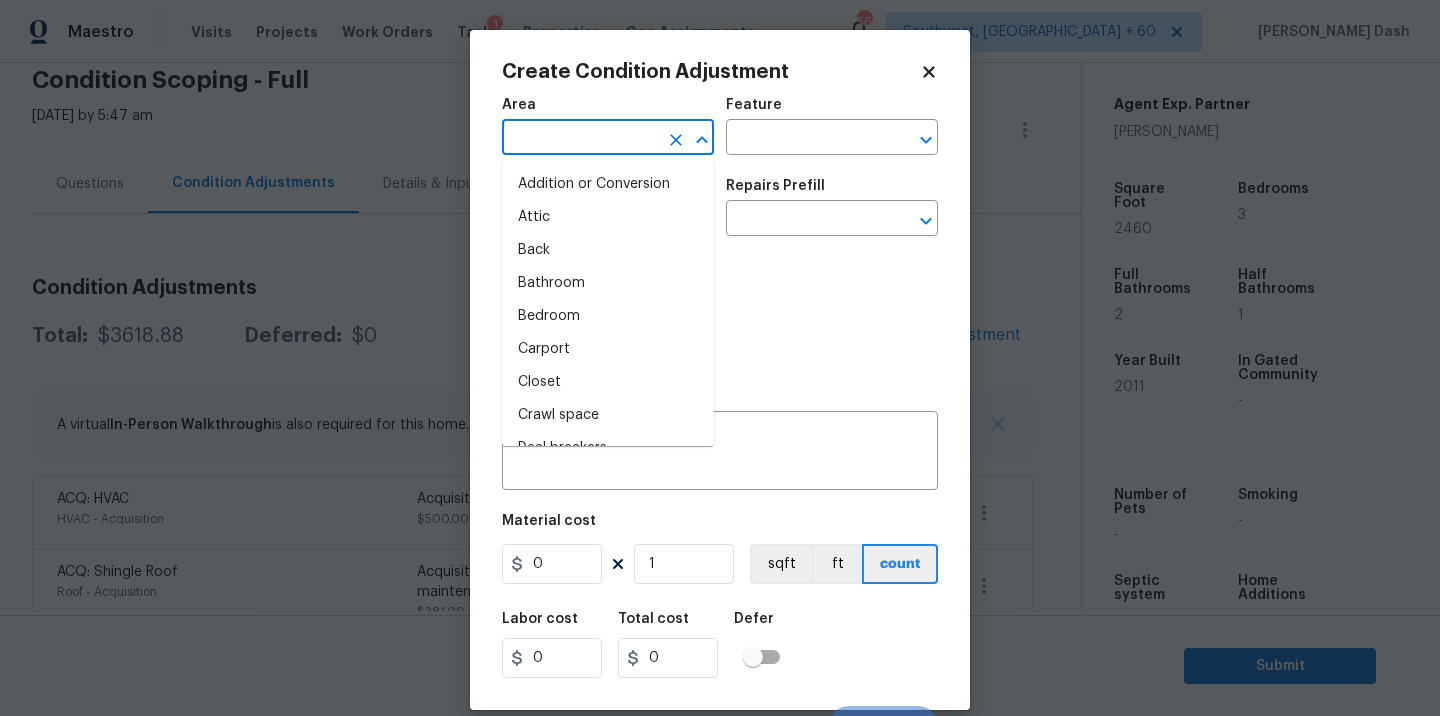 click at bounding box center (580, 139) 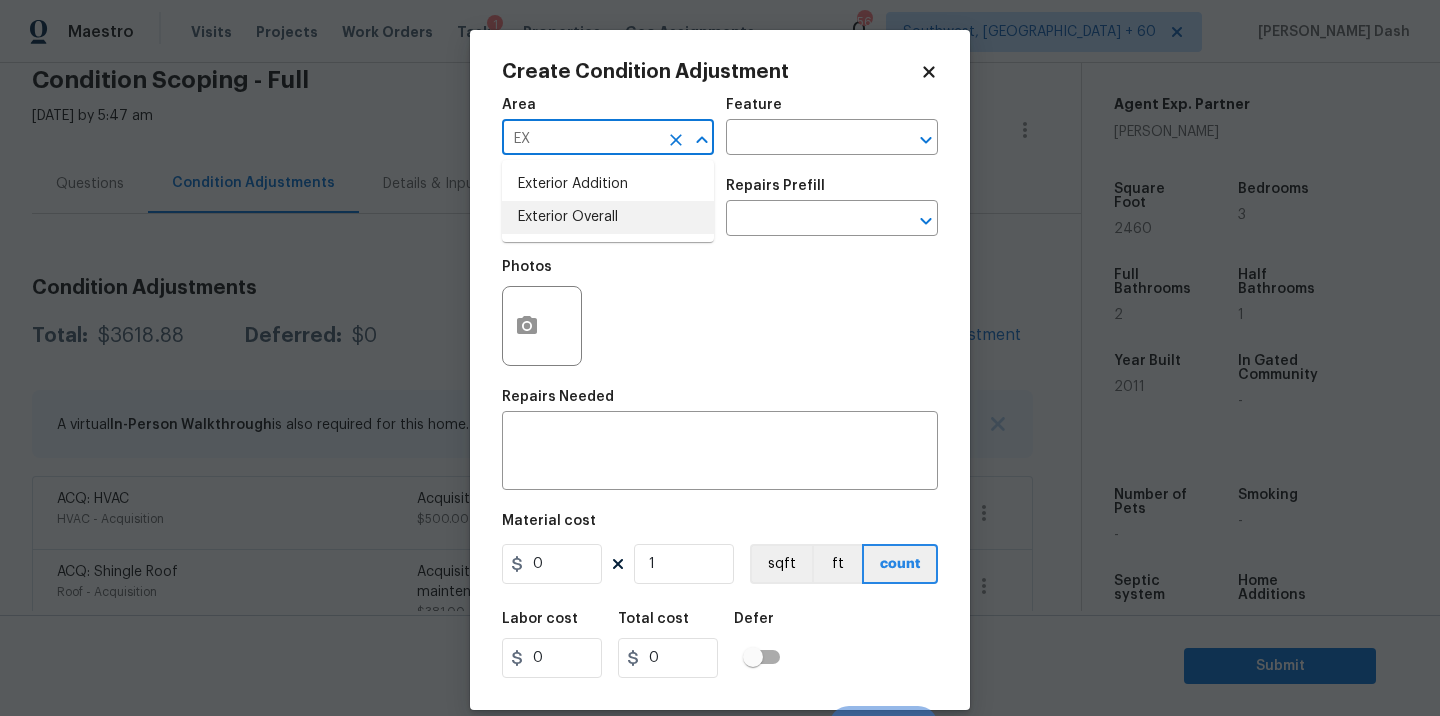 click on "Exterior Overall" at bounding box center [608, 217] 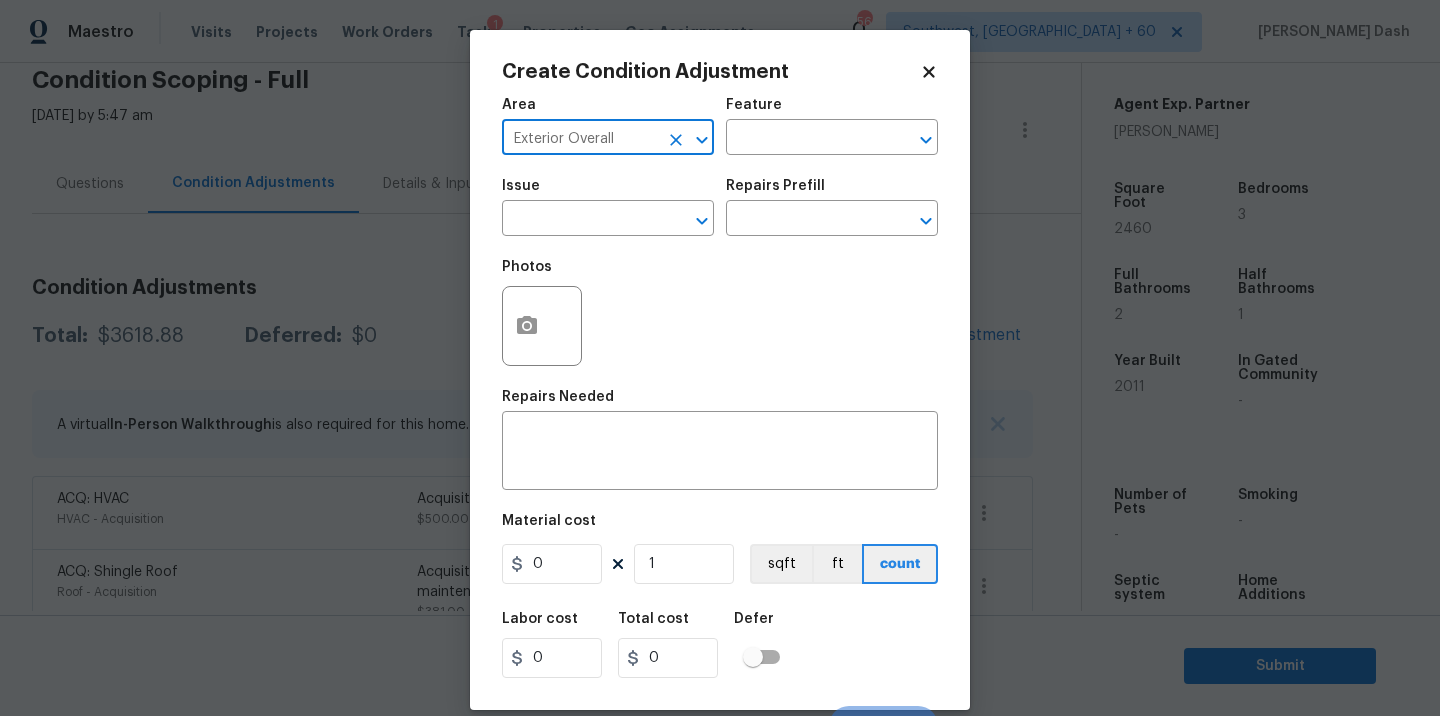 type on "Exterior Overall" 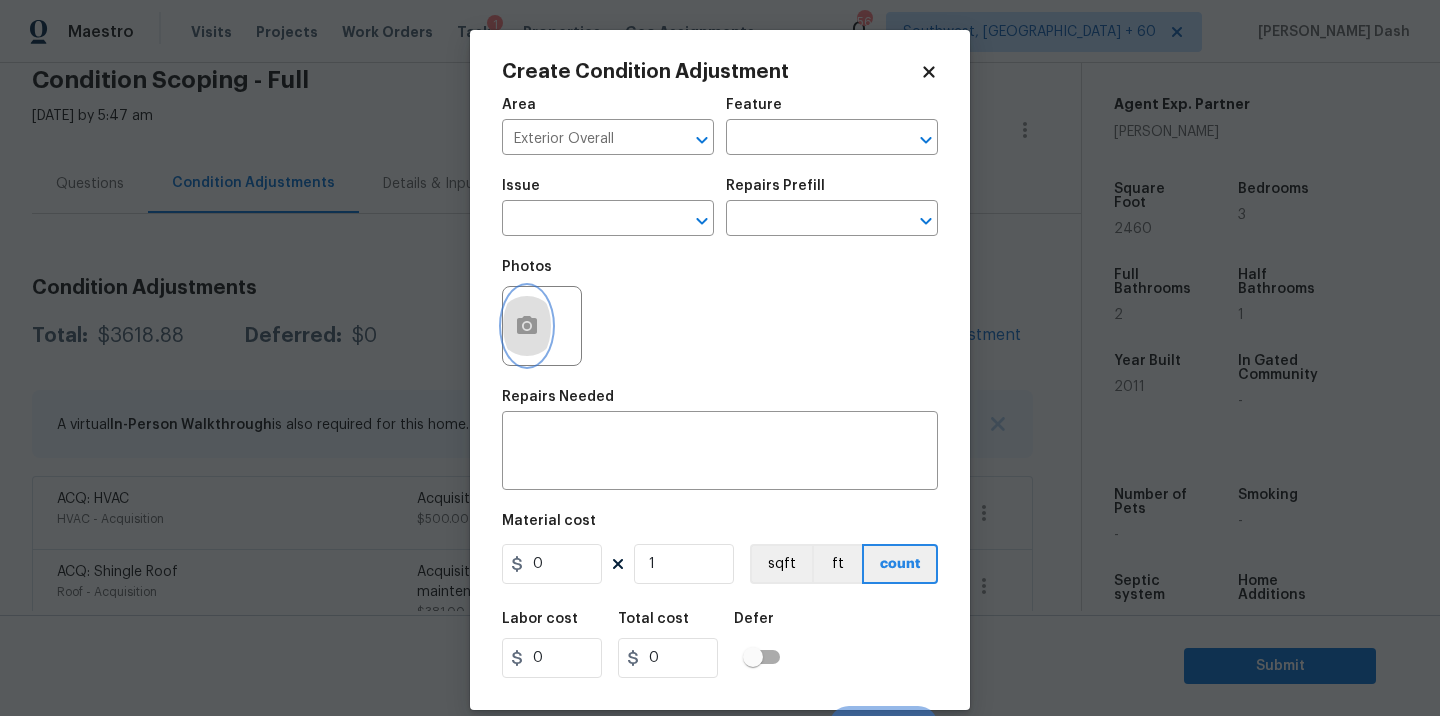 click at bounding box center [527, 326] 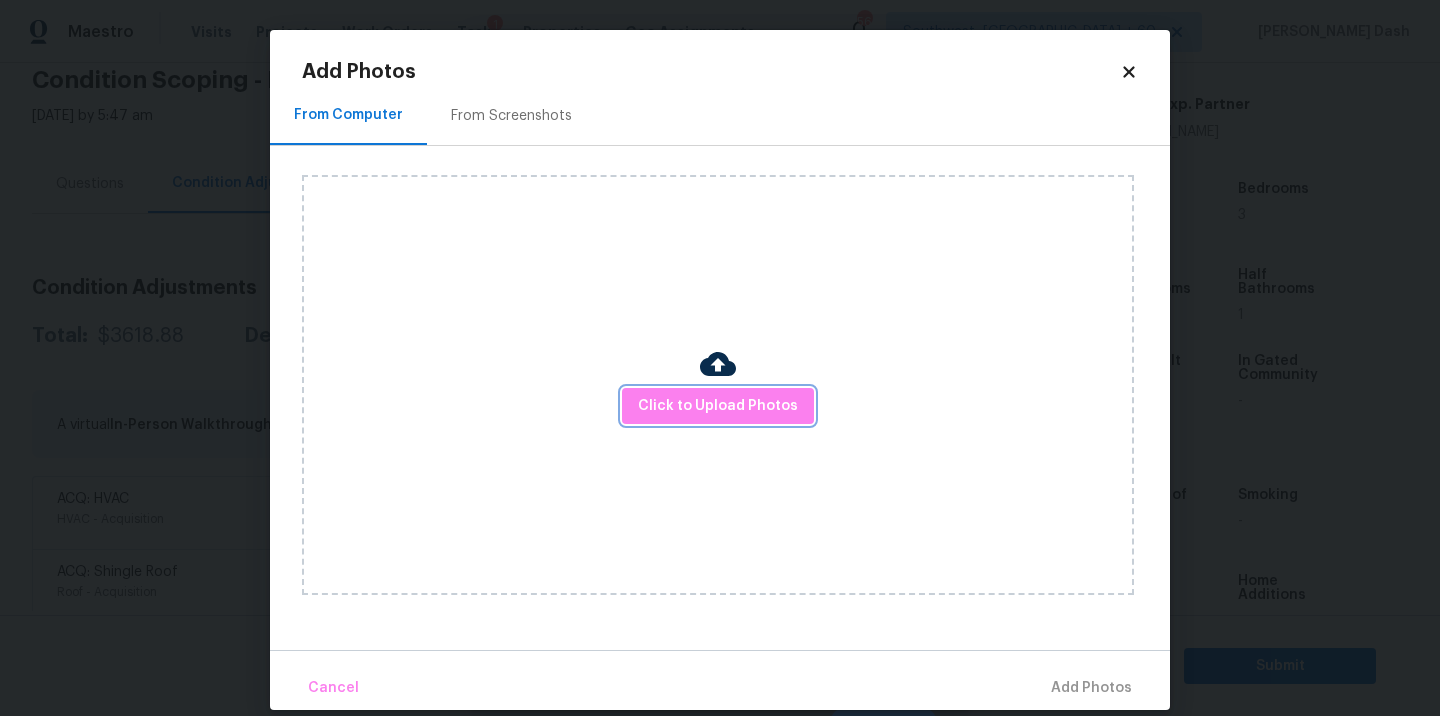click on "Click to Upload Photos" at bounding box center (718, 406) 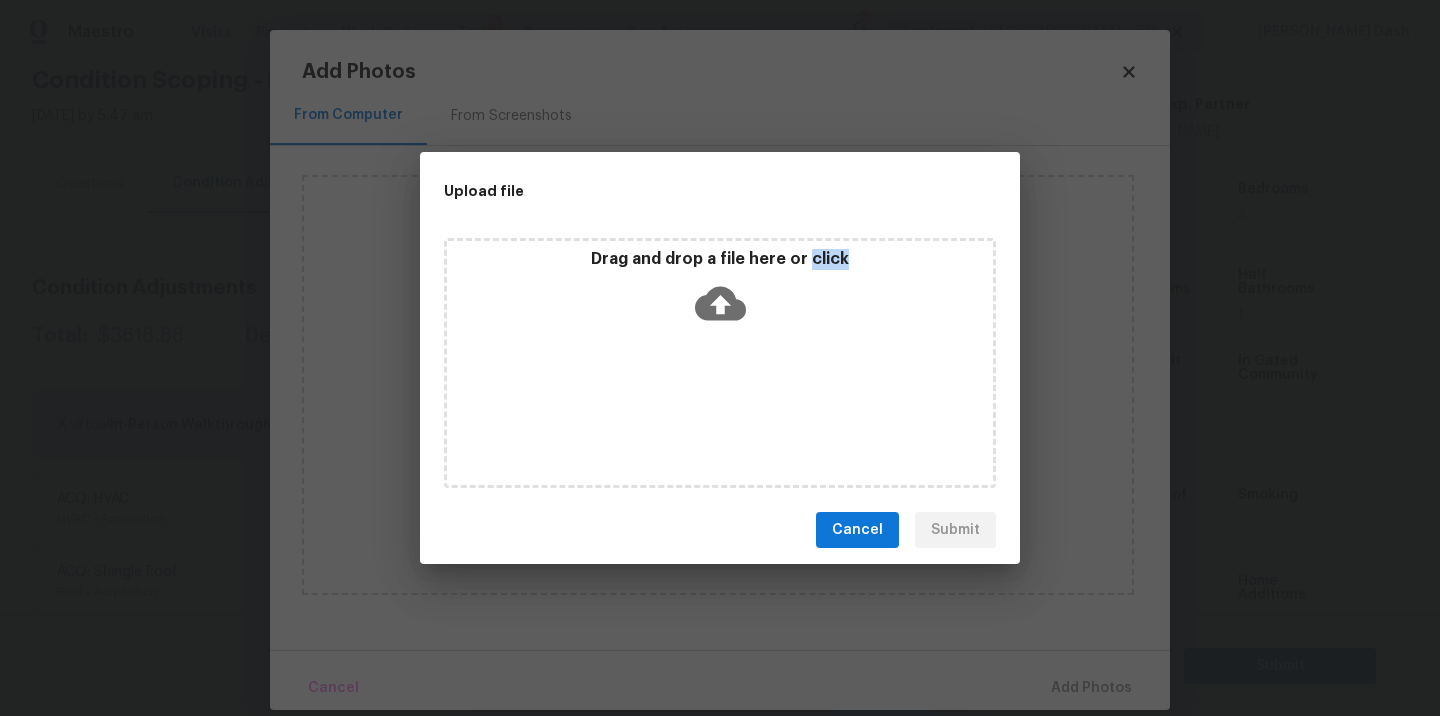 click on "Drag and drop a file here or click" at bounding box center (720, 363) 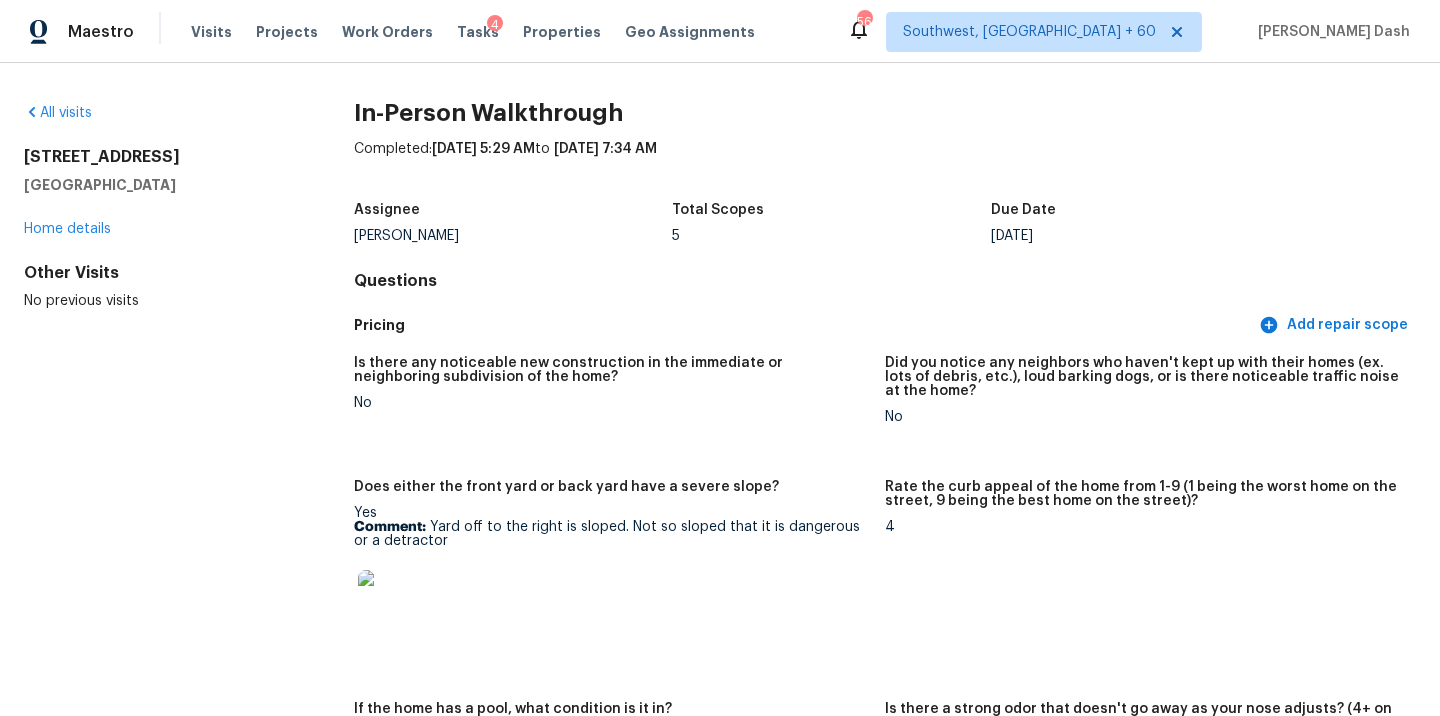 scroll, scrollTop: 0, scrollLeft: 0, axis: both 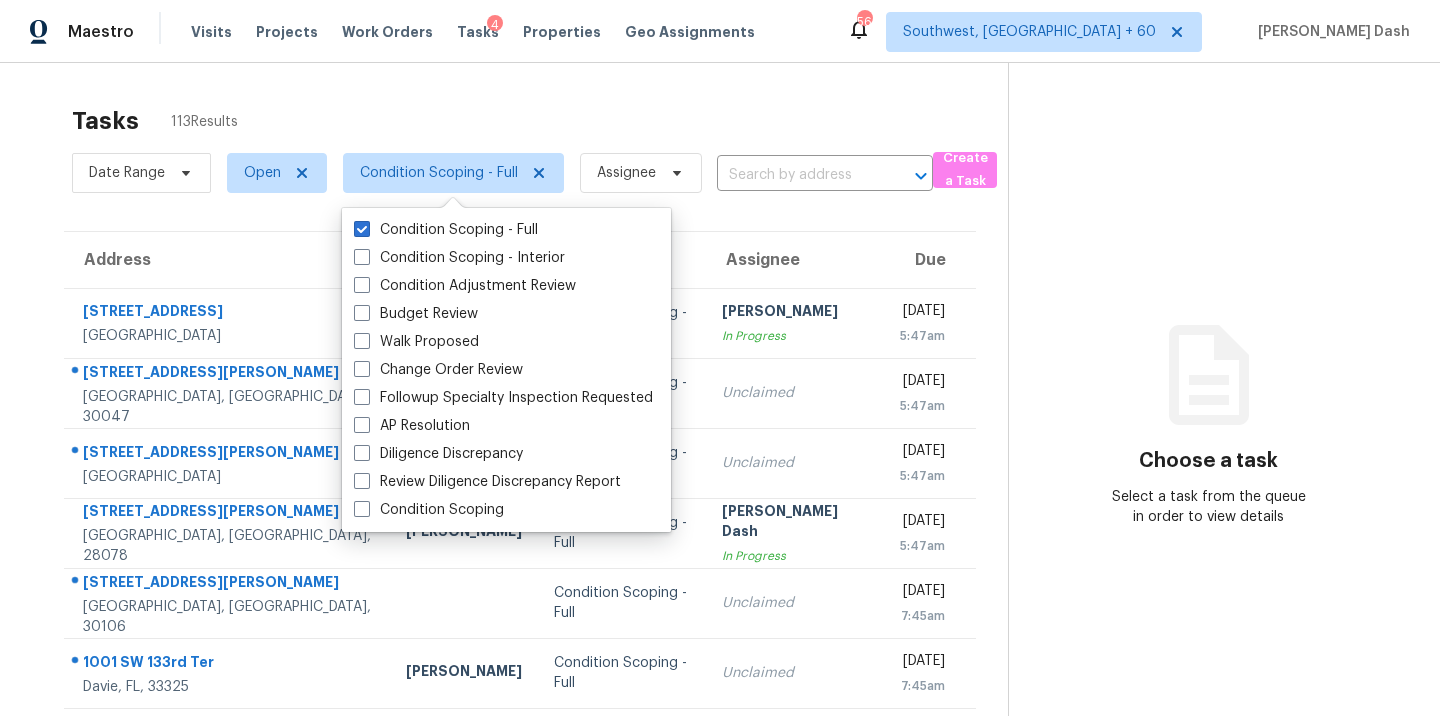 click on "Tasks 113  Results Date Range Open Condition Scoping - Full Assignee ​ Create a Task Address HPM Type Assignee Due 3833 Loon Ln   Sanford, FL, 32773 Condition Scoping - Full Pavithran Omsekar In Progress Mon, Jul 21st 2025 5:47am 318 William Ivey Rd SW   Lilburn, GA, 30047 Condition Scoping - Full Unclaimed Mon, Jul 21st 2025 5:47am 207 Arthur Hills Dr   Acworth, GA, 30101 Condition Scoping - Full Unclaimed Mon, Jul 21st 2025 5:47am 11317 Warfield Ave   Huntersville, NC, 28078 Dan Baquero Condition Scoping - Full Soumya Ranjan Dash In Progress Mon, Jul 21st 2025 5:47am 5954 Tate Dr   Austell, GA, 30106 Condition Scoping - Full Unclaimed Mon, Jul 21st 2025 7:45am 1001 SW 133rd Ter   Davie, FL, 33325 Moni Coelho Condition Scoping - Full Unclaimed Mon, Jul 21st 2025 7:45am 3110 Dickson St NE   Brookhaven, GA, 30319 Condition Scoping - Full Unclaimed Mon, Jul 21st 2025 7:45am 201 Pleasant Dr   Columbia, TN, 38401 Condition Scoping - Full Unclaimed Mon, Jul 21st 2025 7:45am 776 Dartmouth Dr   Unclaimed 7:45am" at bounding box center (720, 552) 